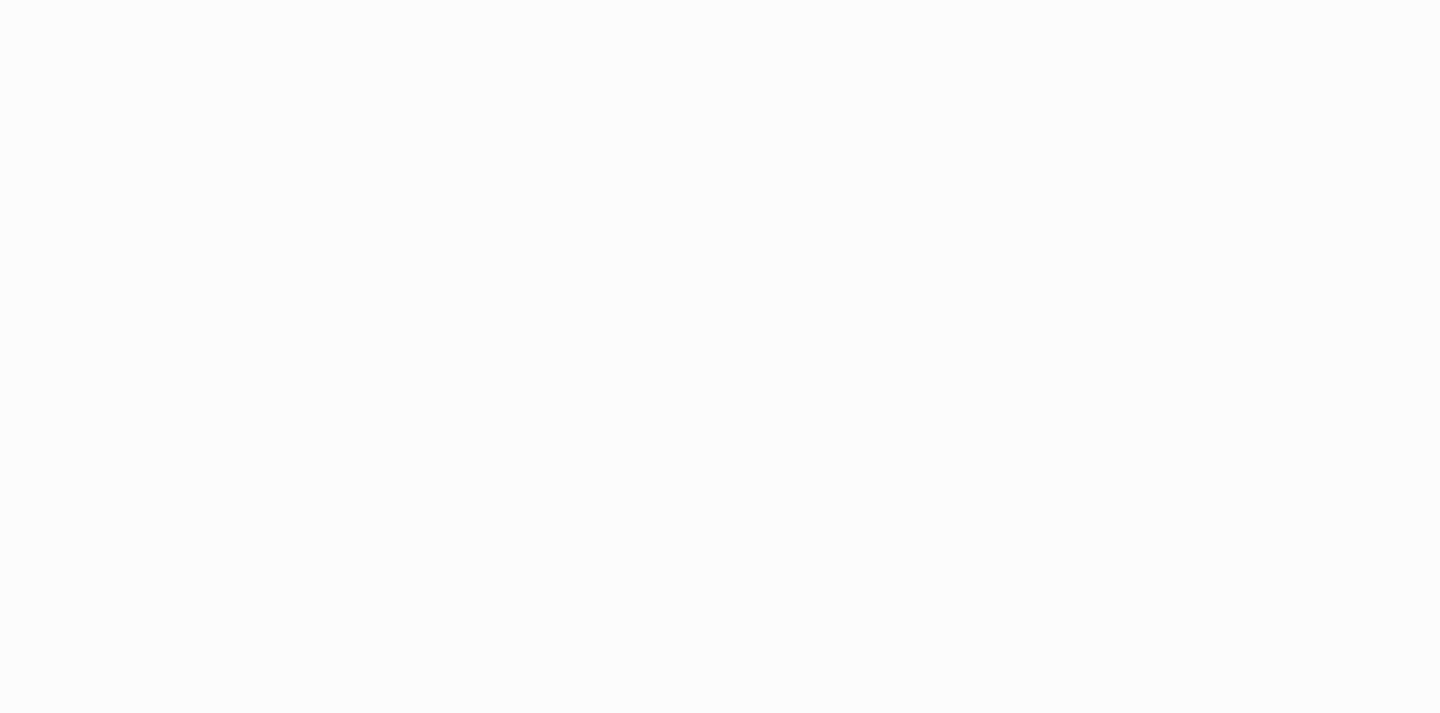scroll, scrollTop: 0, scrollLeft: 0, axis: both 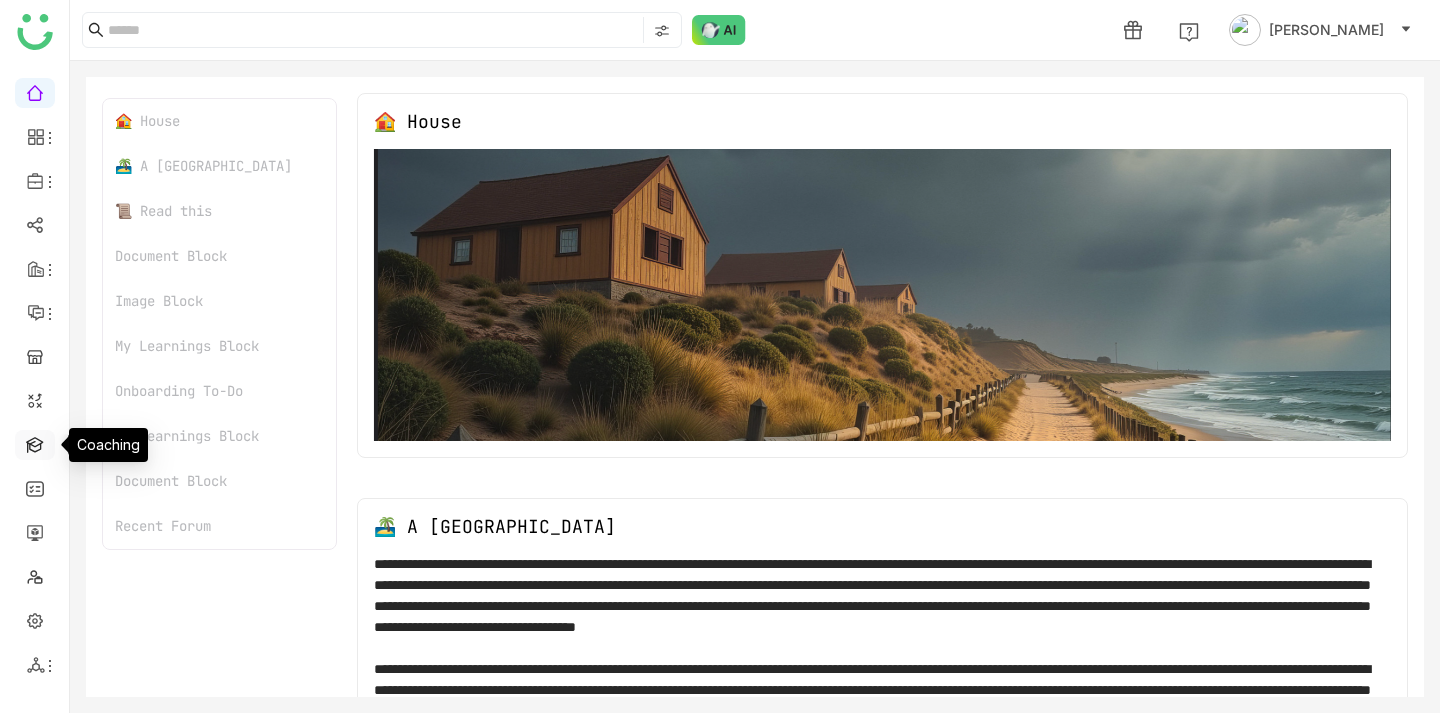 click at bounding box center [35, 443] 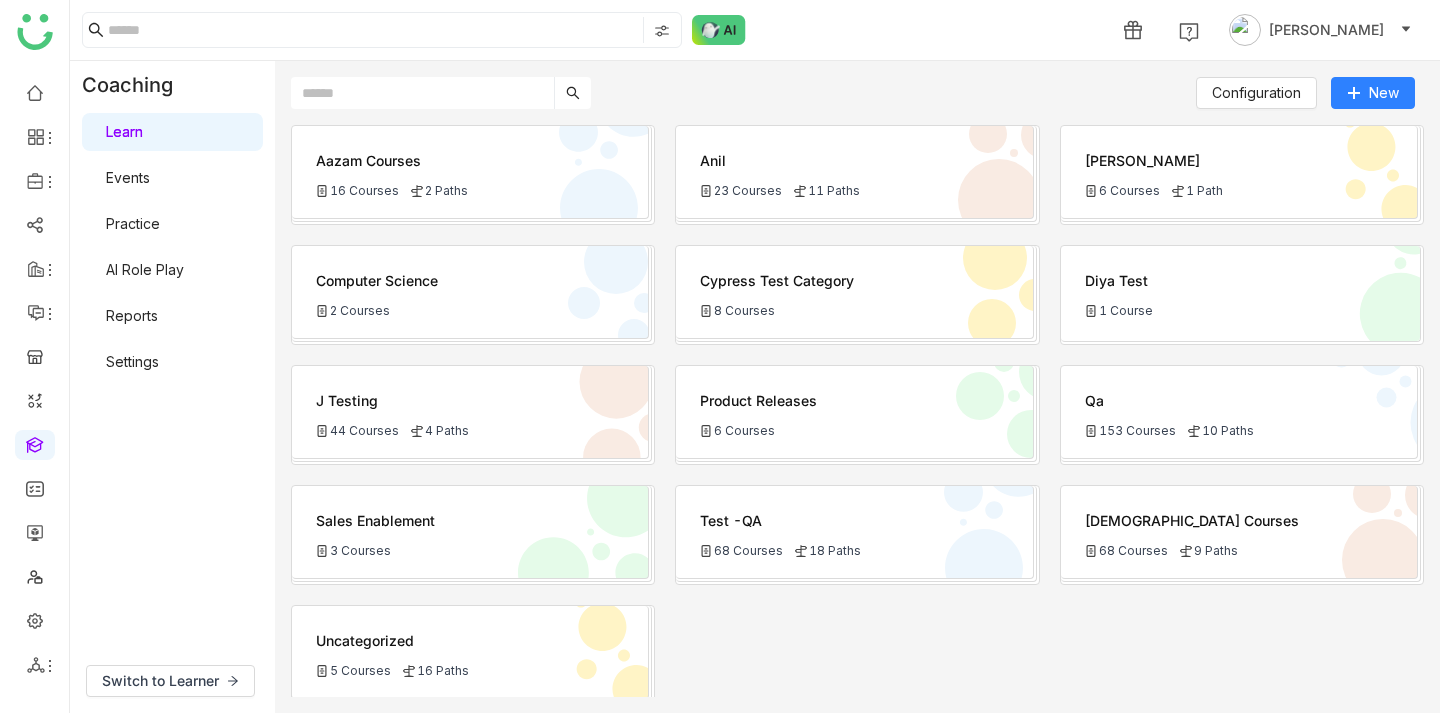 click on "Product Releases" 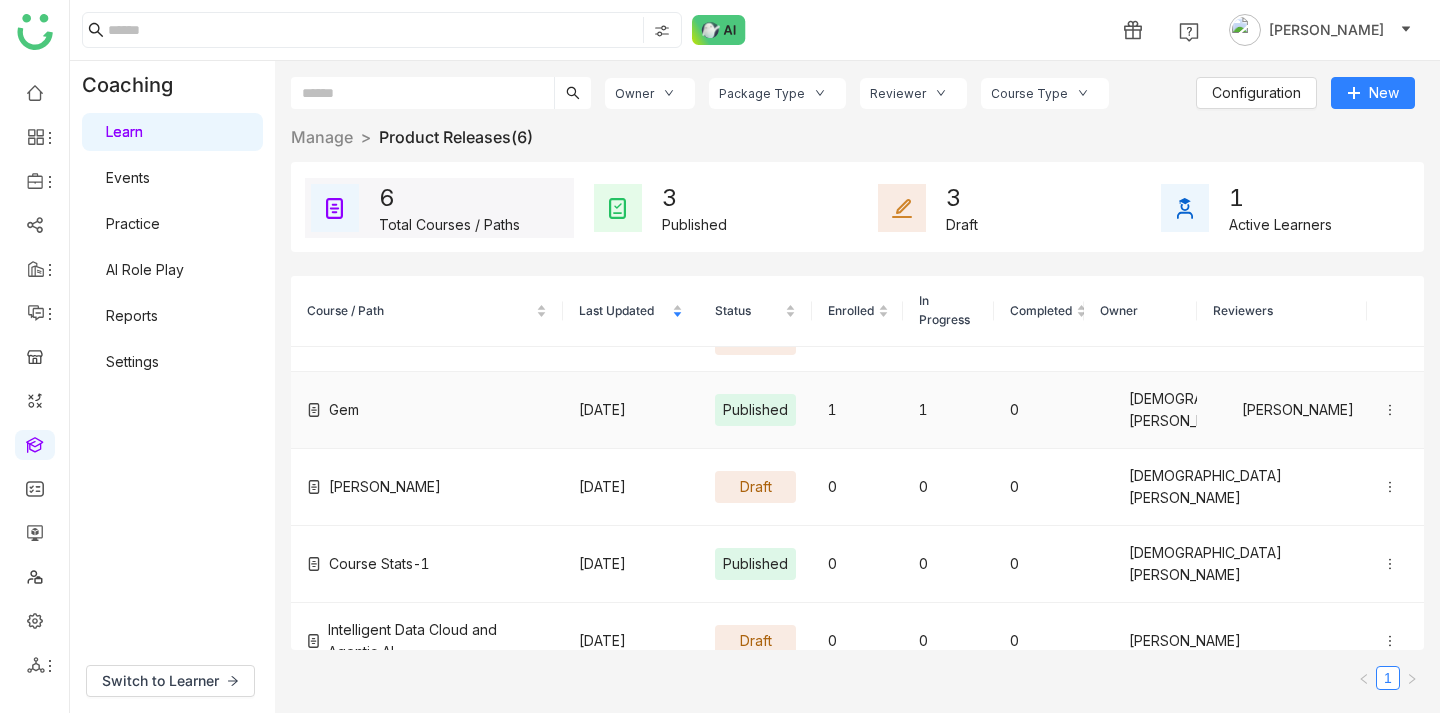 scroll, scrollTop: 44, scrollLeft: 0, axis: vertical 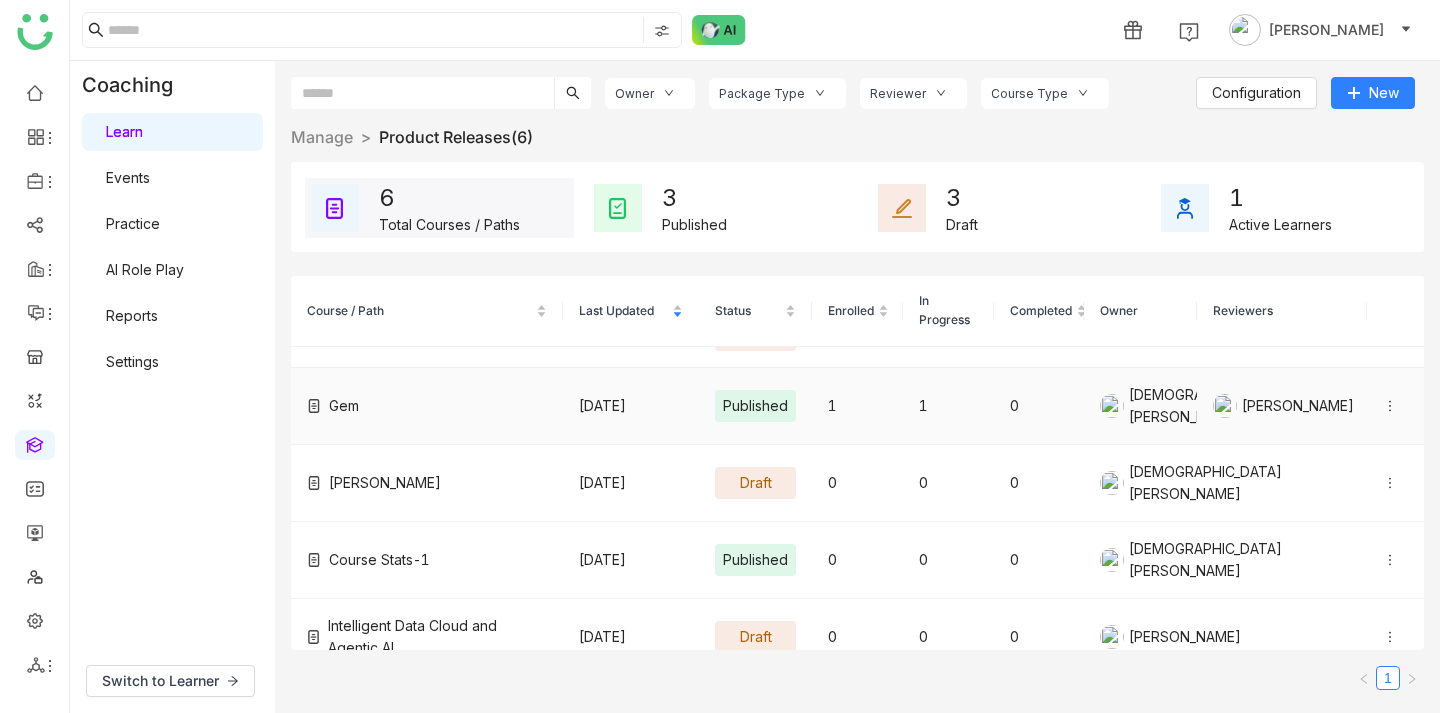 click on "Gem" 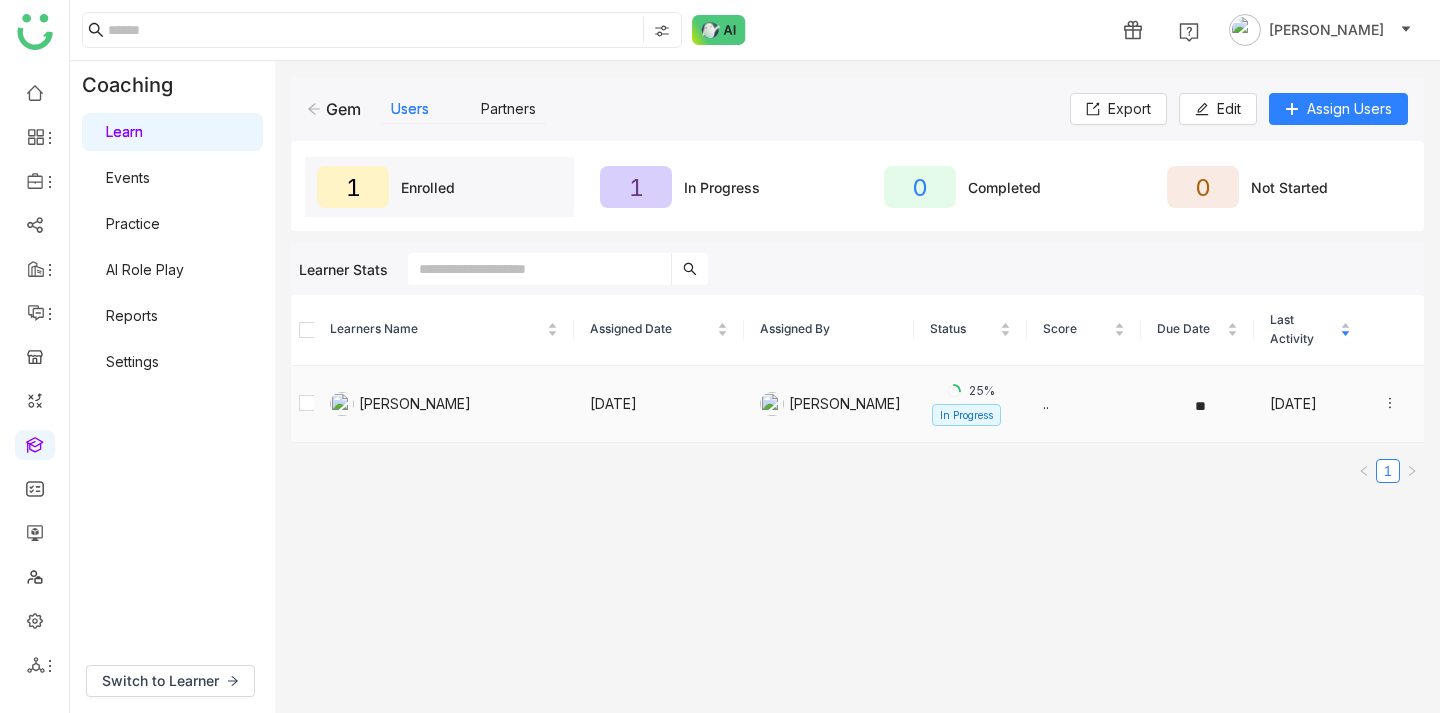 click 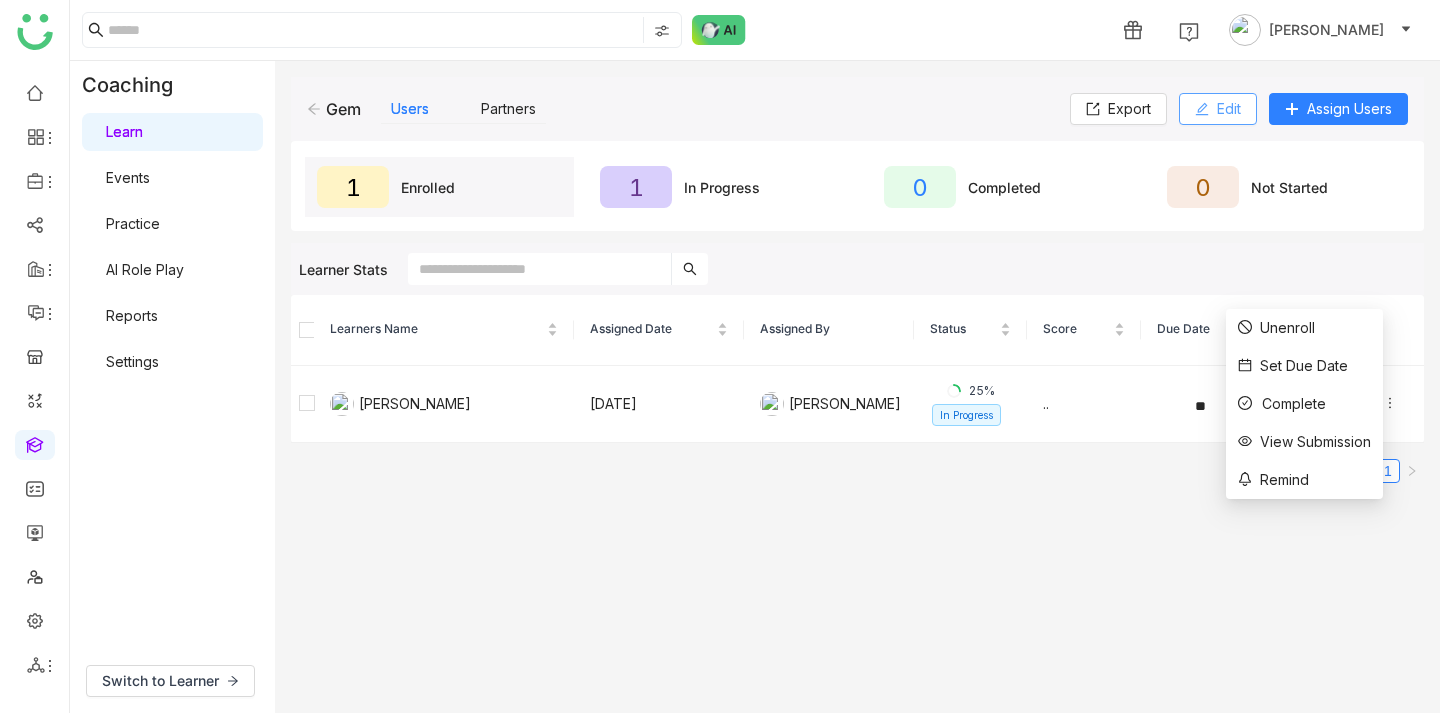 click on "Edit" 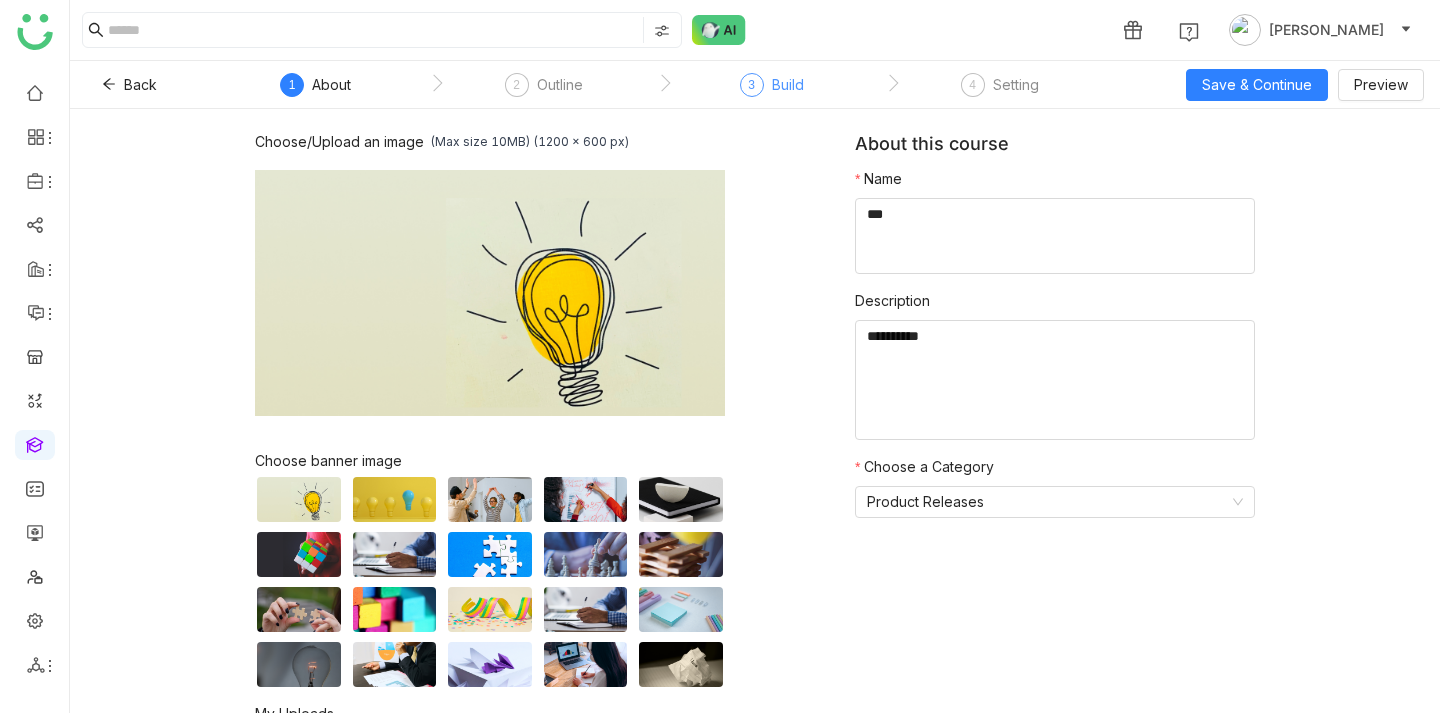 click on "3  Build" 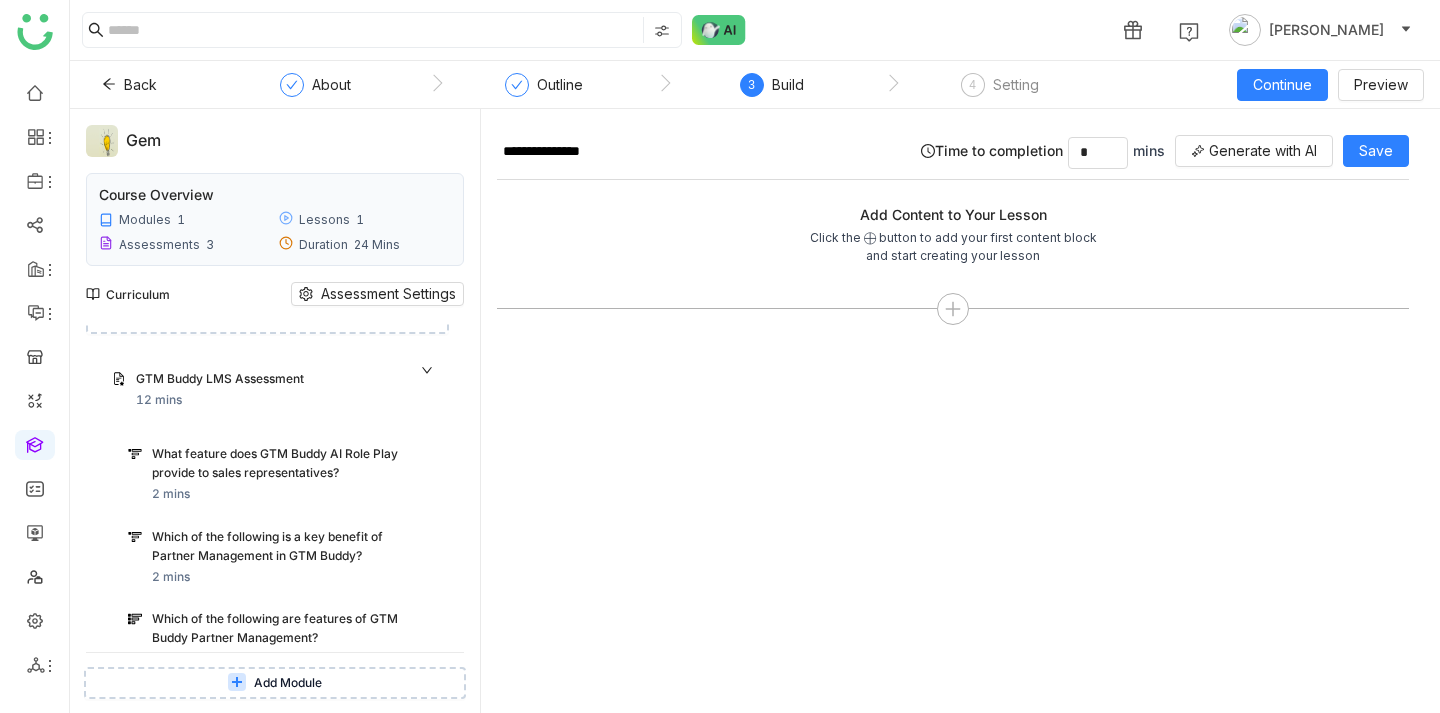 scroll, scrollTop: 469, scrollLeft: 0, axis: vertical 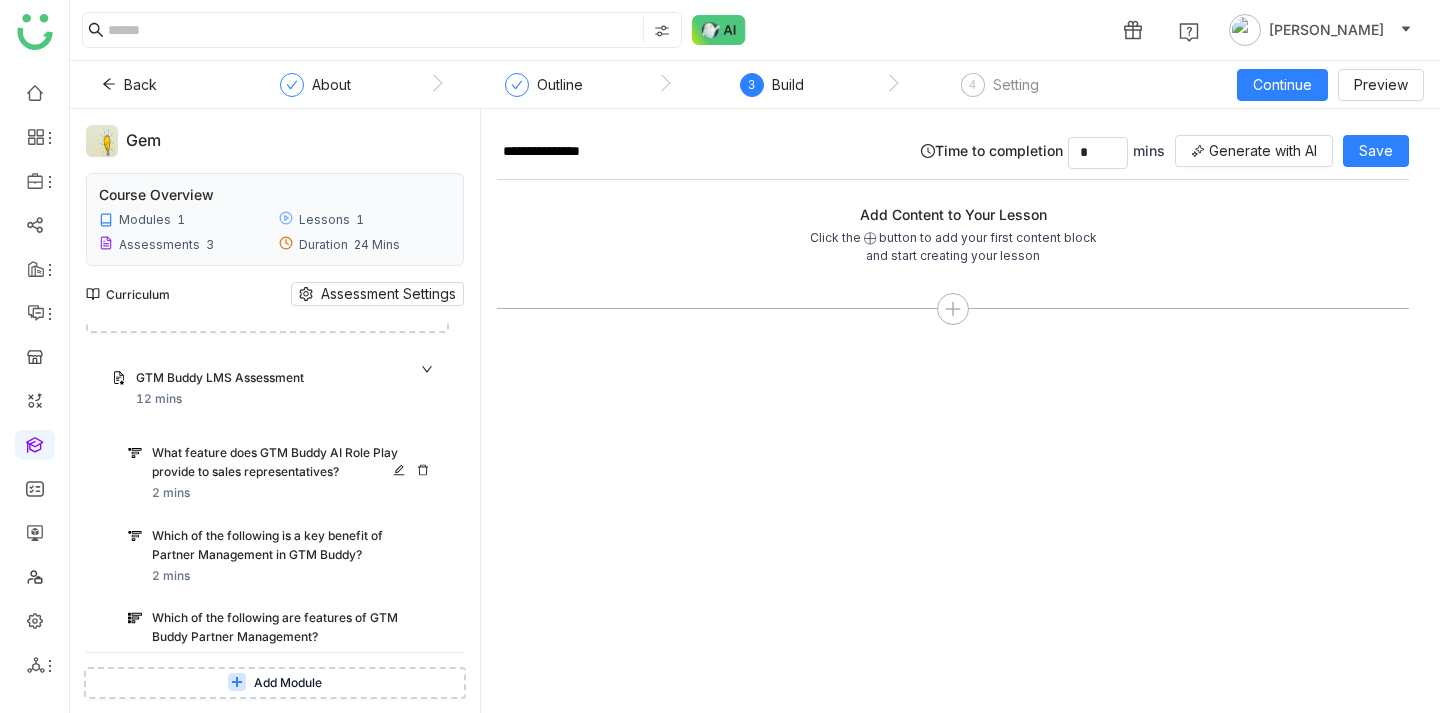 click on "What feature does GTM Buddy AI Role Play provide to sales representatives?" at bounding box center [277, 463] 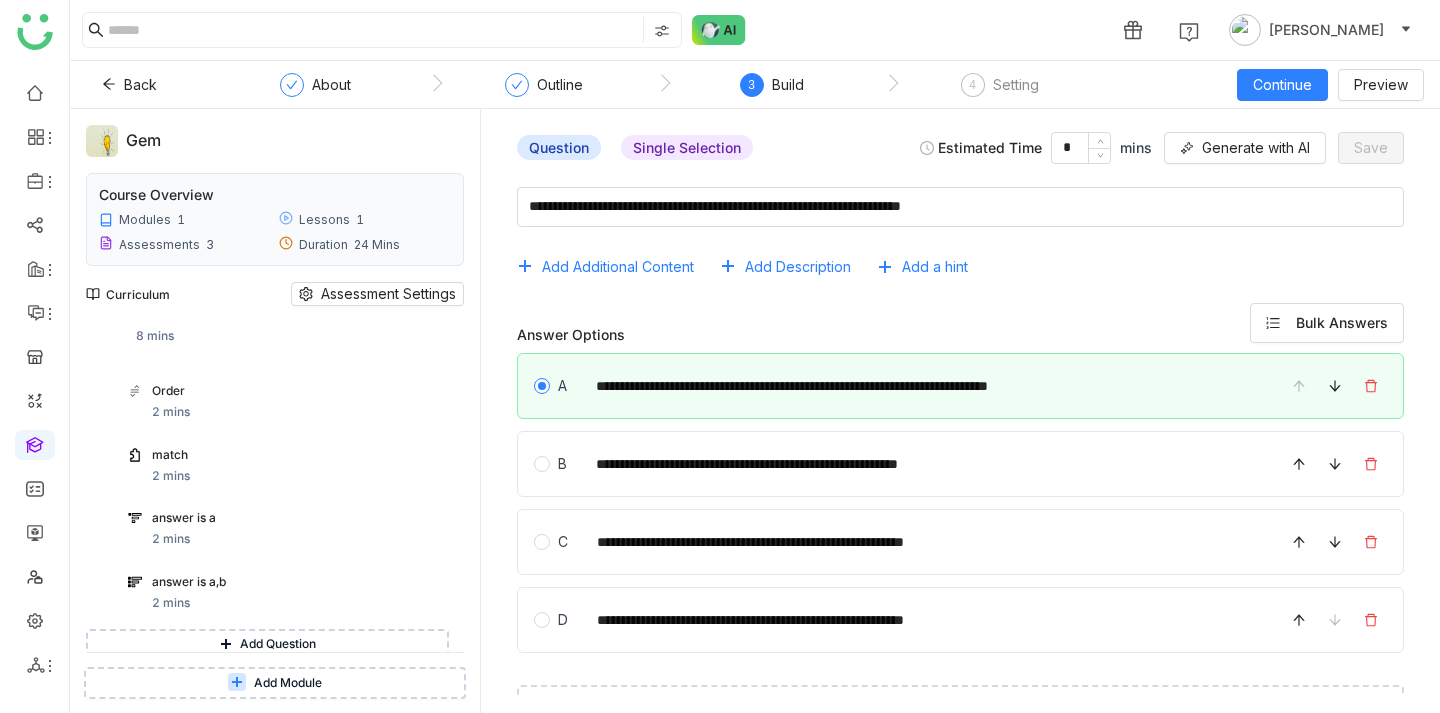 scroll, scrollTop: 0, scrollLeft: 0, axis: both 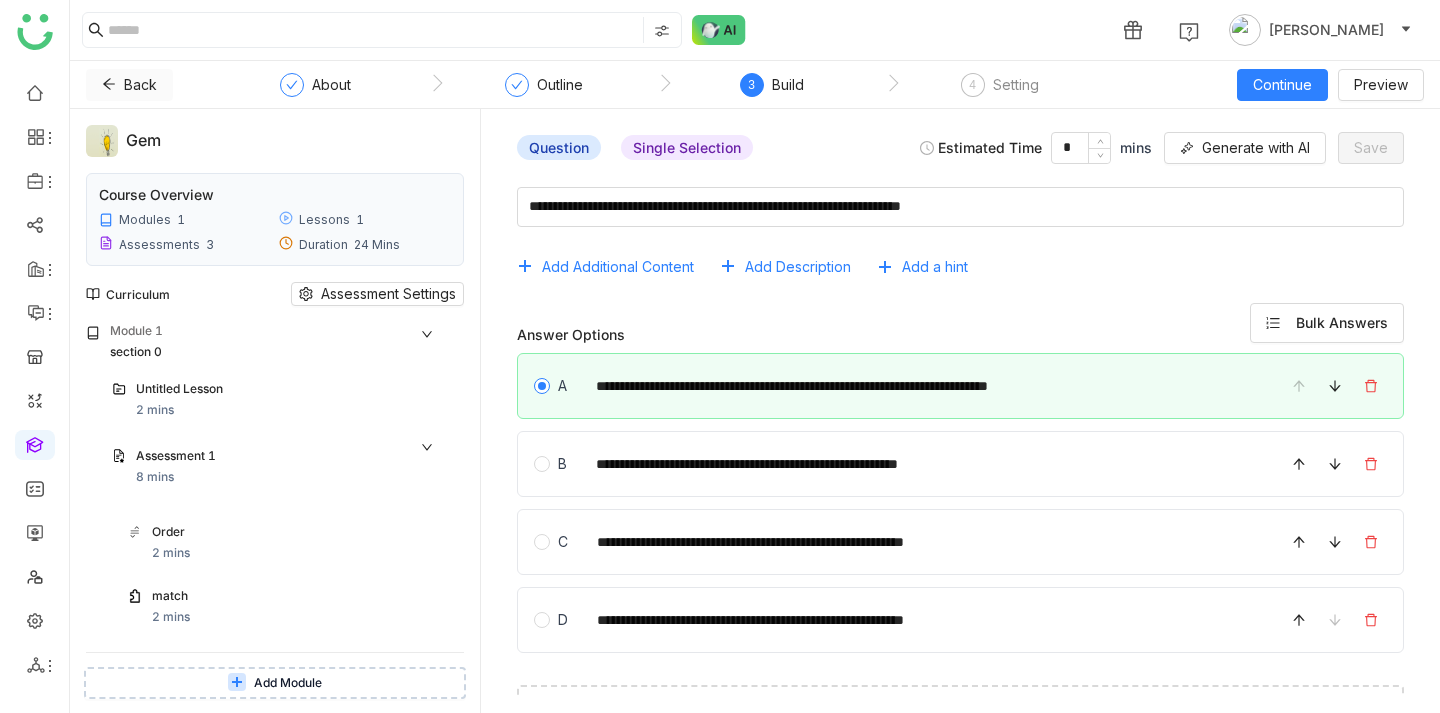 click on "Back" 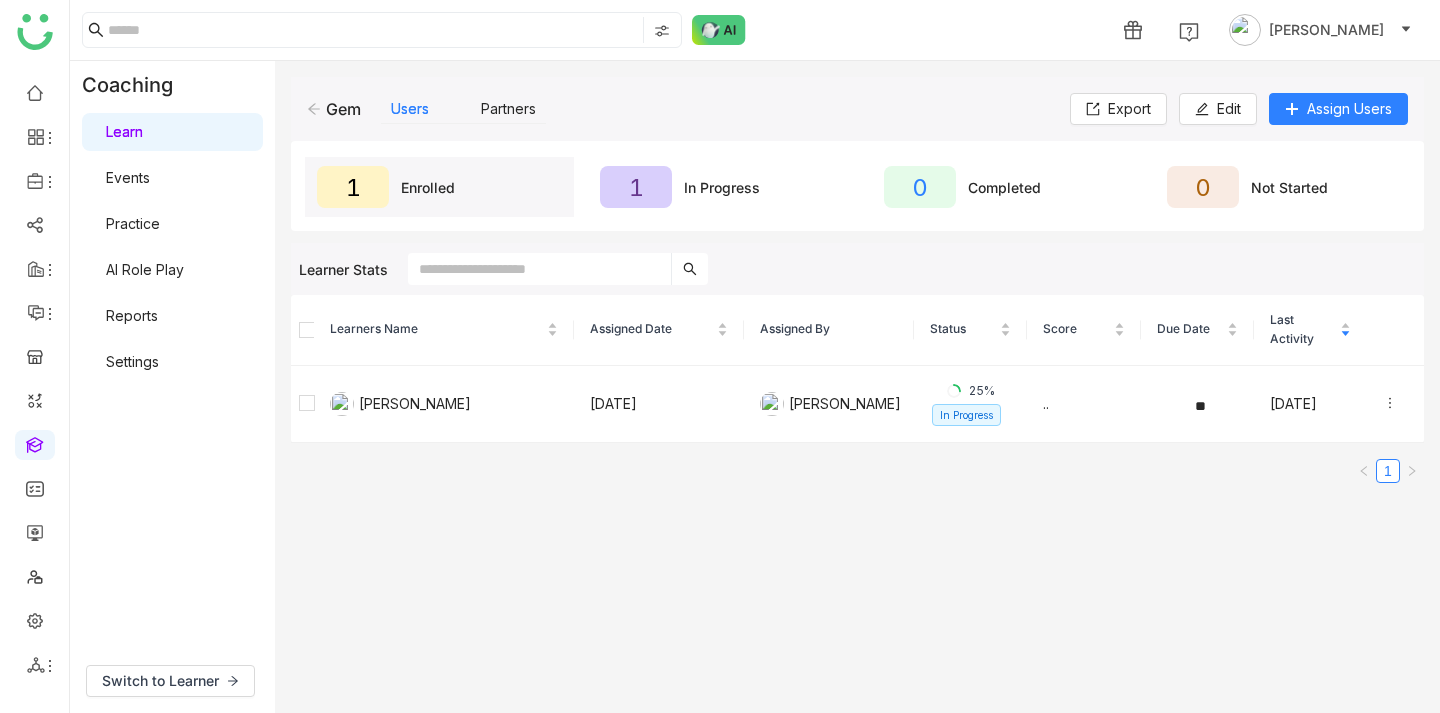 click on "Learn" at bounding box center [124, 131] 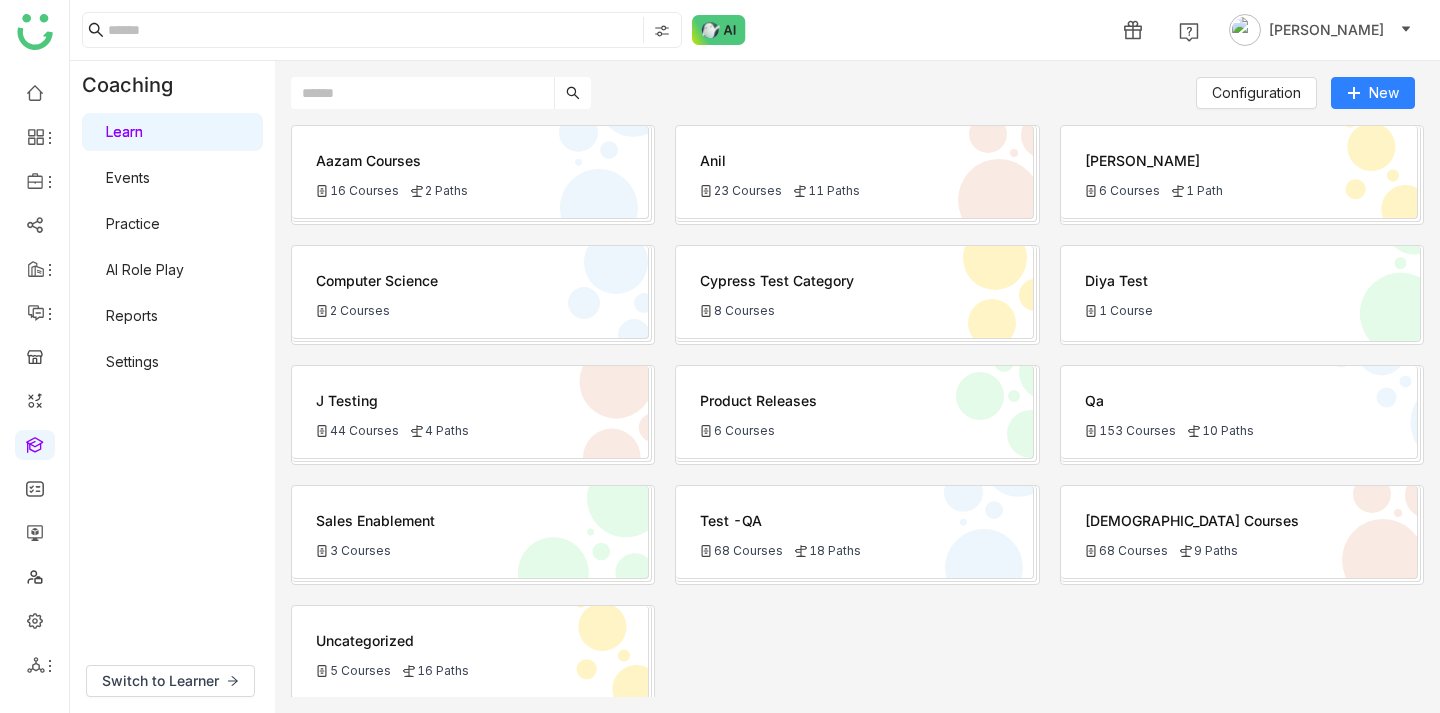 click on "Aazam Courses
16 Courses
2 Paths" 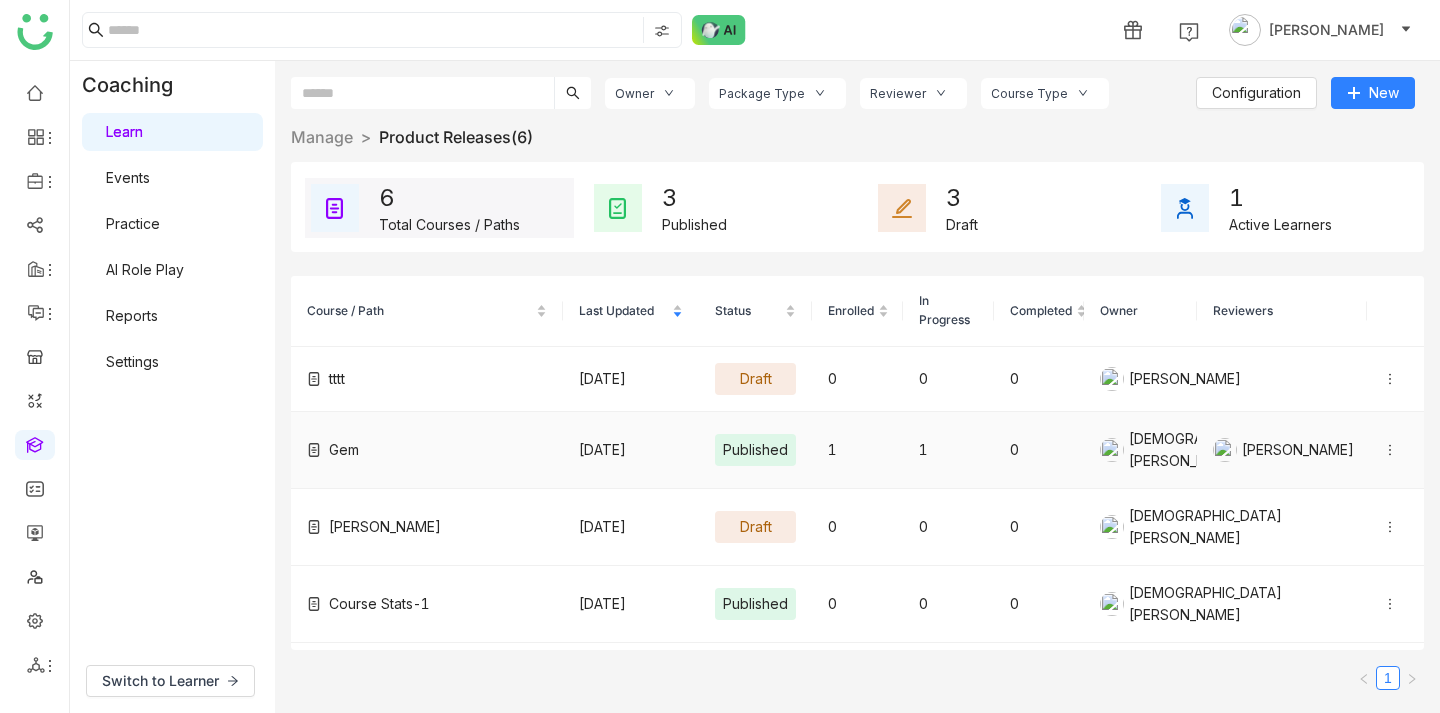 click on "Gem" 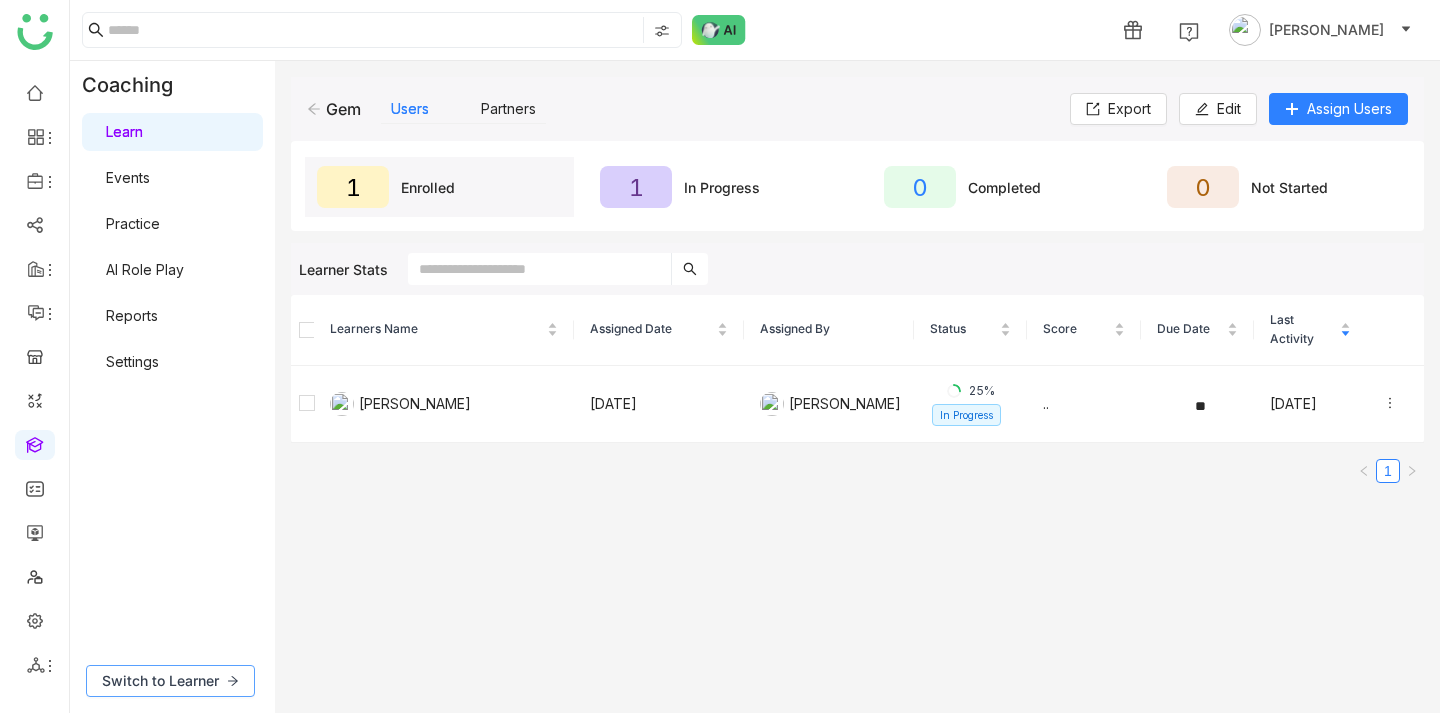 click on "Switch to Learner" 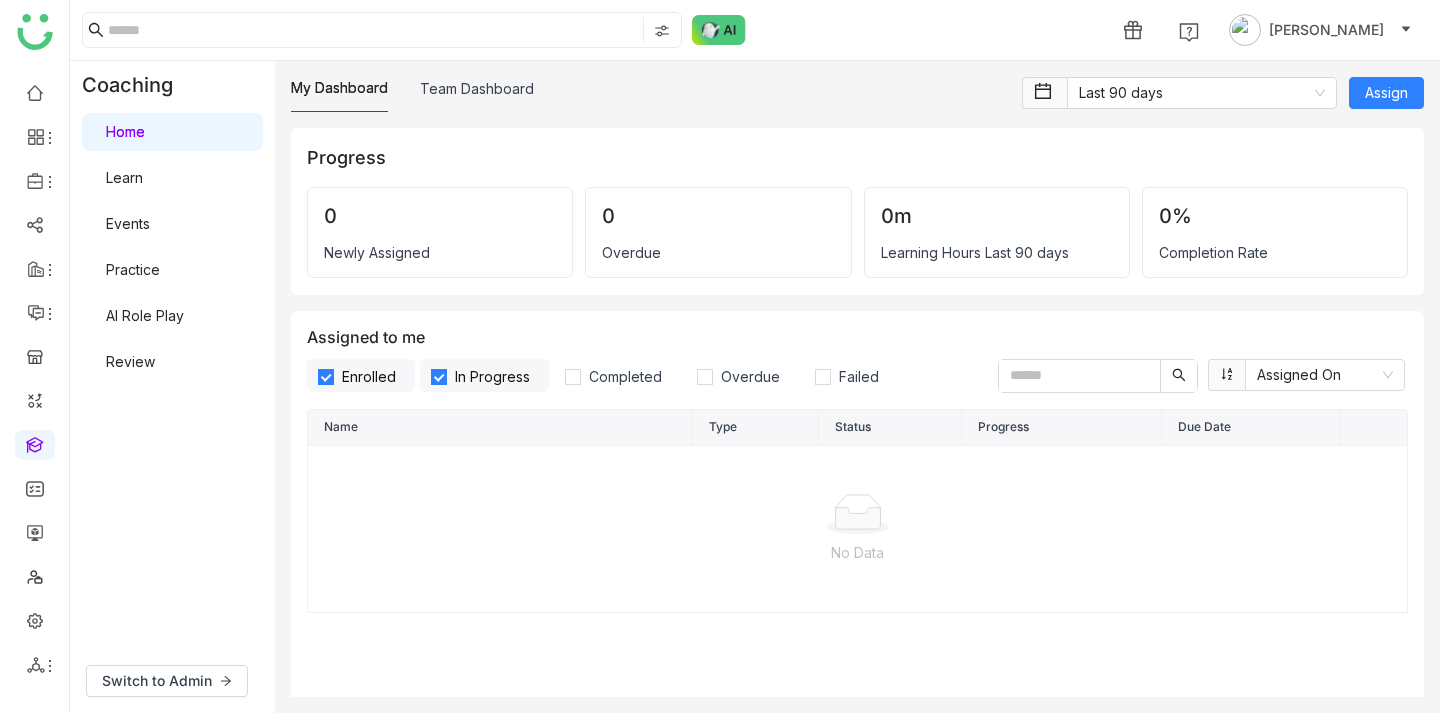 click on "Home" at bounding box center (125, 131) 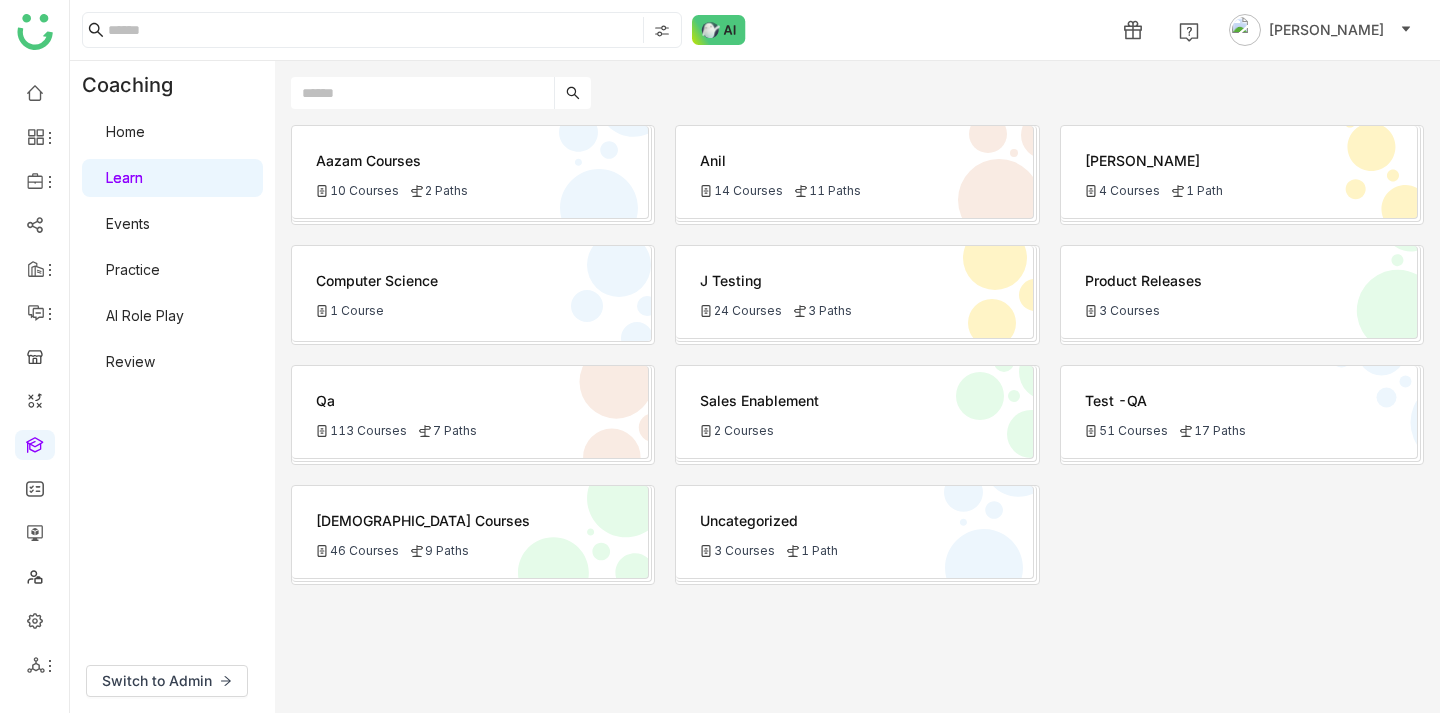 click on "Product Releases
3 Courses" 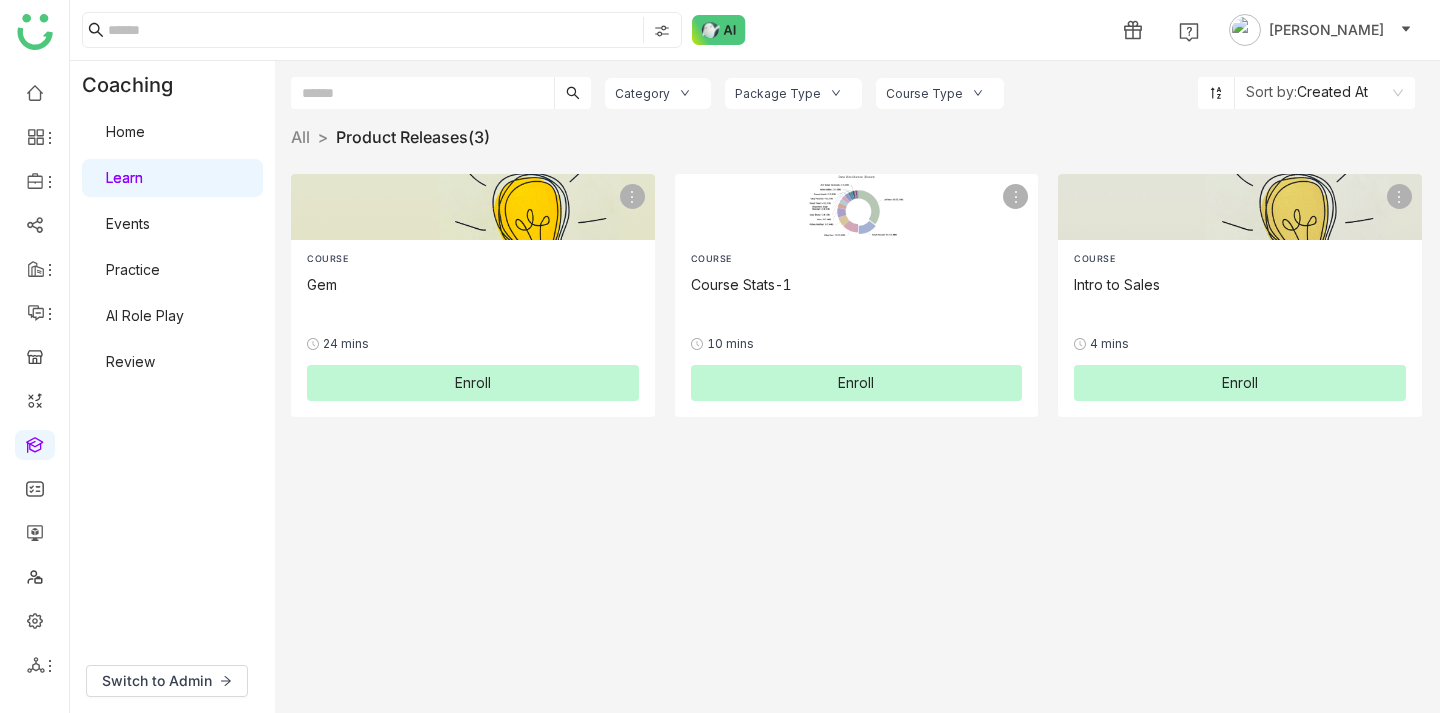click on "Enroll" 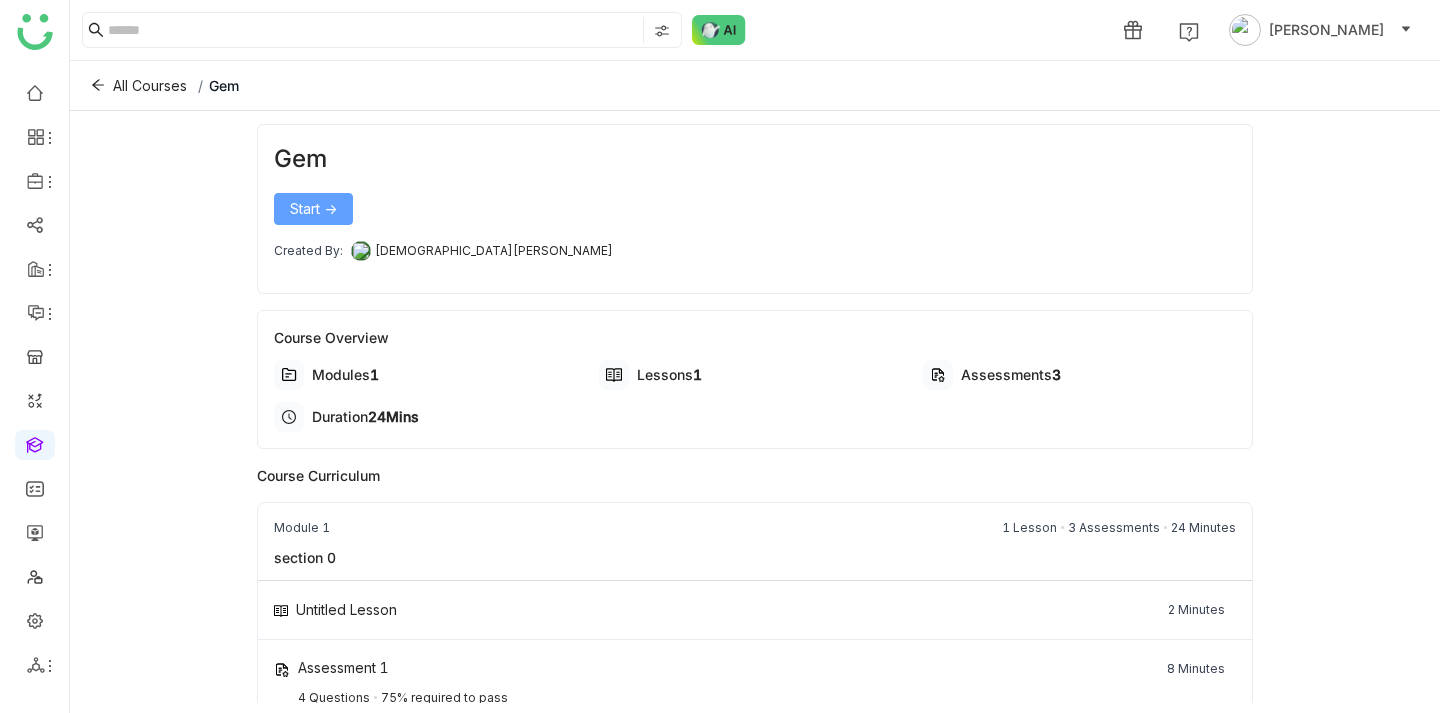click on "Start ->" 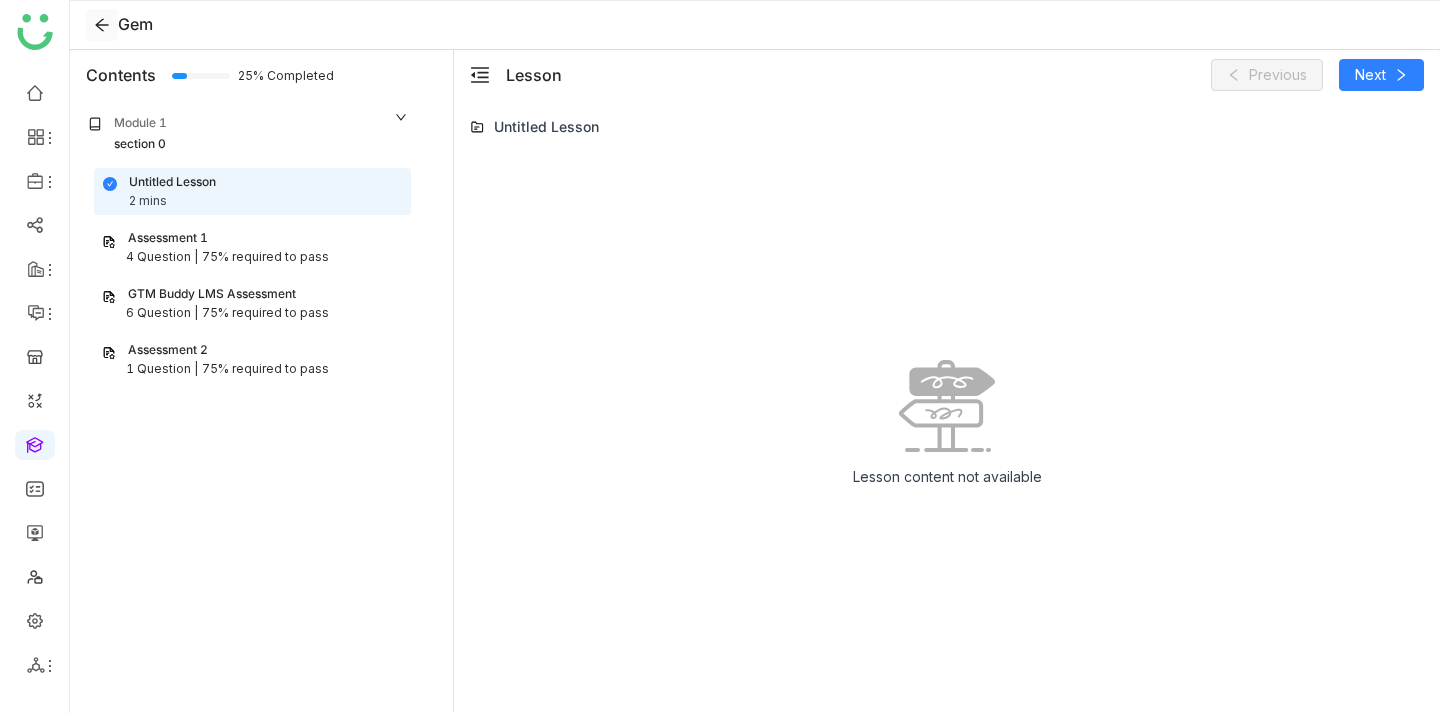 click 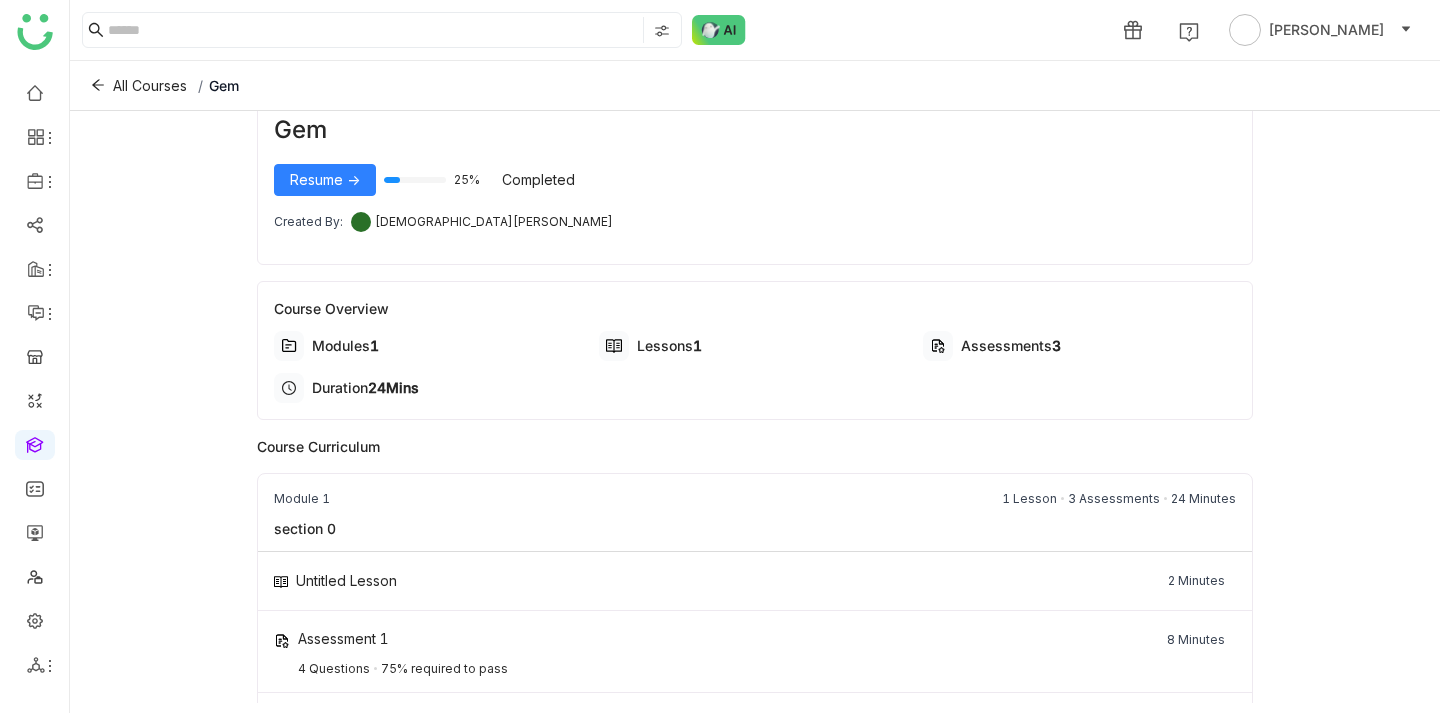 scroll, scrollTop: 15, scrollLeft: 0, axis: vertical 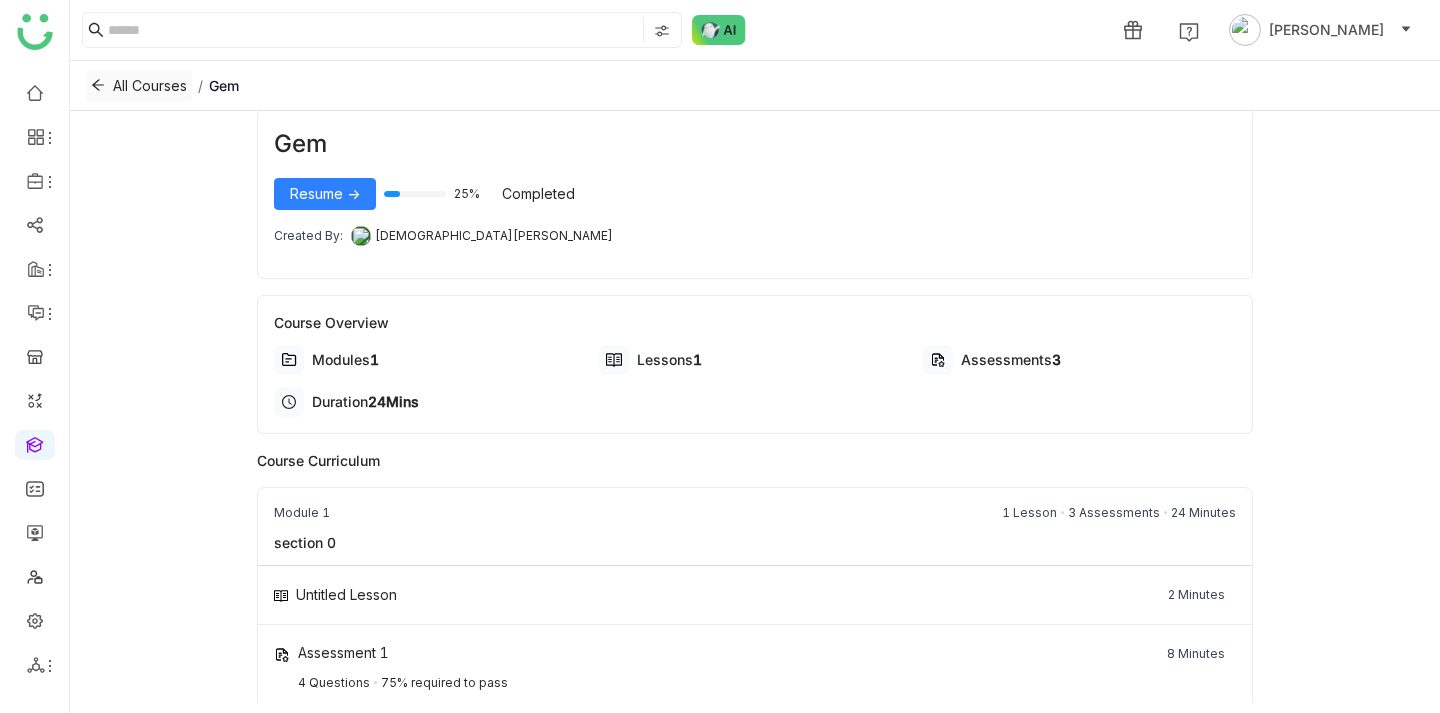 click 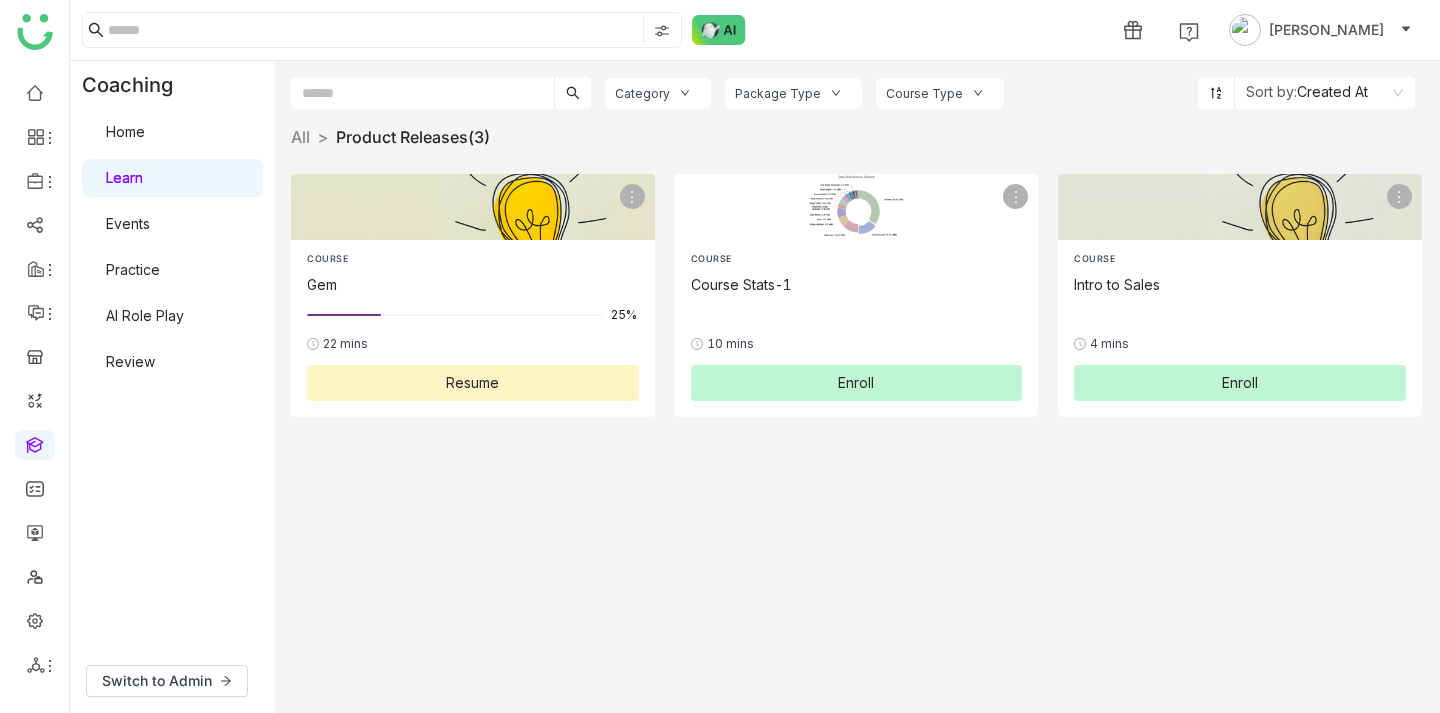 click on "COURSE" 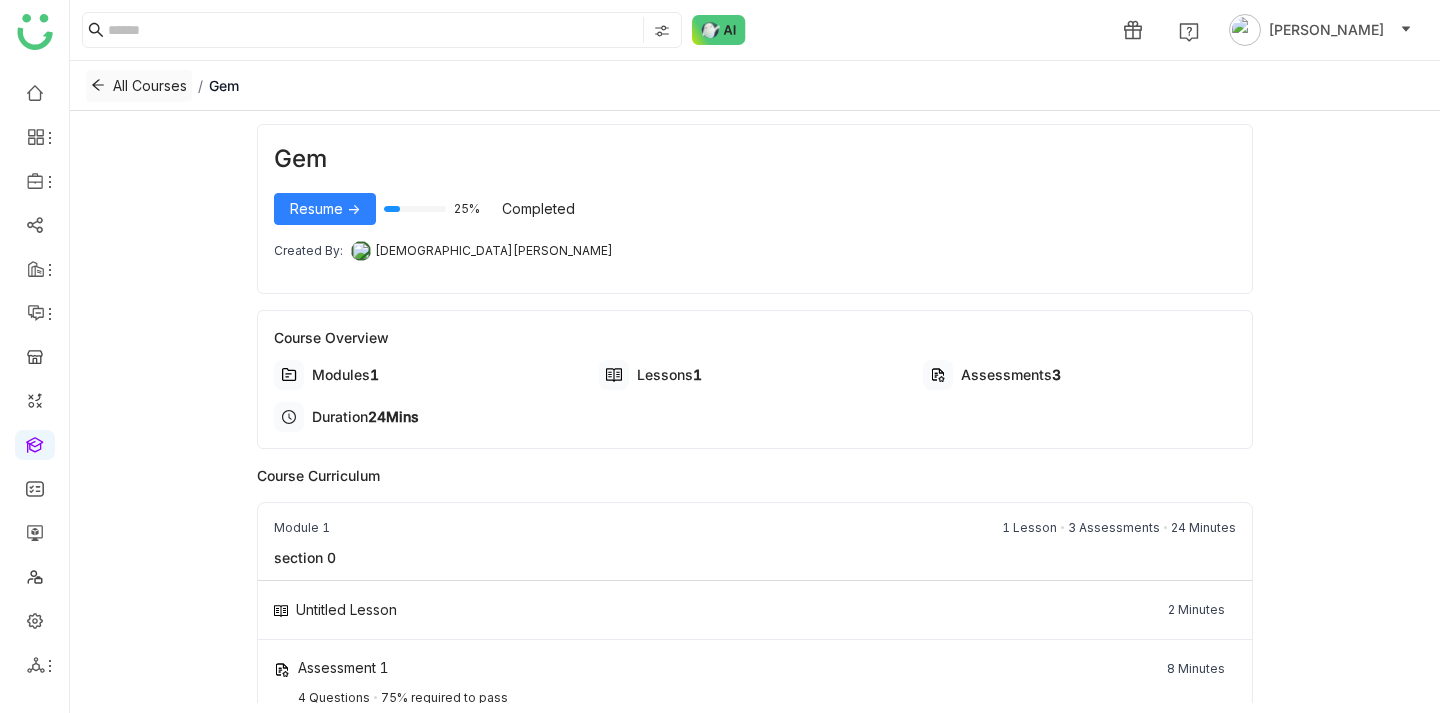 click on "All Courses" 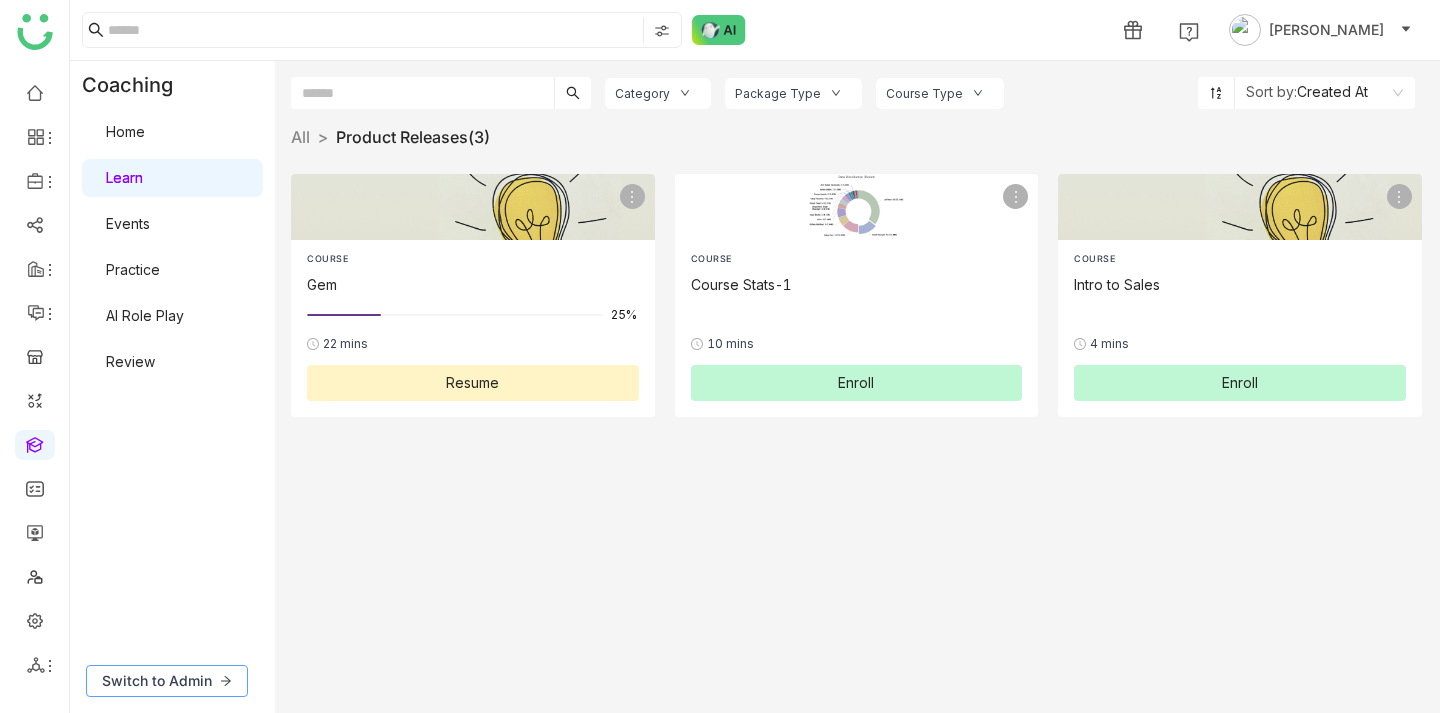click on "Switch to Admin" 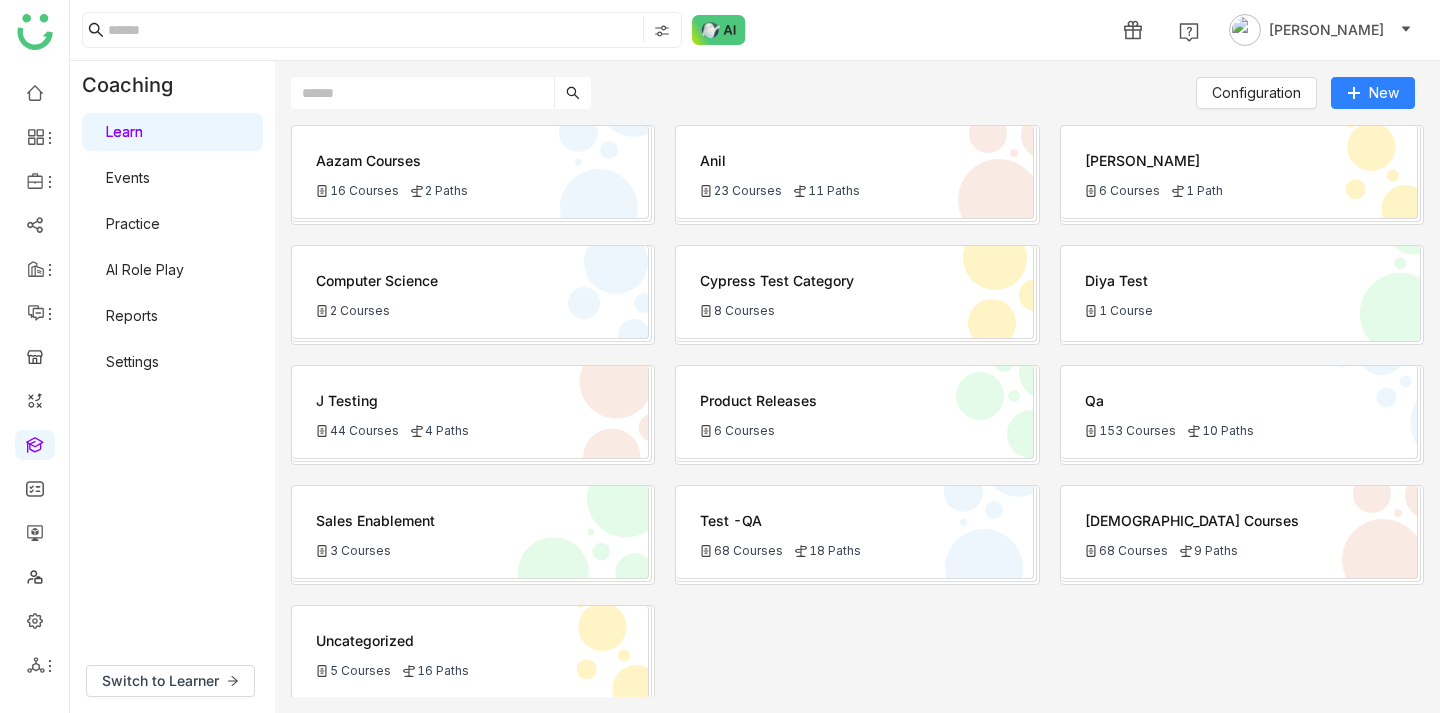 click on "Product Releases
6 Courses" 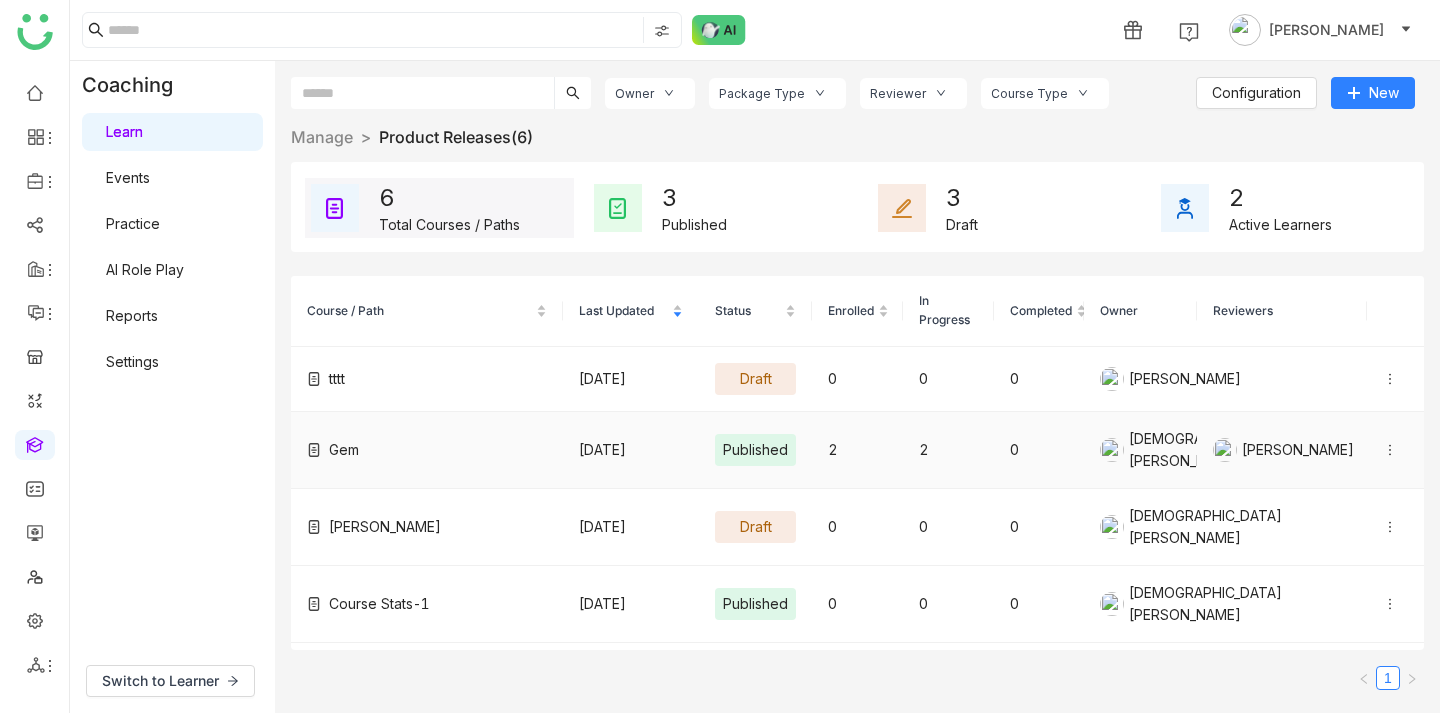 click 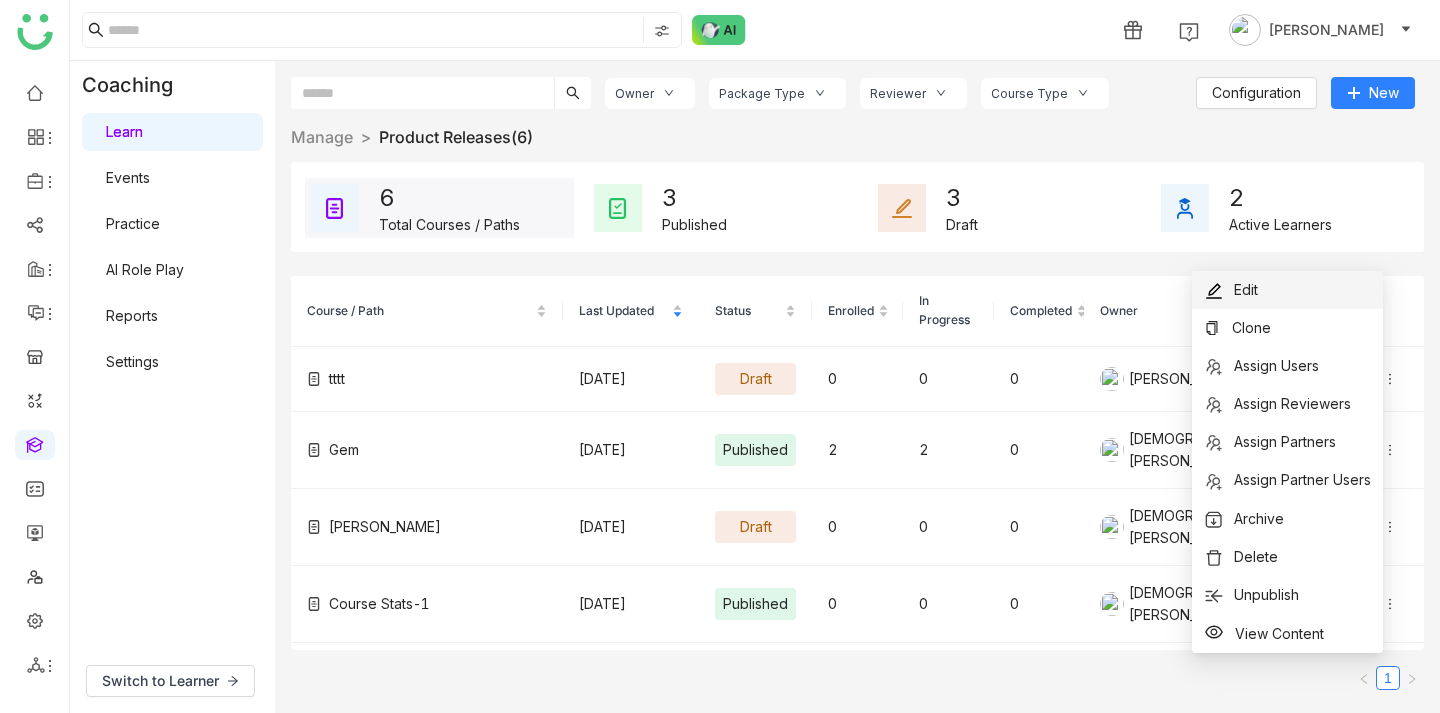 click on "Edit" at bounding box center (1287, 290) 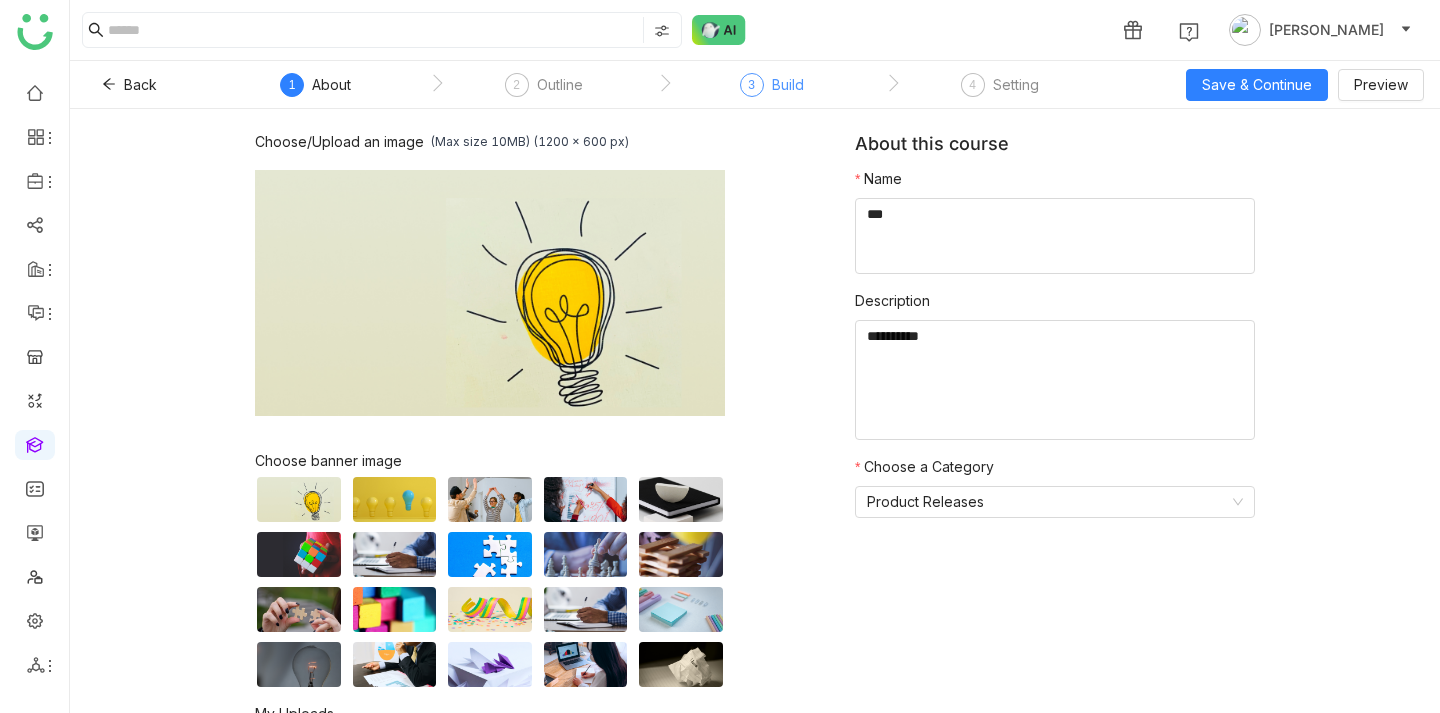 click on "3" 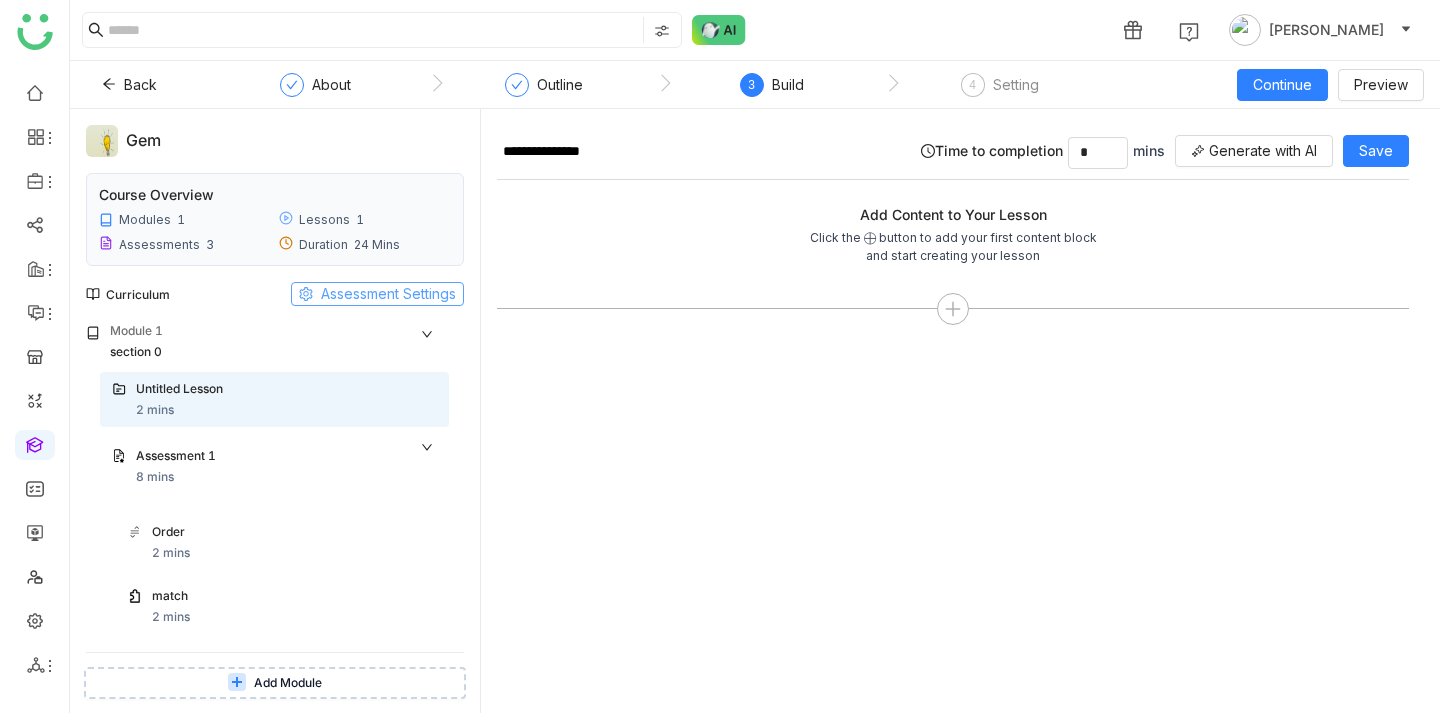 click on "Assessment Settings" 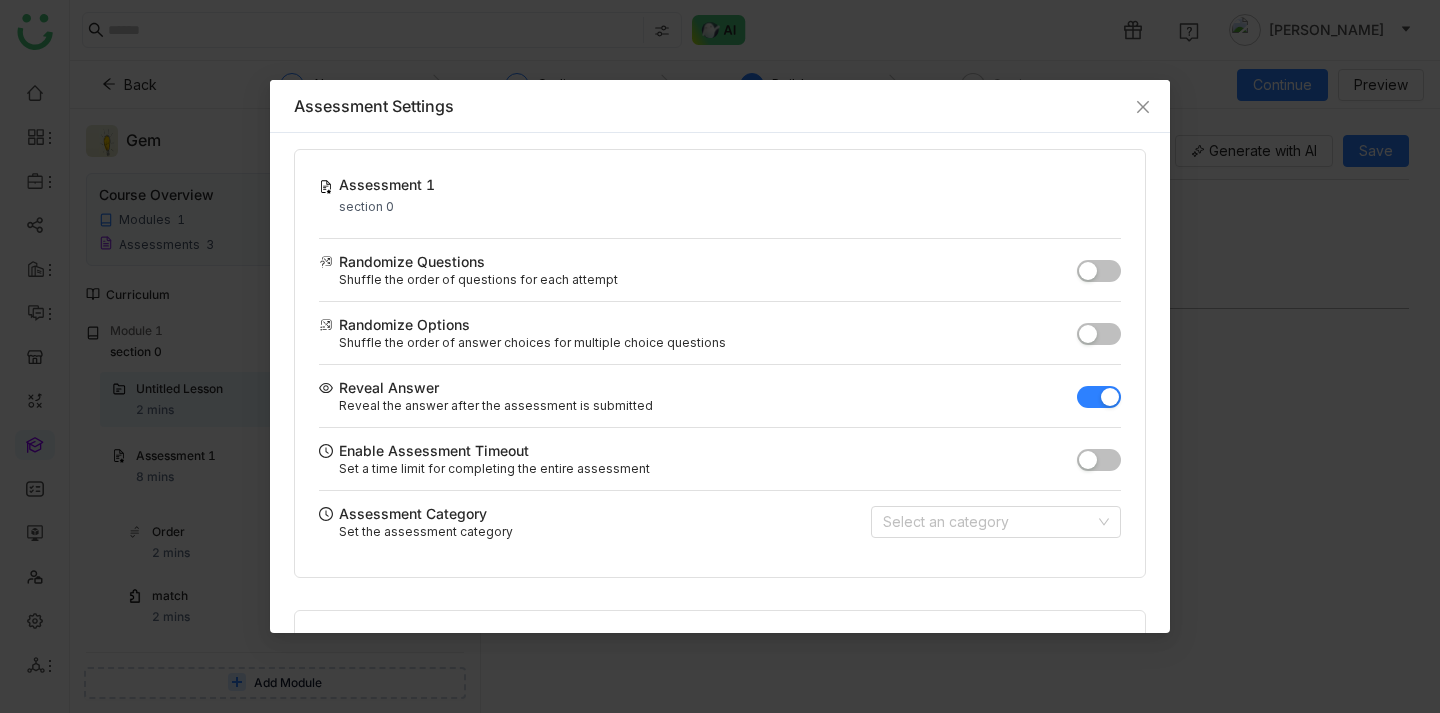 click at bounding box center [1099, 271] 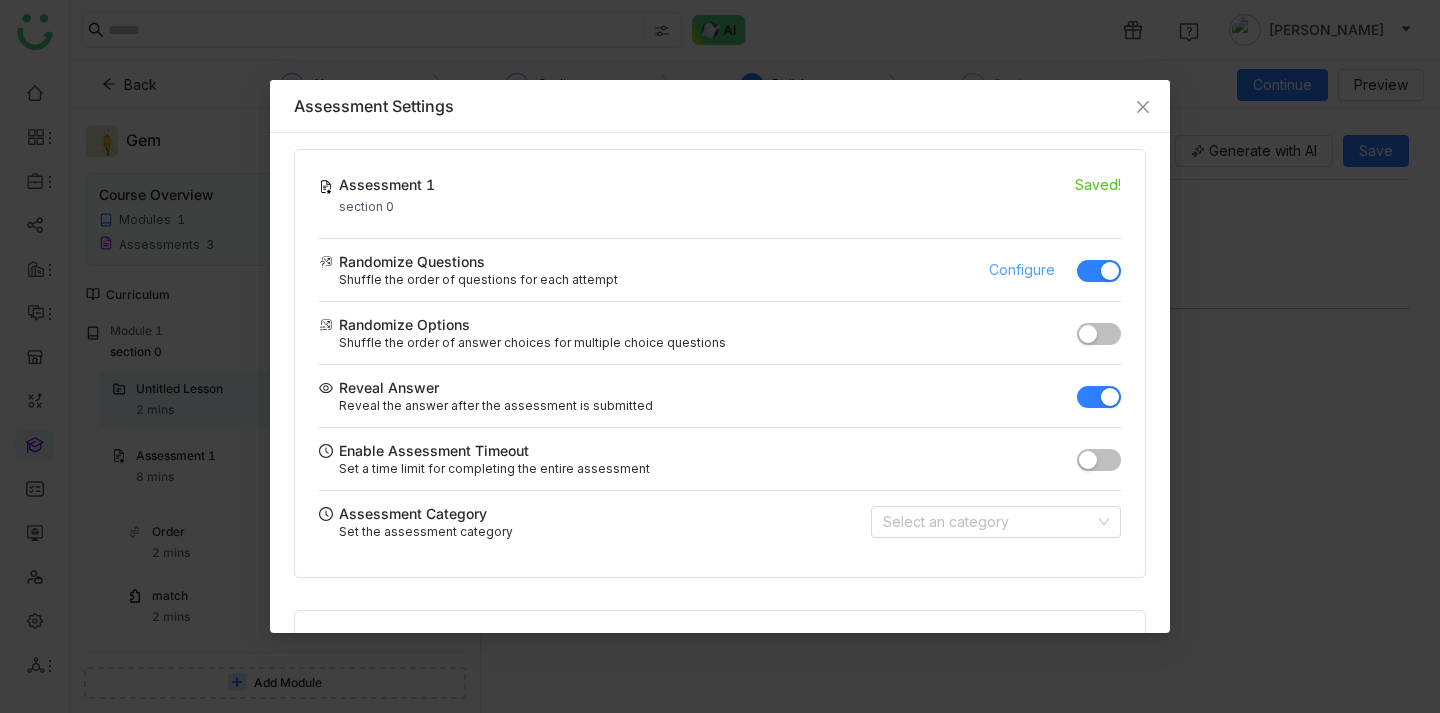 click on "Configure" at bounding box center [1022, 270] 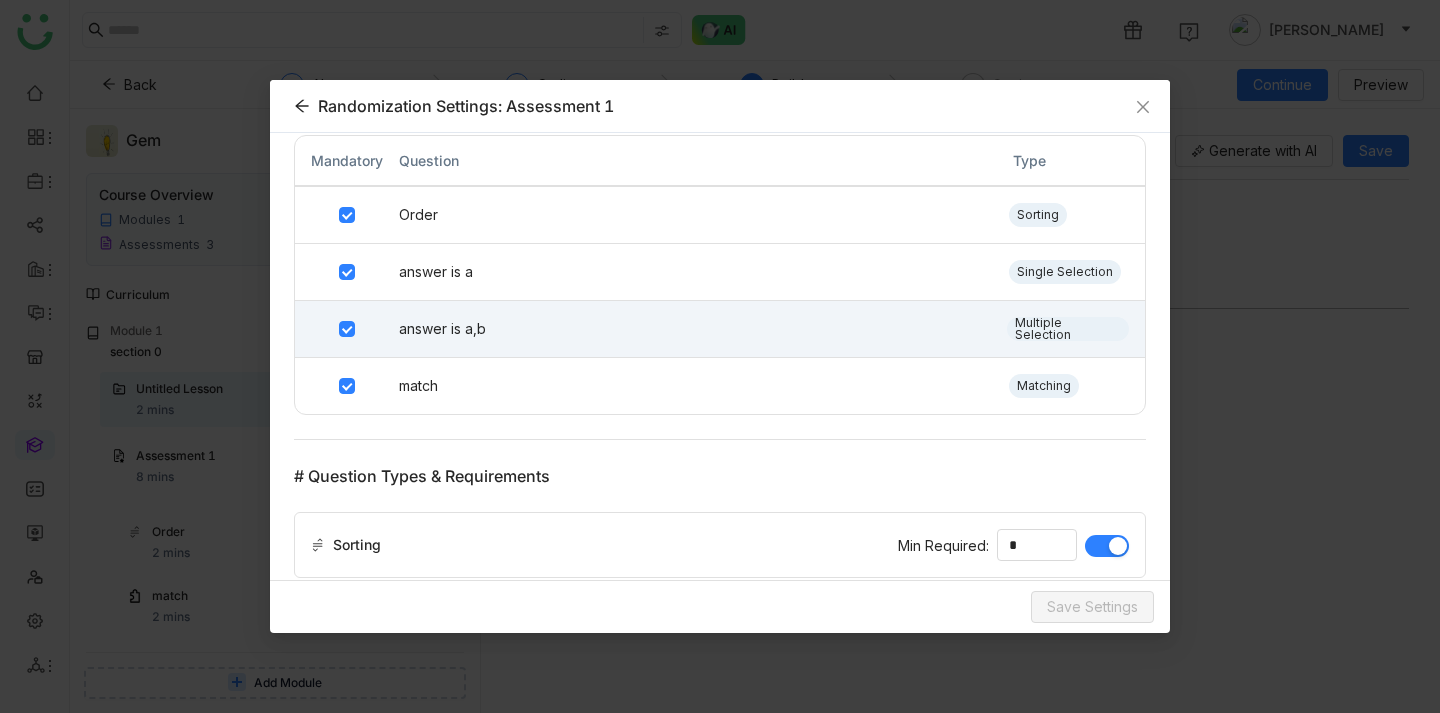 scroll, scrollTop: 0, scrollLeft: 0, axis: both 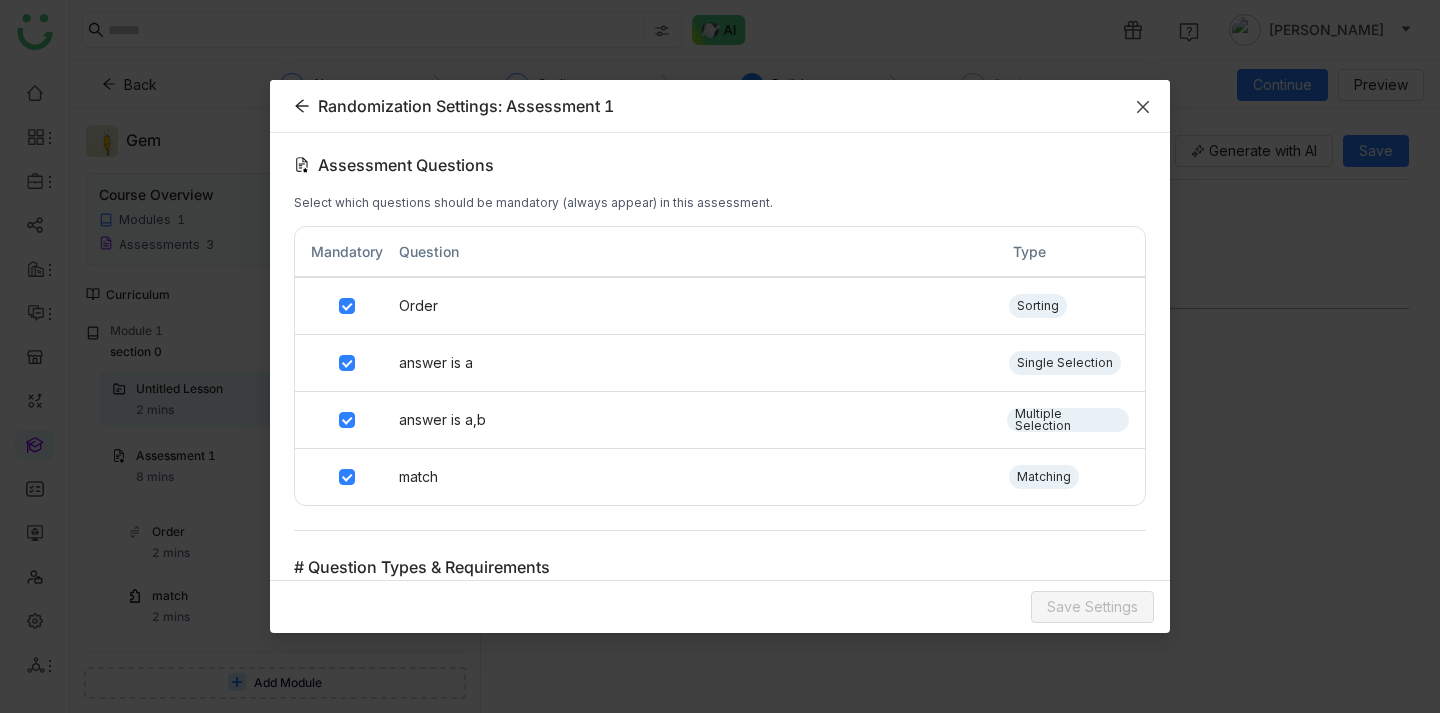 click 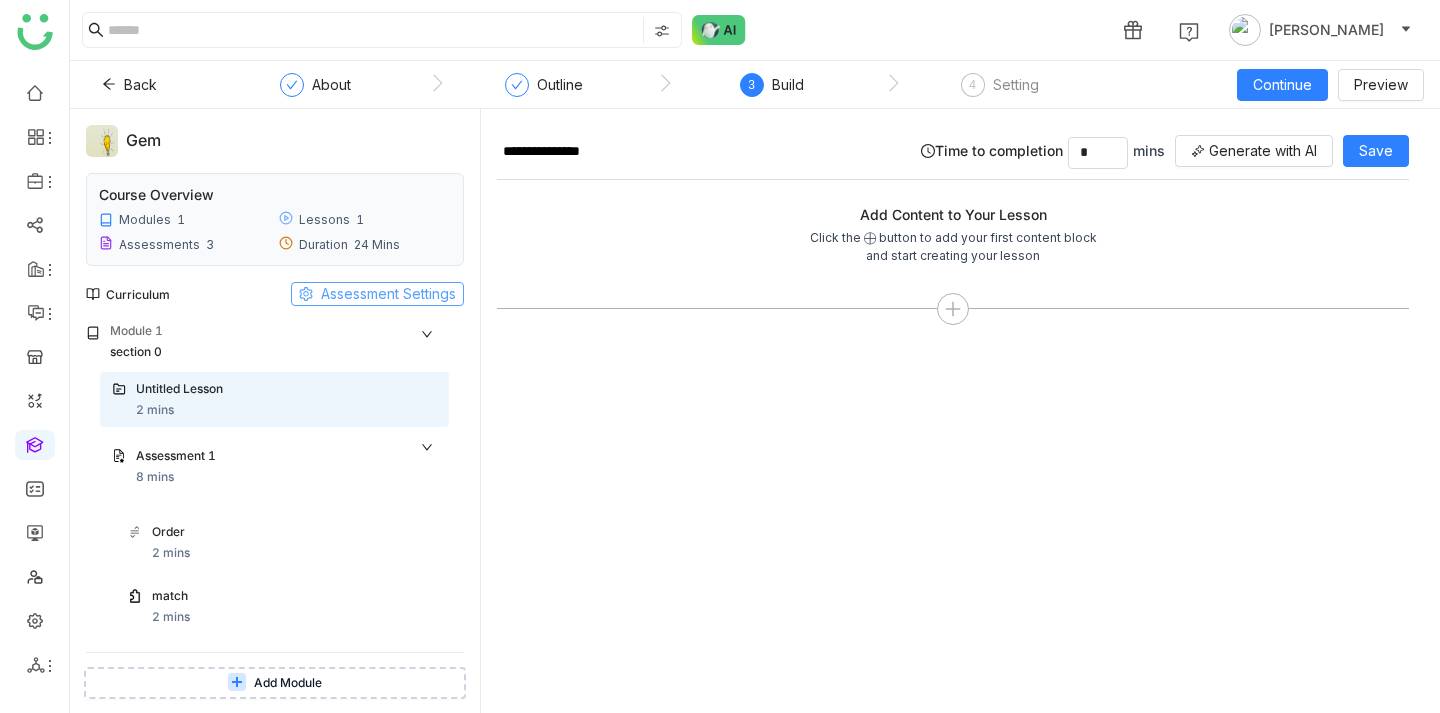 click on "Assessment Settings" 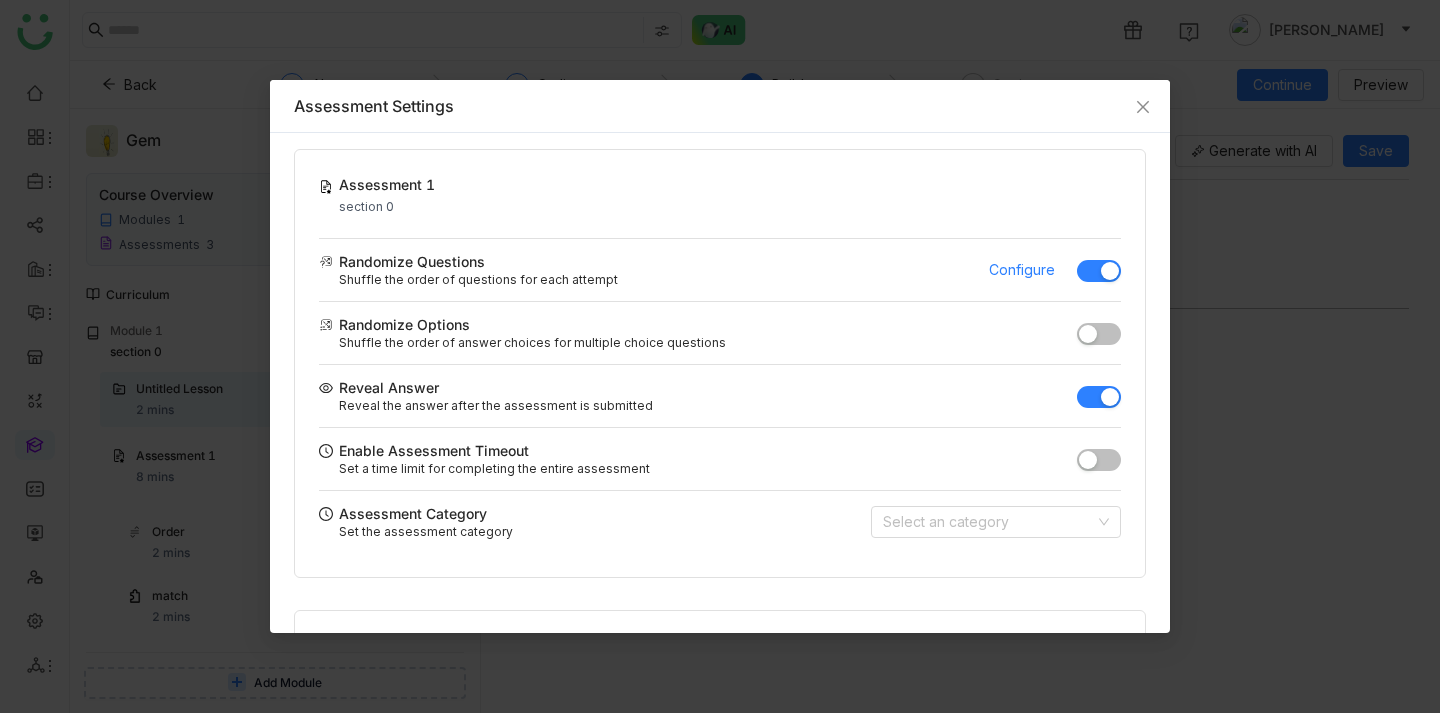 click at bounding box center [1099, 271] 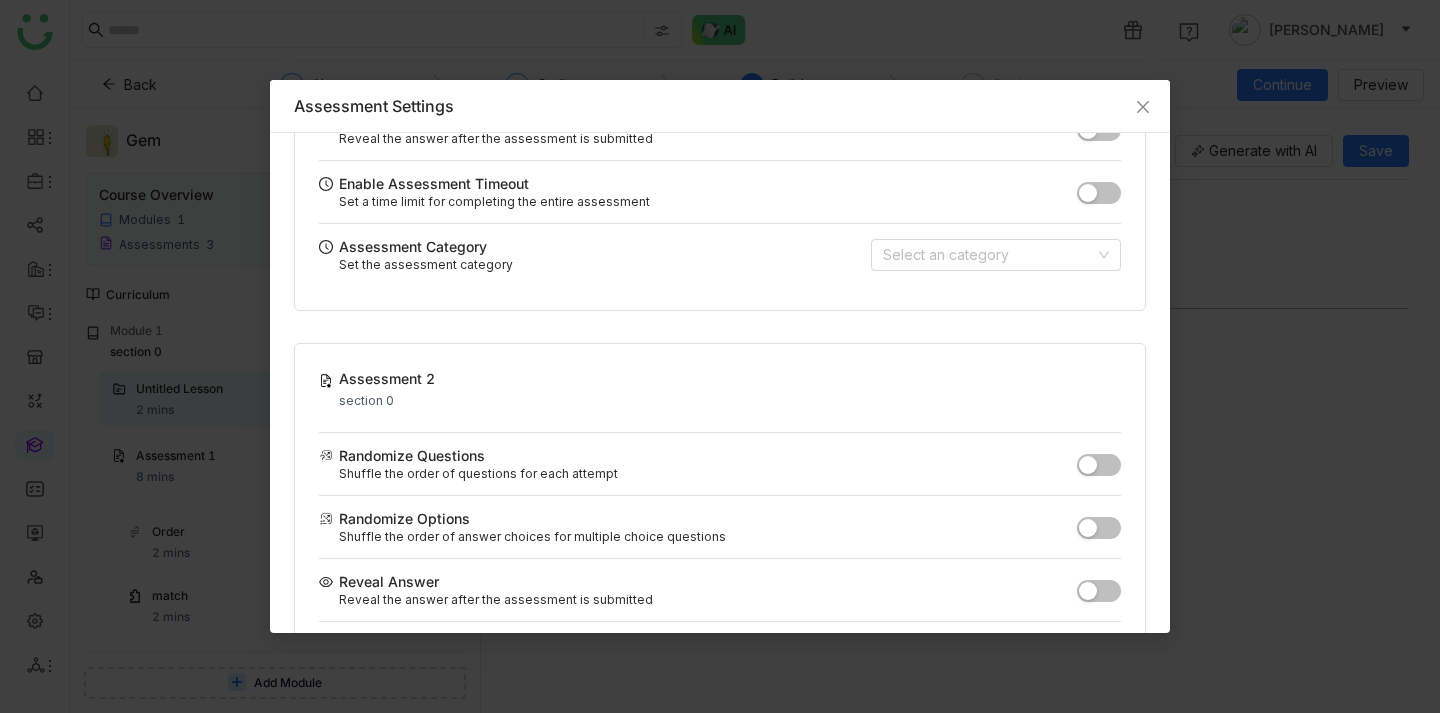 scroll, scrollTop: 892, scrollLeft: 0, axis: vertical 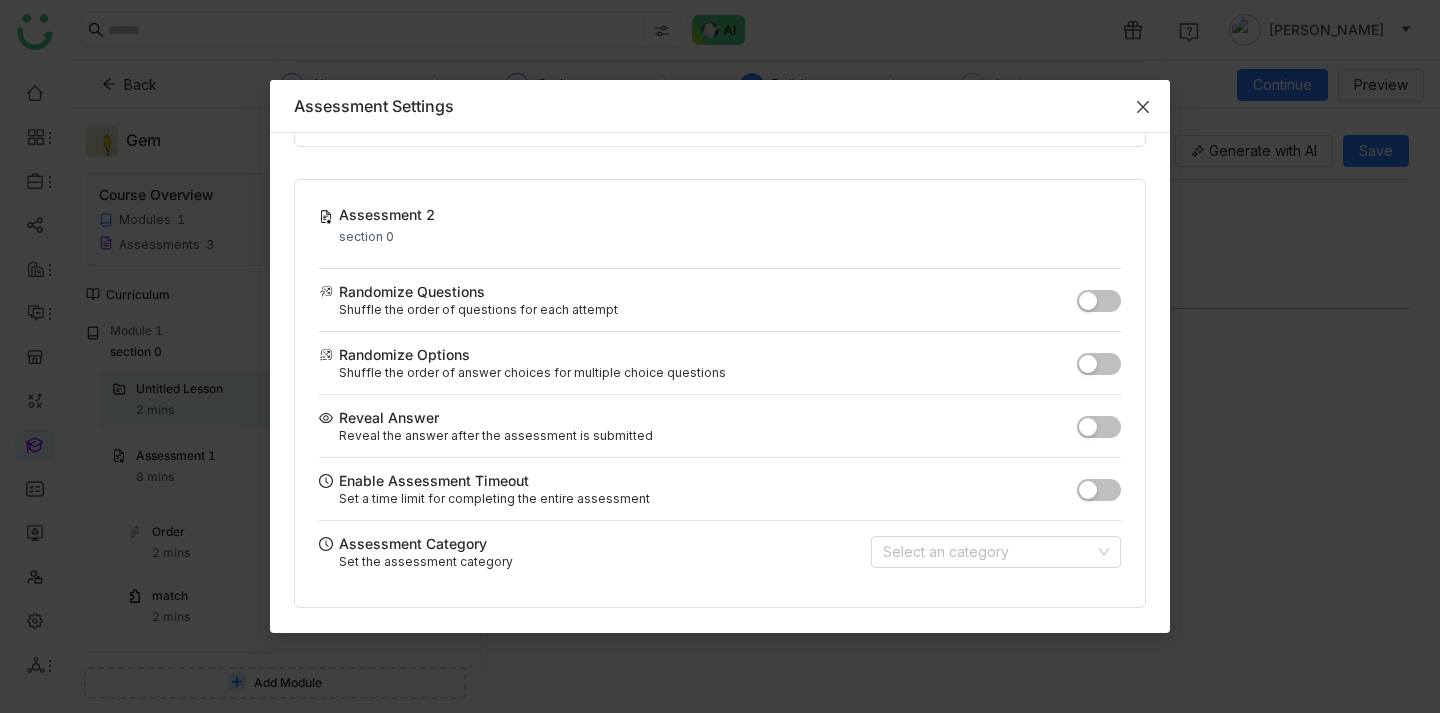 click 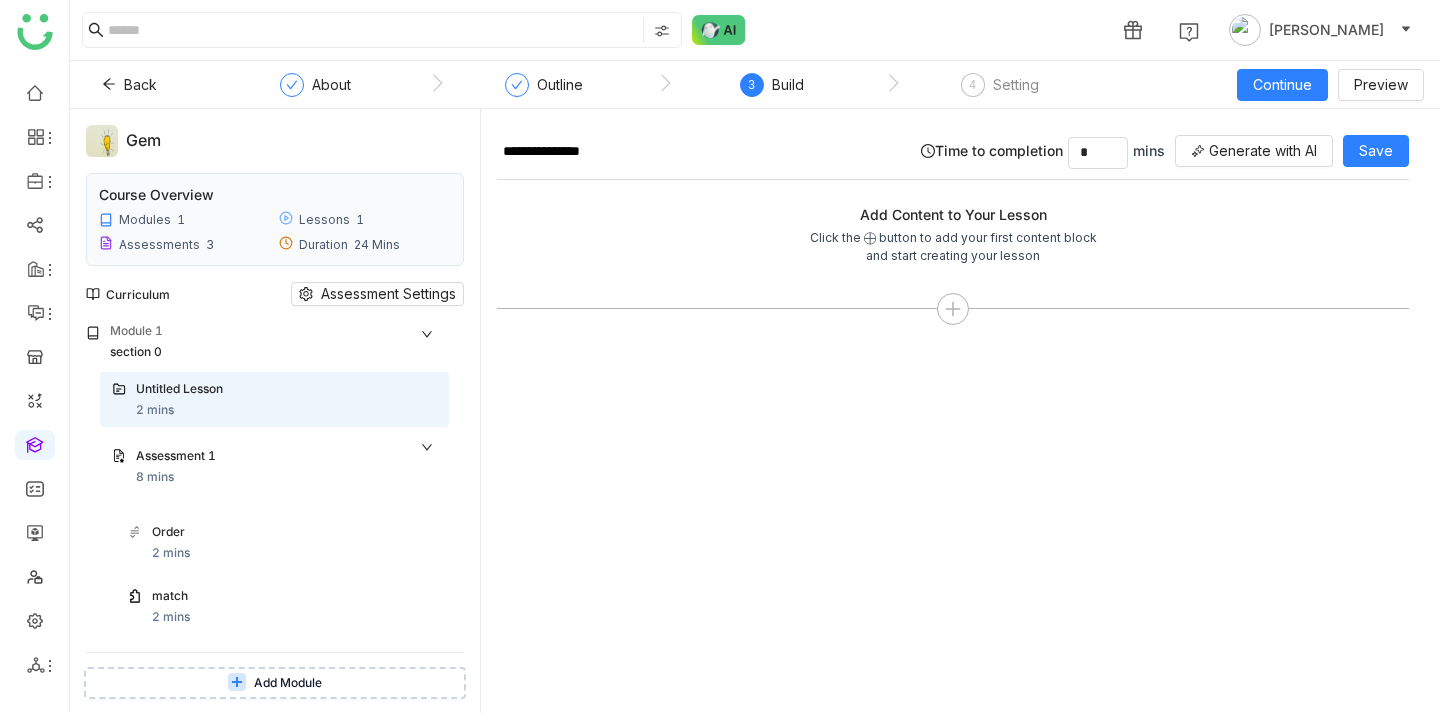 click on "Add Module" at bounding box center (275, 683) 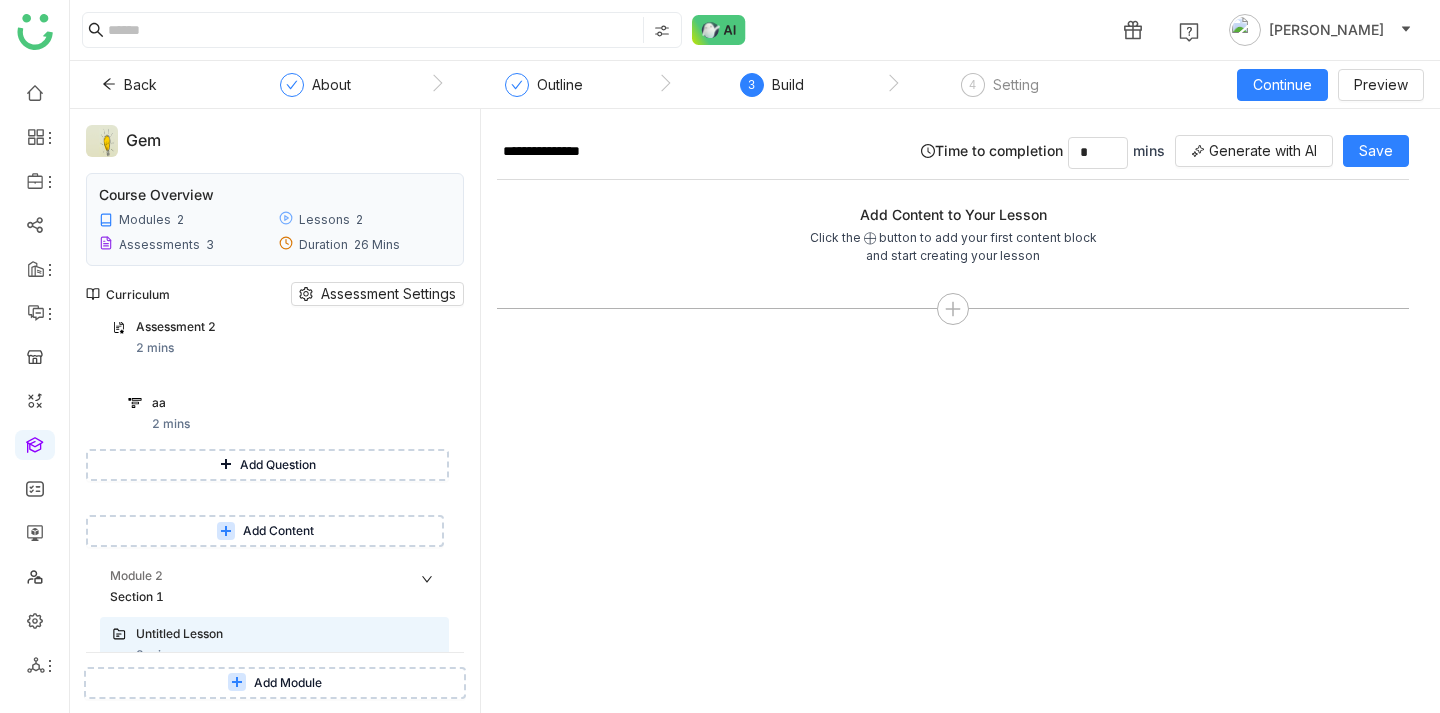 scroll, scrollTop: 1259, scrollLeft: 0, axis: vertical 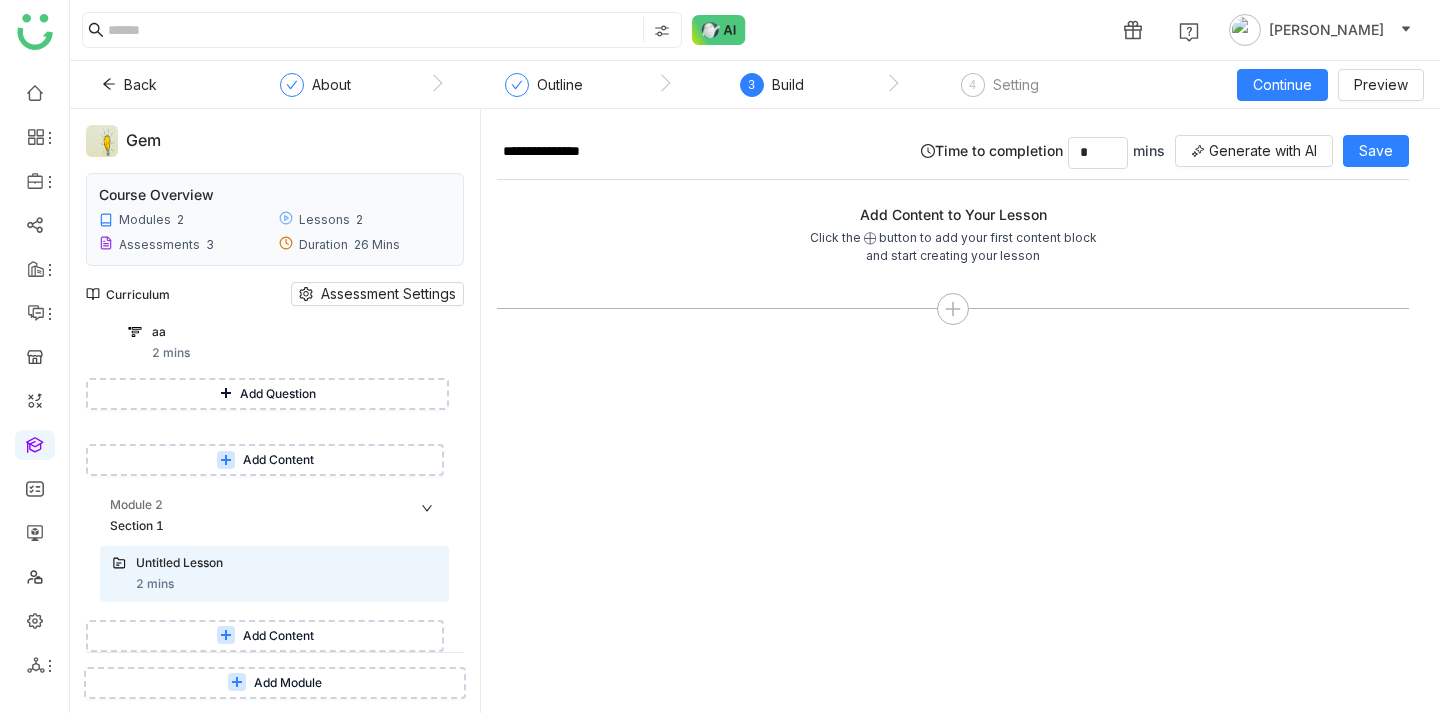 click on "Add Question" at bounding box center [267, 394] 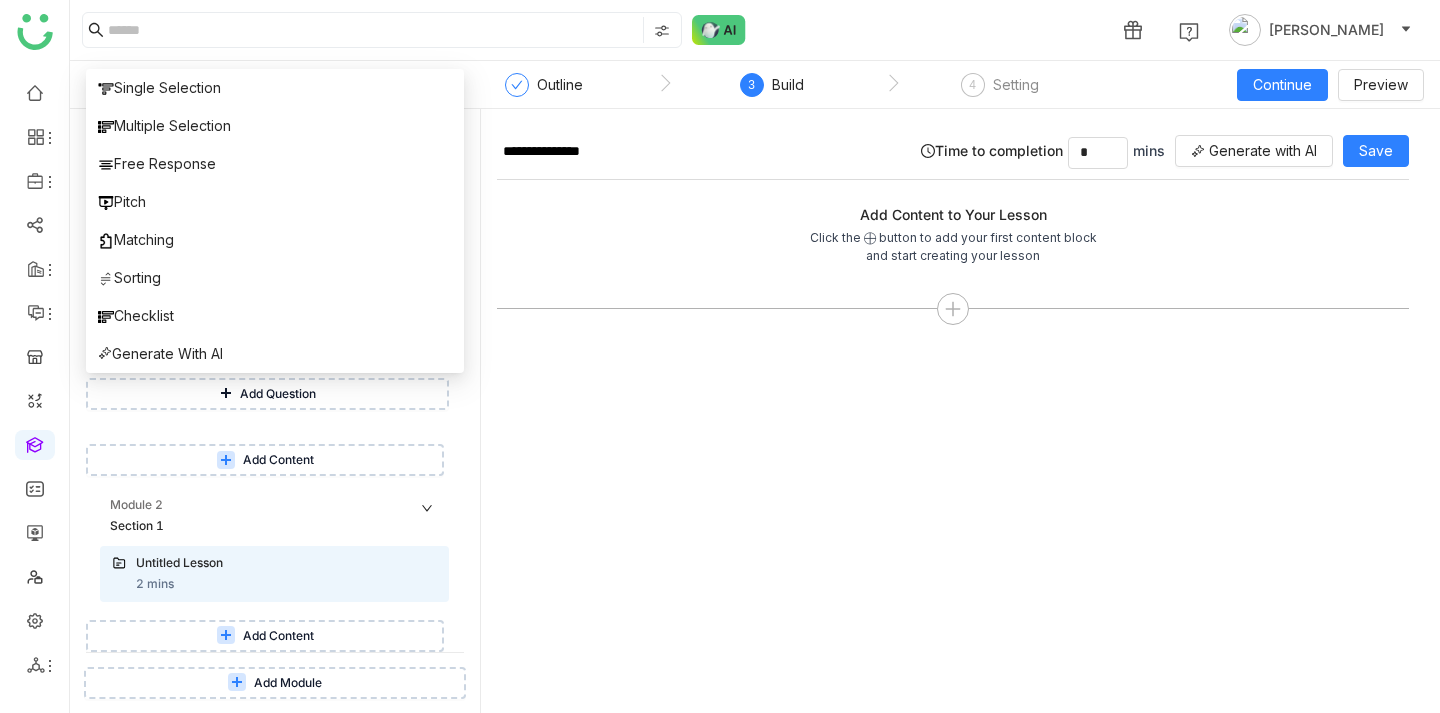 click on "aa   2 mins  Add Question" at bounding box center (274, 367) 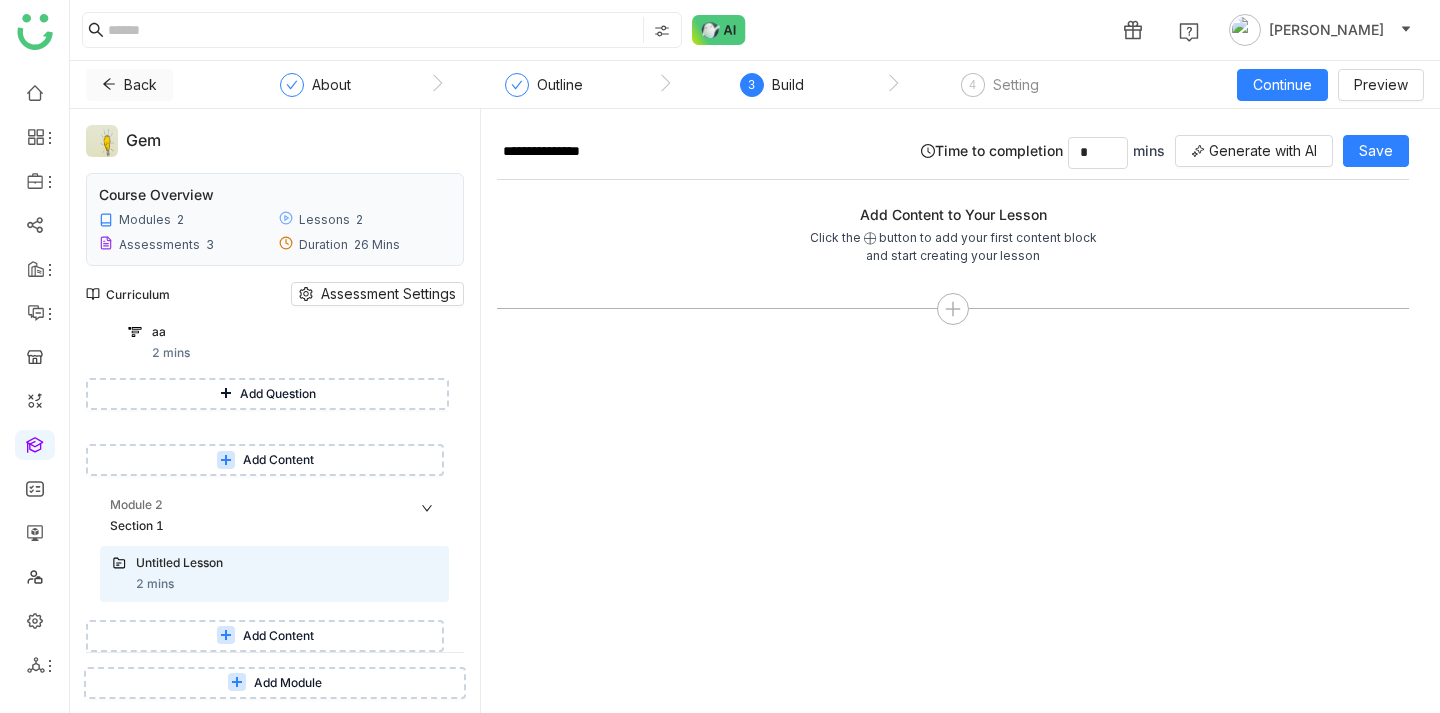 click 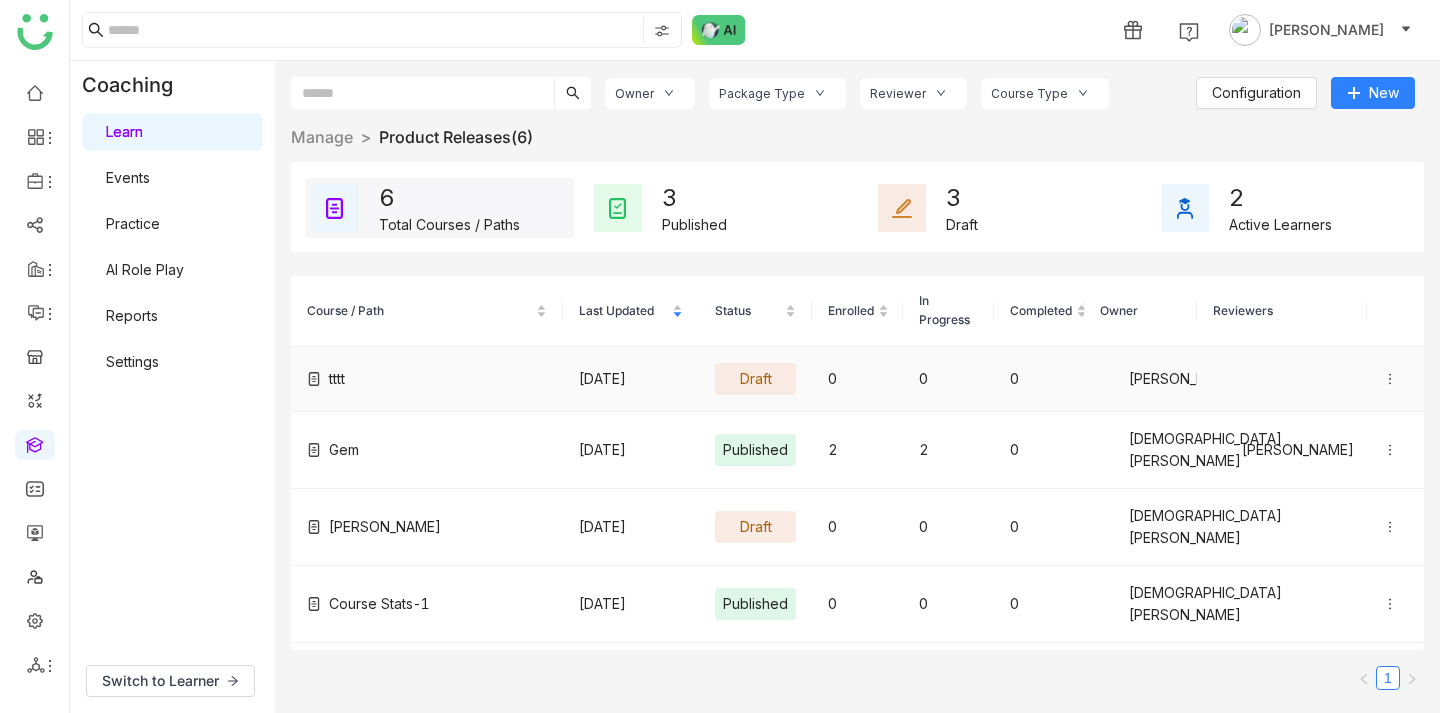 click on "tttt" 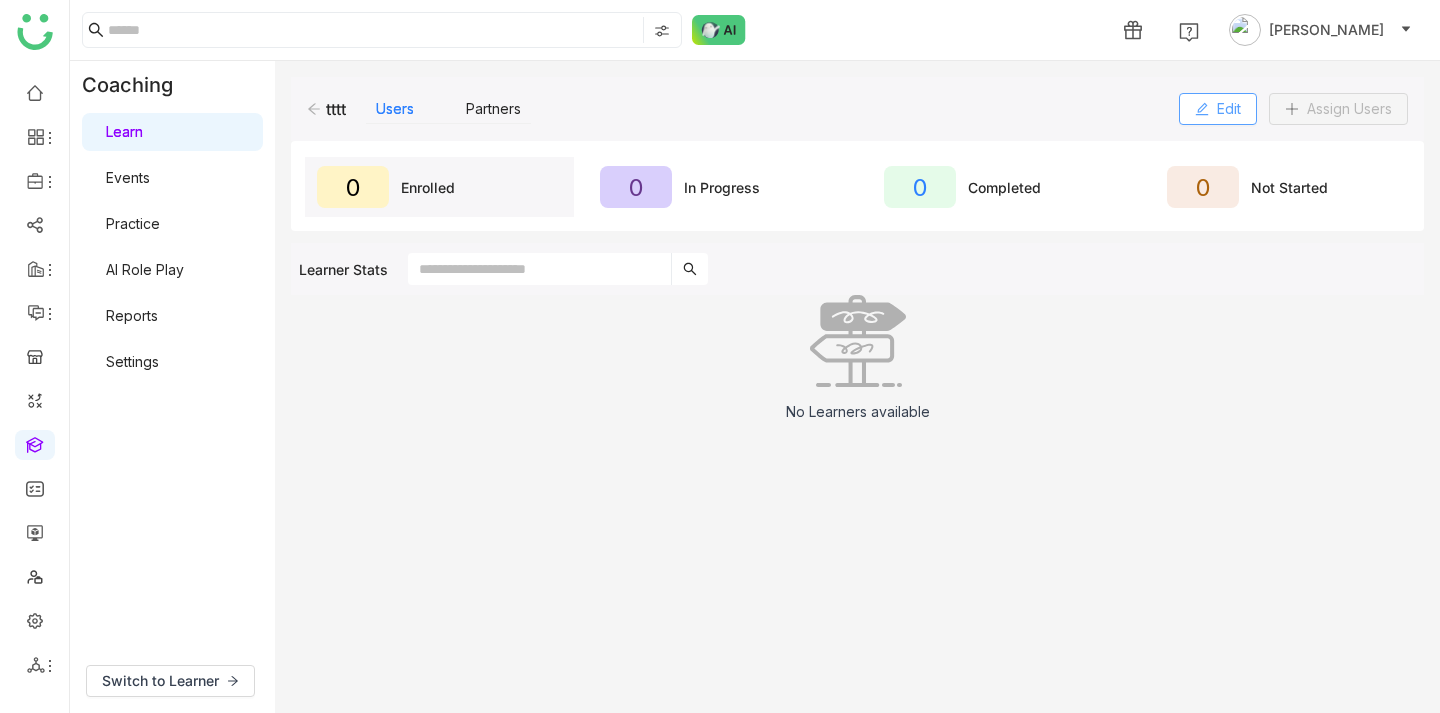 click on "Edit" 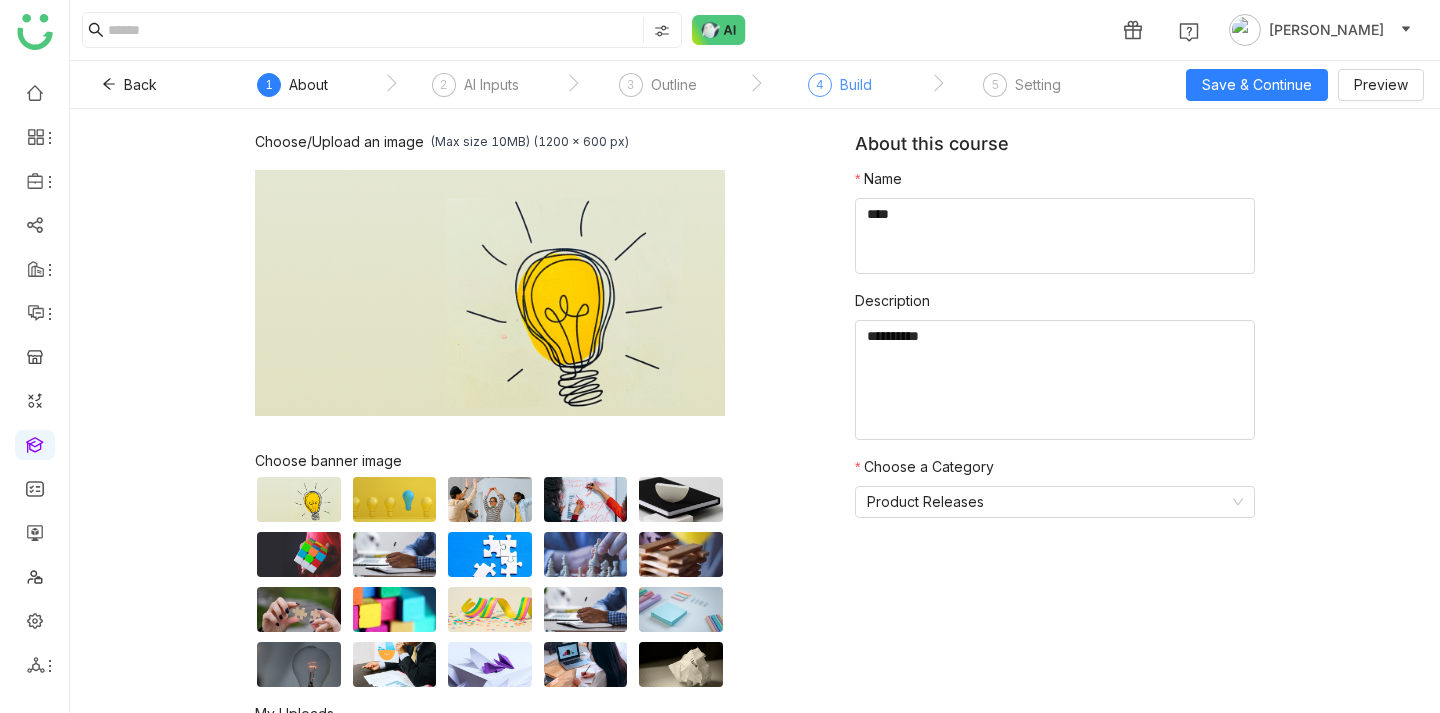 click on "4" 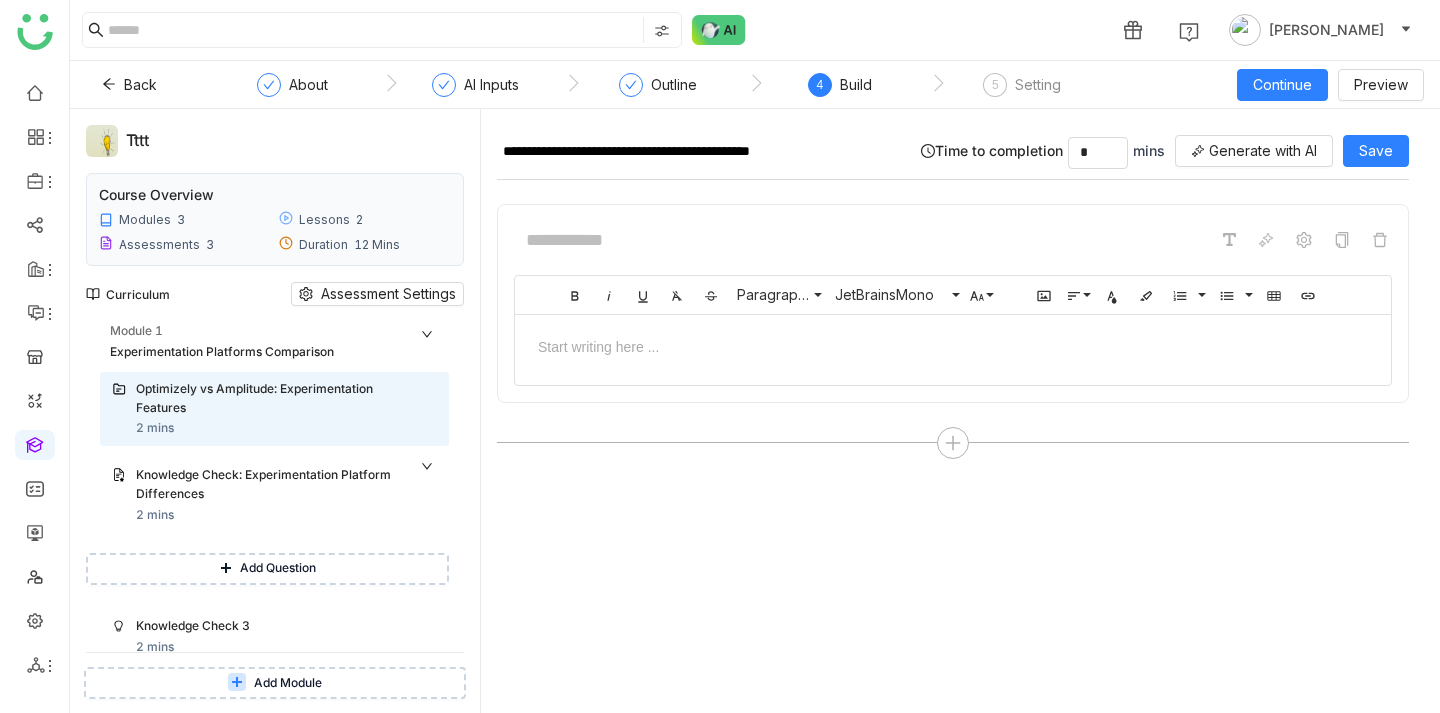 scroll, scrollTop: 231, scrollLeft: 0, axis: vertical 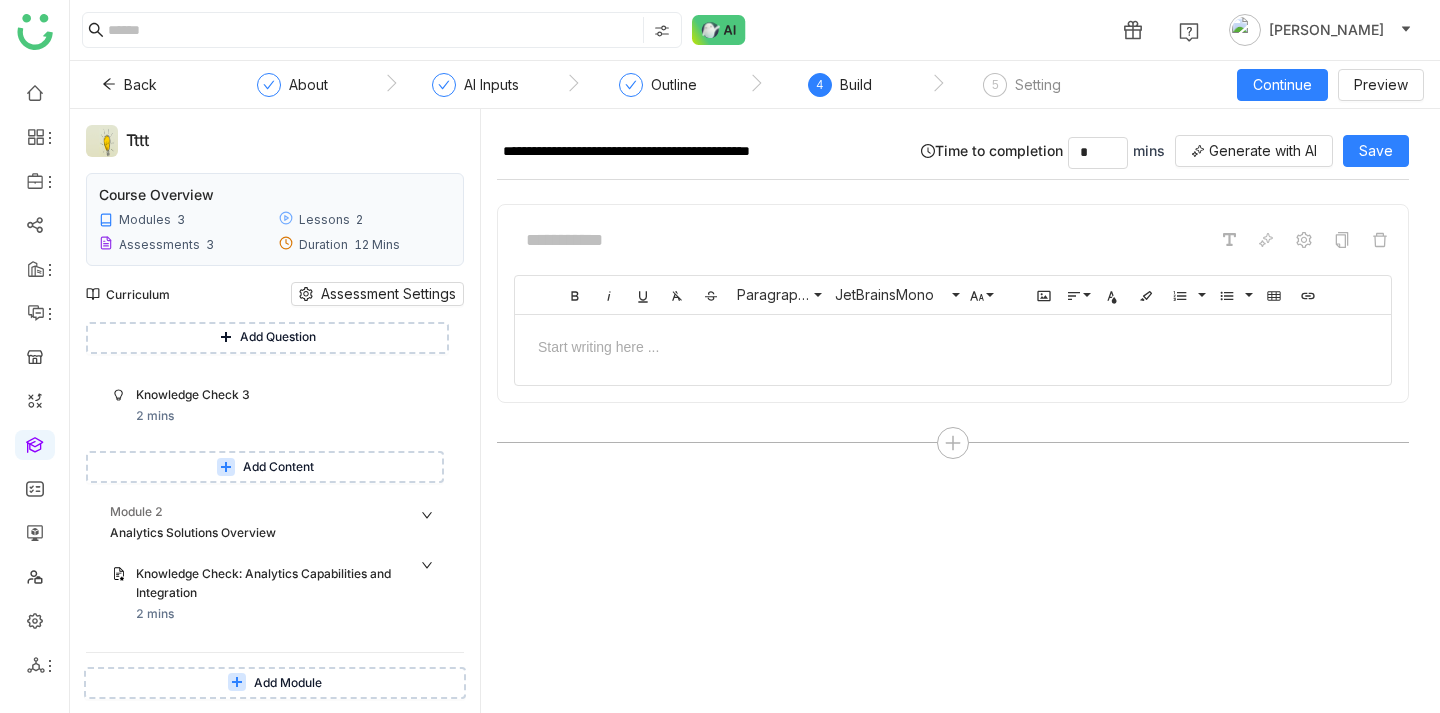 click on "Add Question" at bounding box center [278, 337] 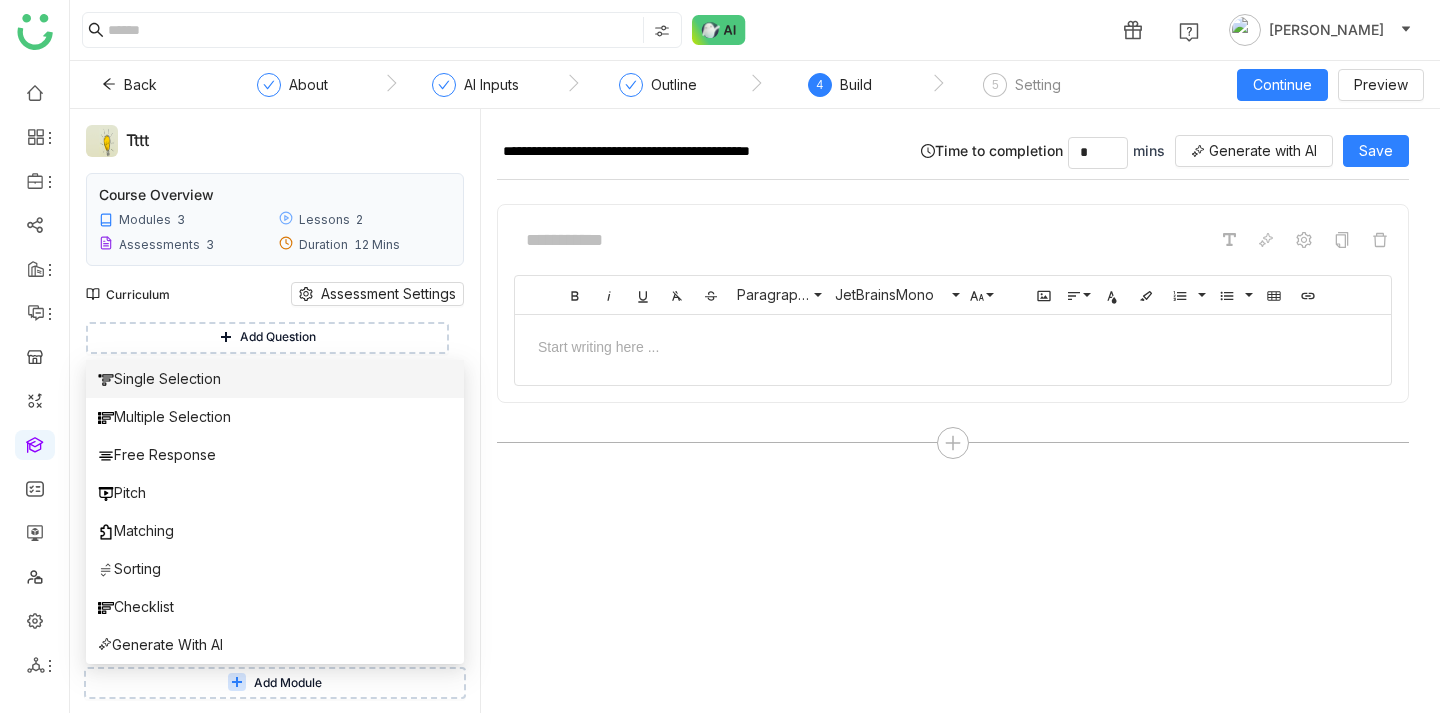 click on "Single Selection" at bounding box center (275, 379) 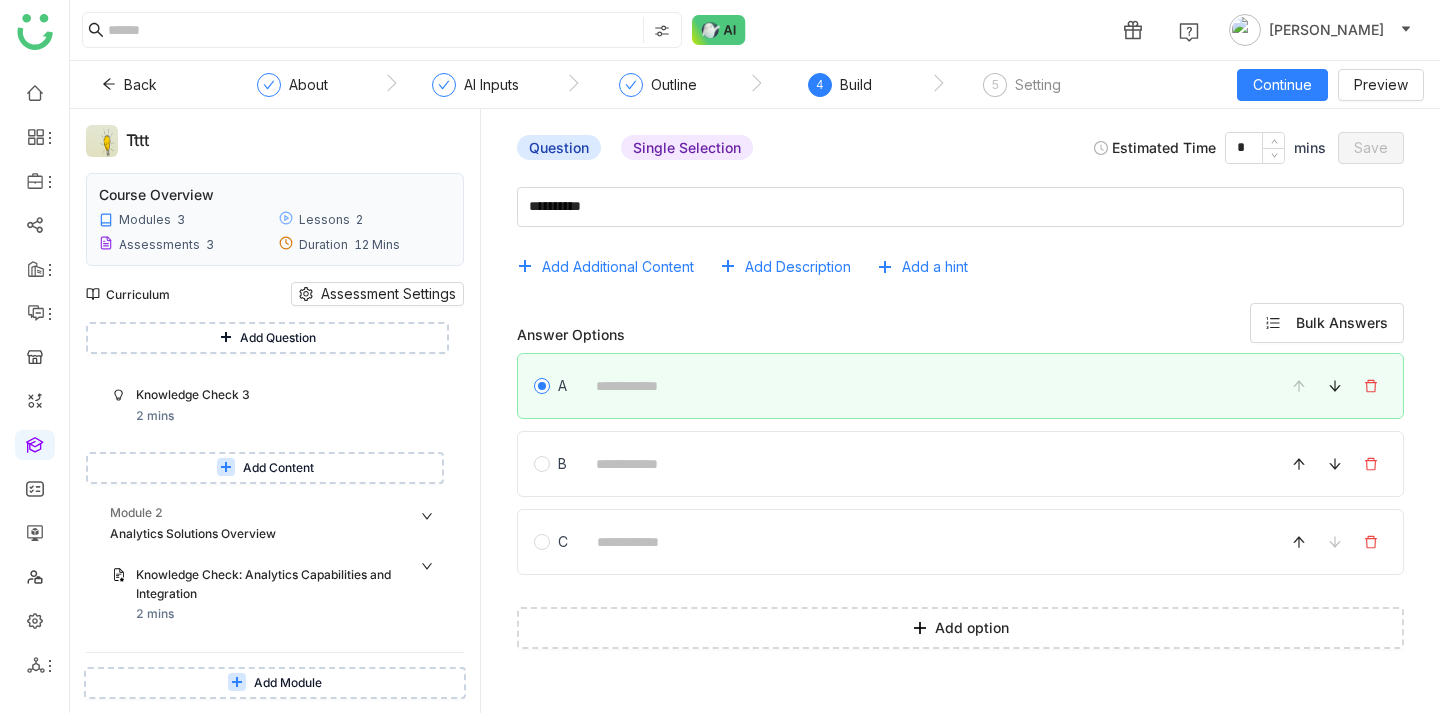 click on "Add Question" at bounding box center [267, 338] 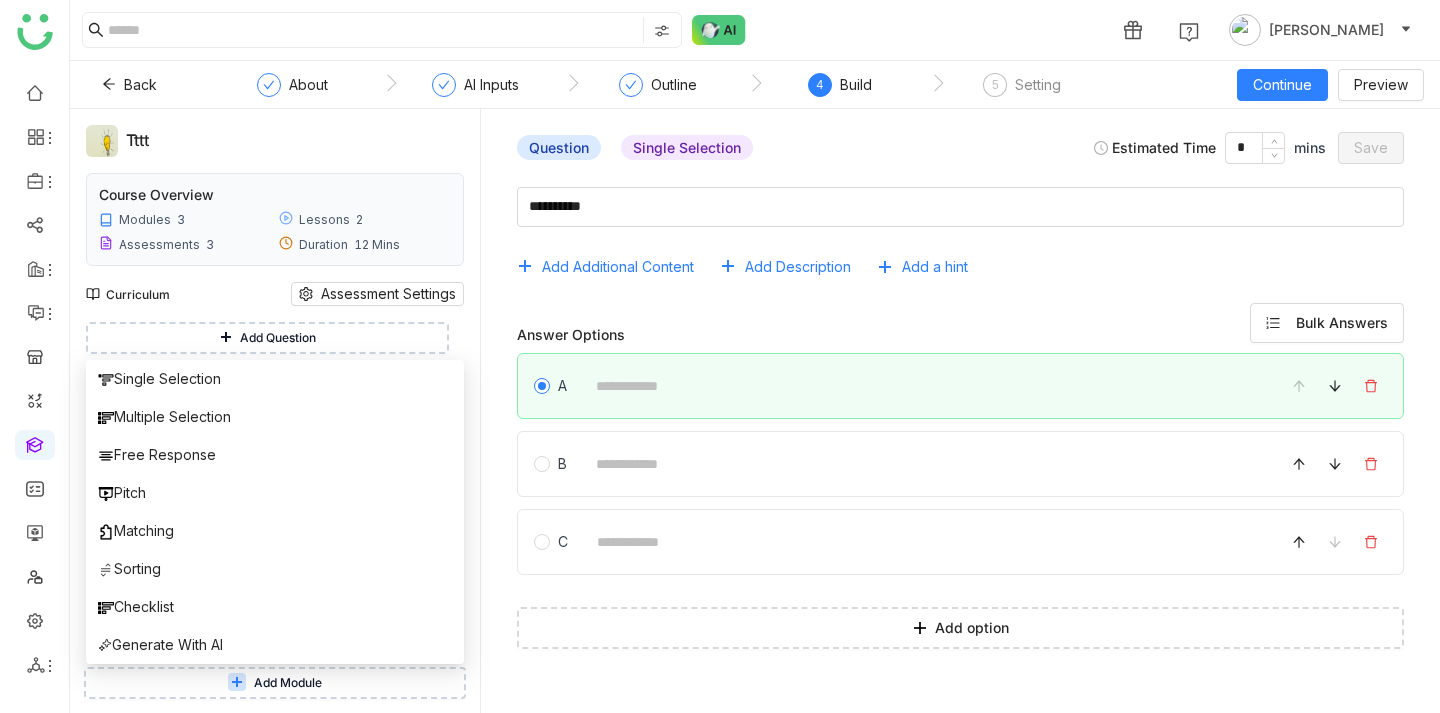 click on "Add Additional Content   Add Description   Add a hint  Answer Options  Bulk Answers  A B C  Add option" 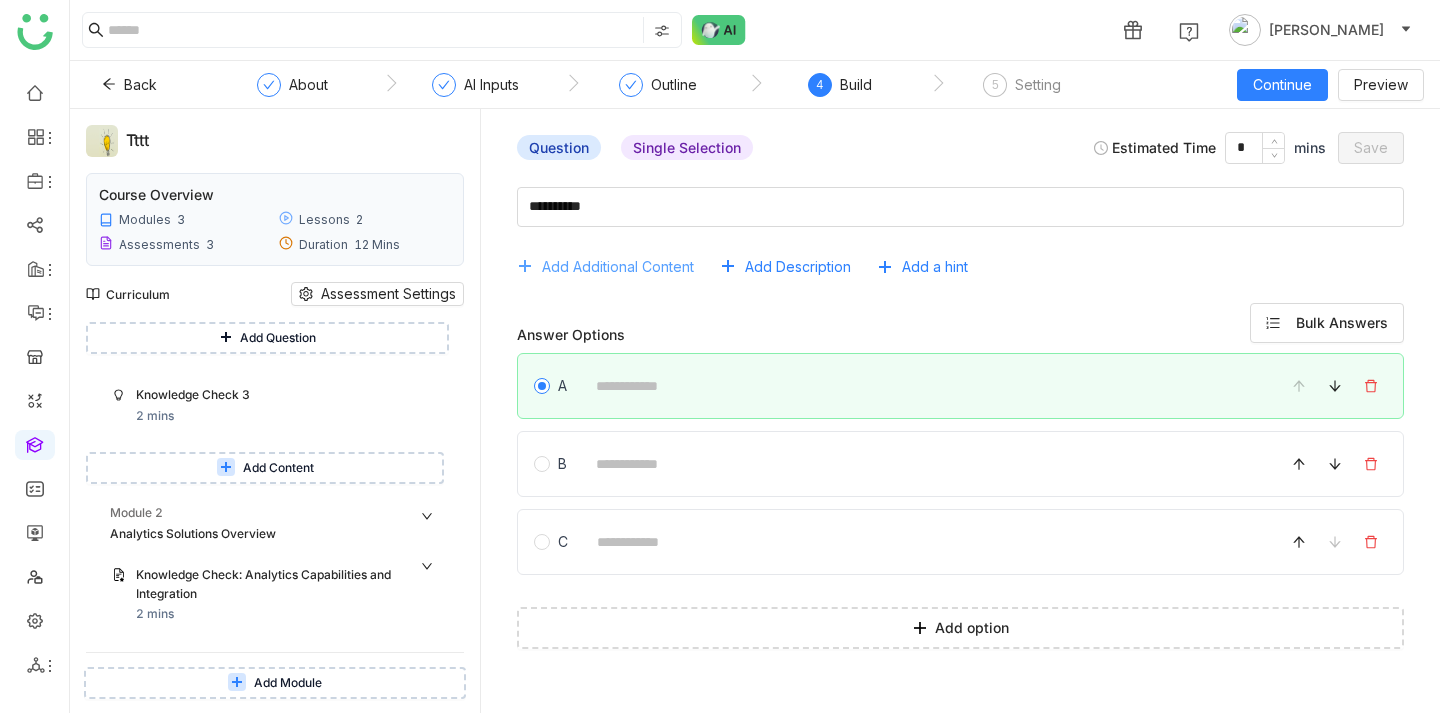 click on "Add Additional Content" 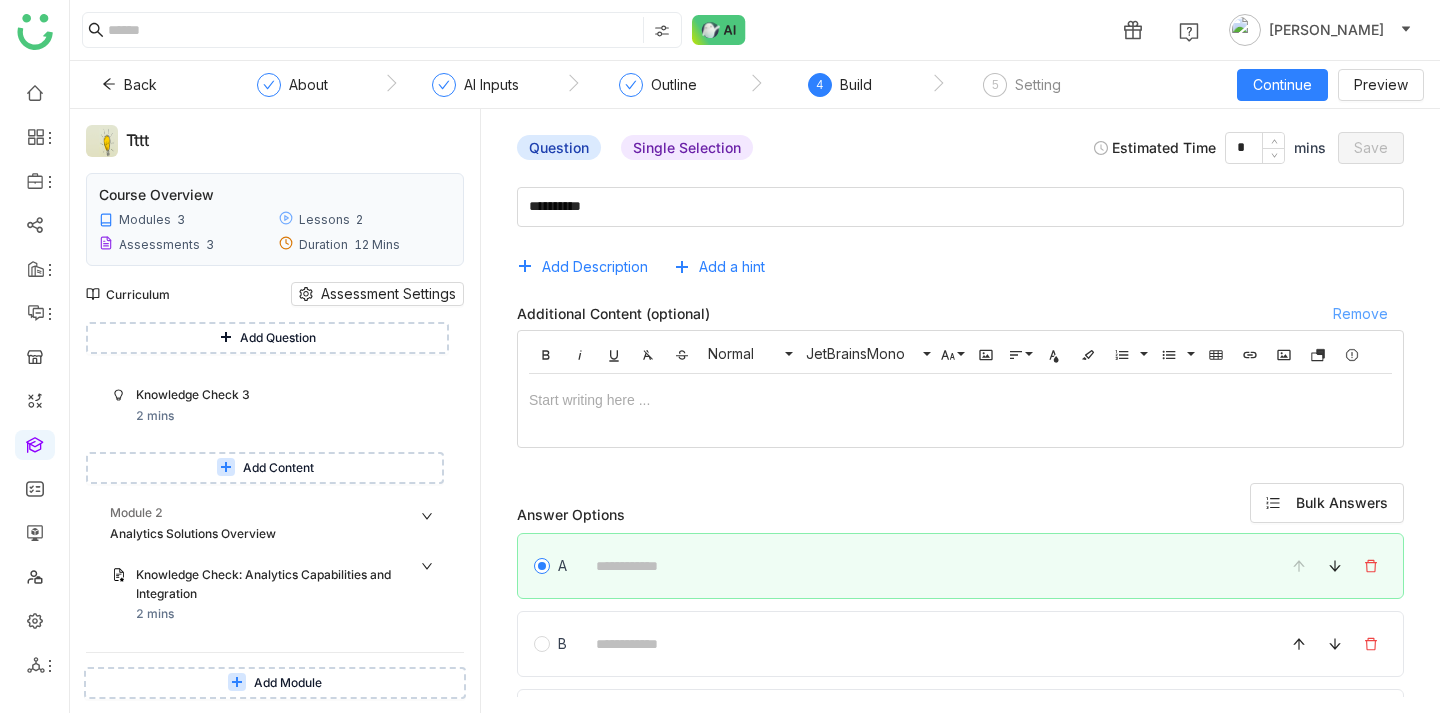 click on "Remove" 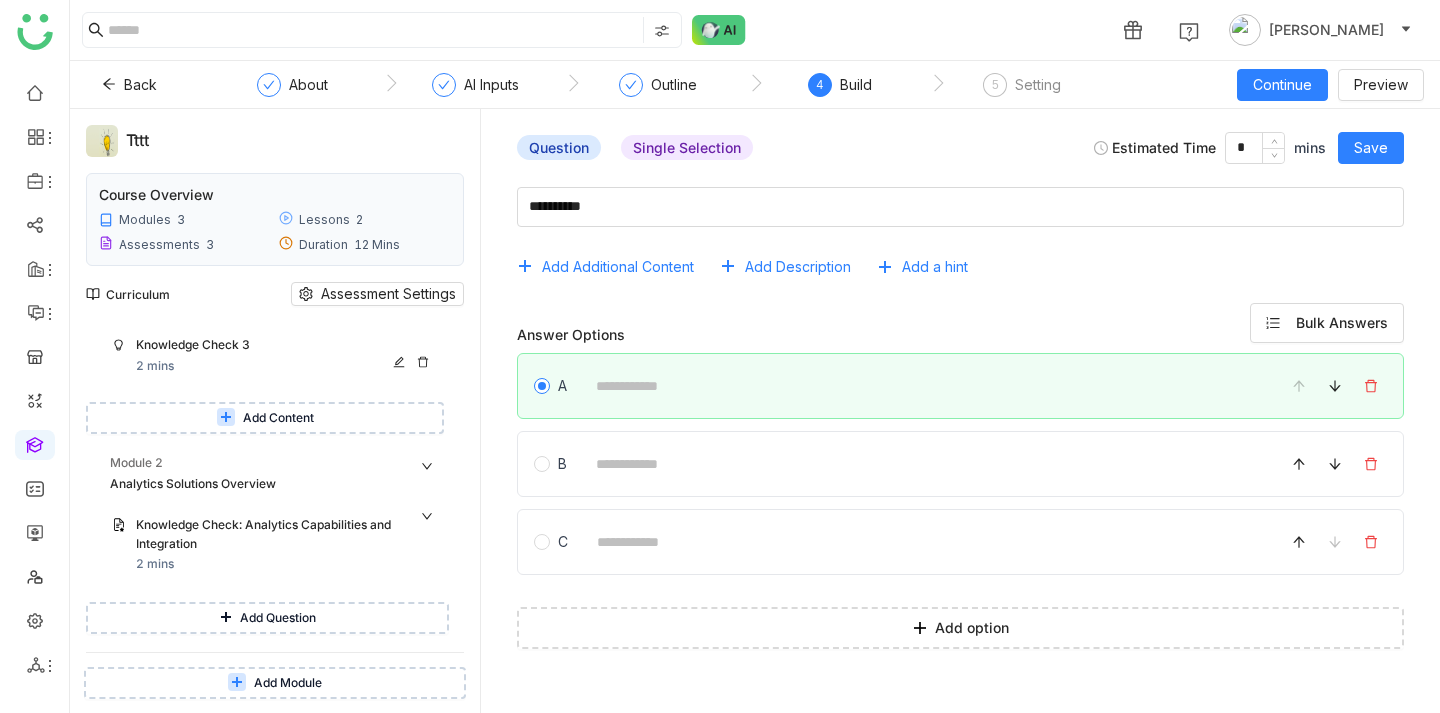 scroll, scrollTop: 345, scrollLeft: 0, axis: vertical 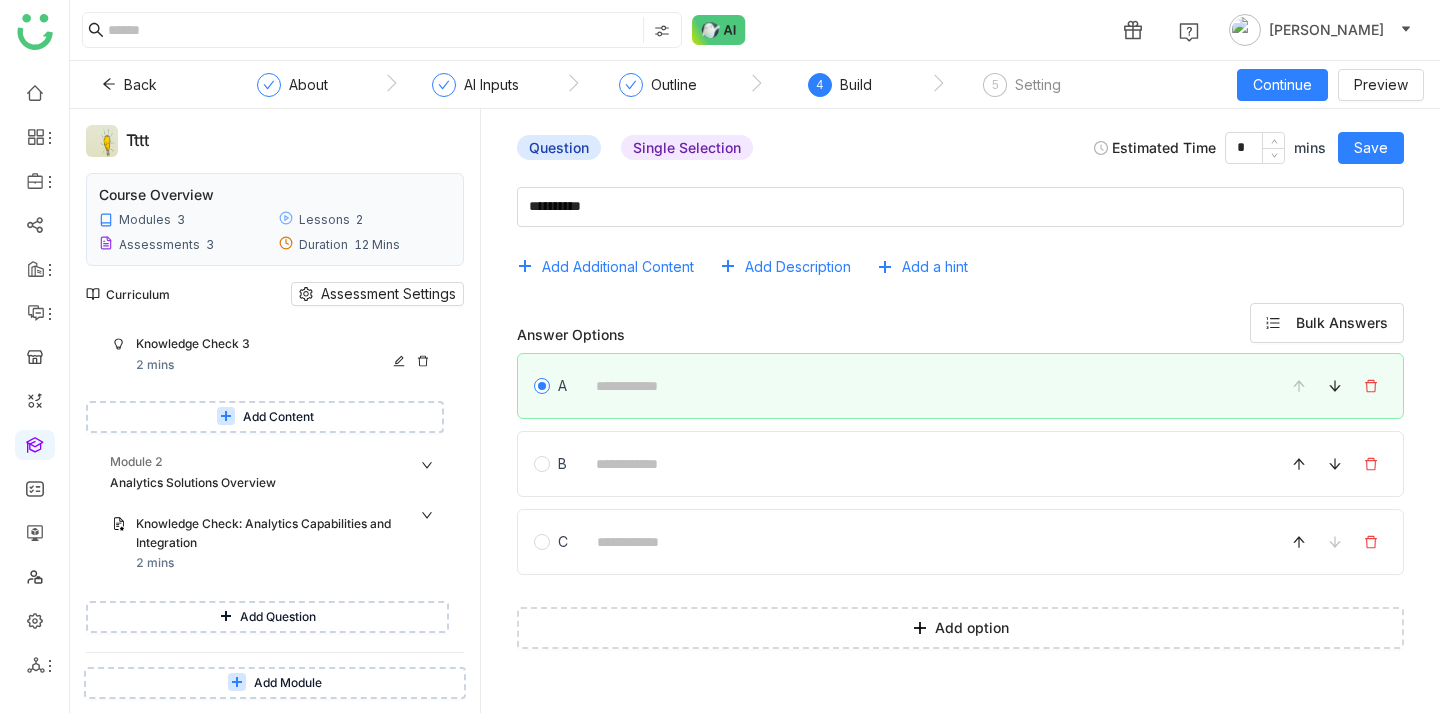 click on "Knowledge Check 3" at bounding box center [268, 344] 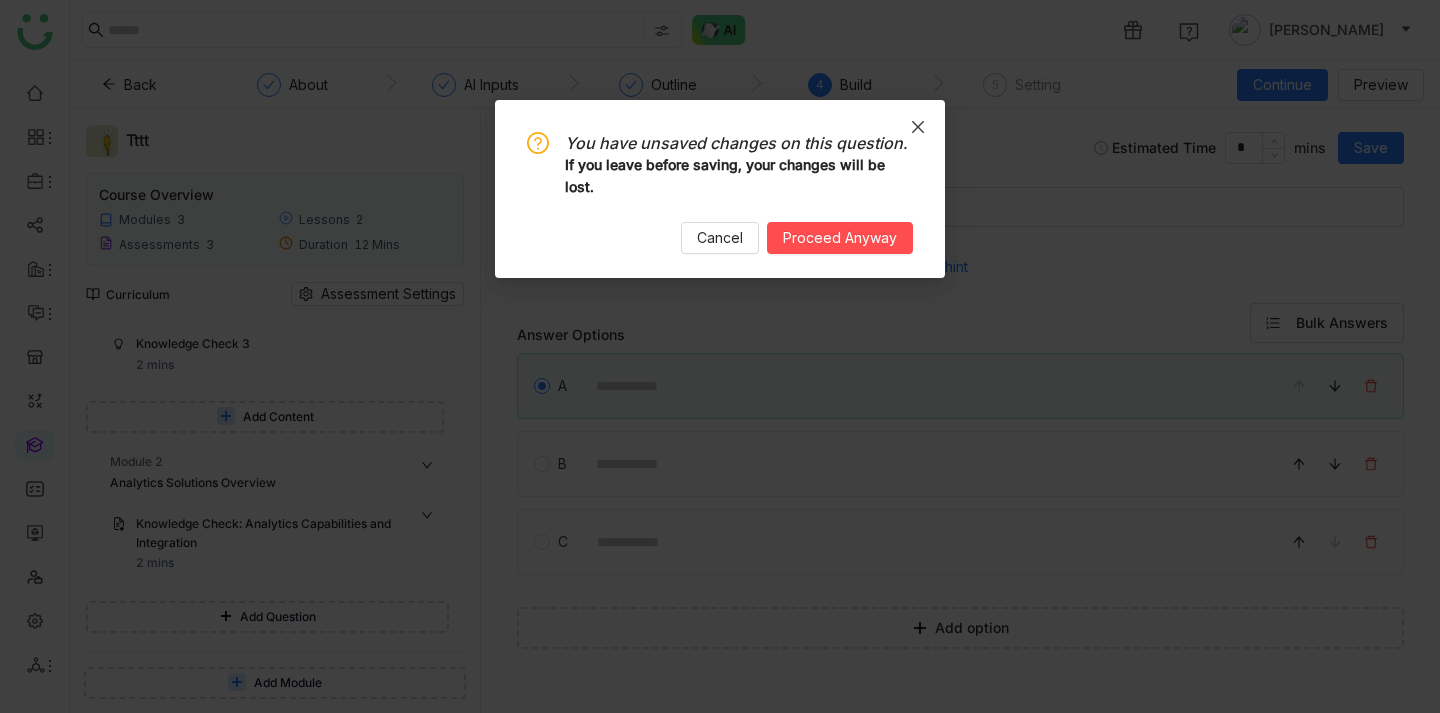 click at bounding box center (918, 127) 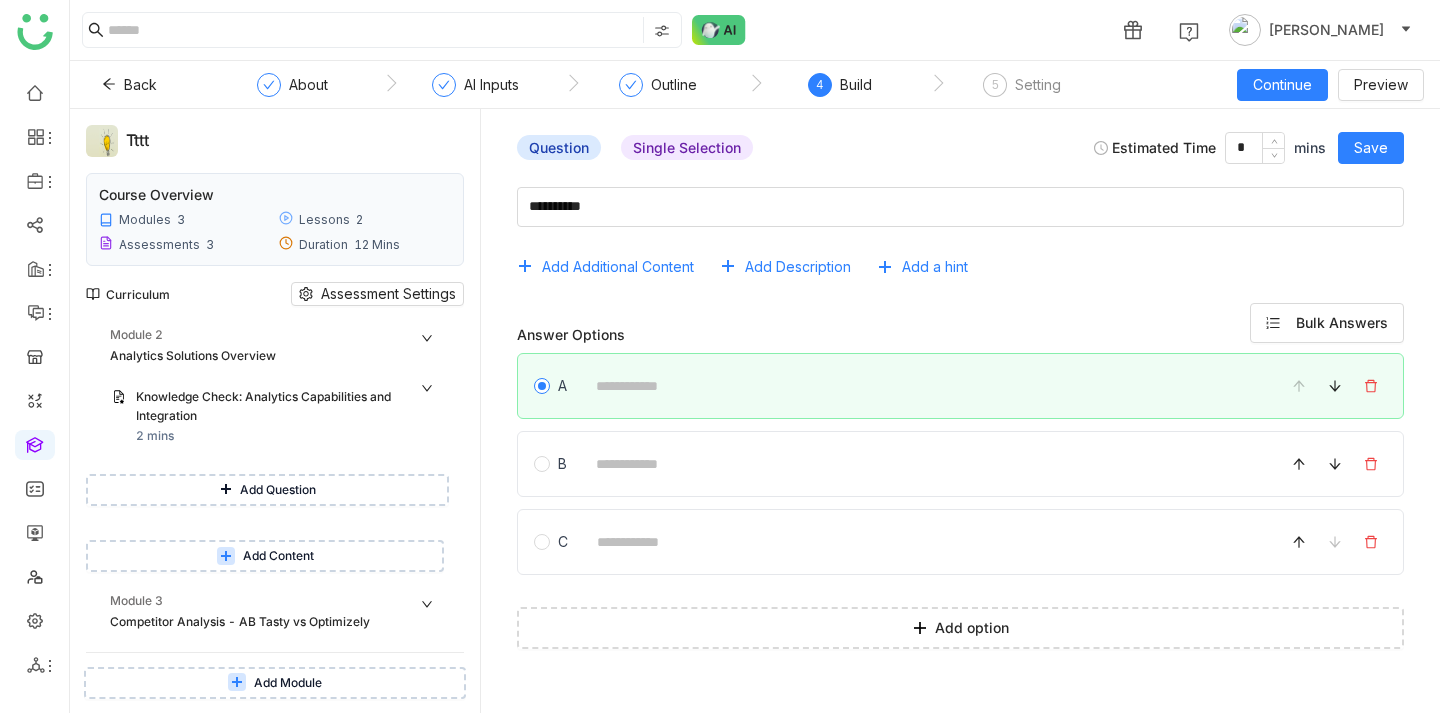scroll, scrollTop: 473, scrollLeft: 0, axis: vertical 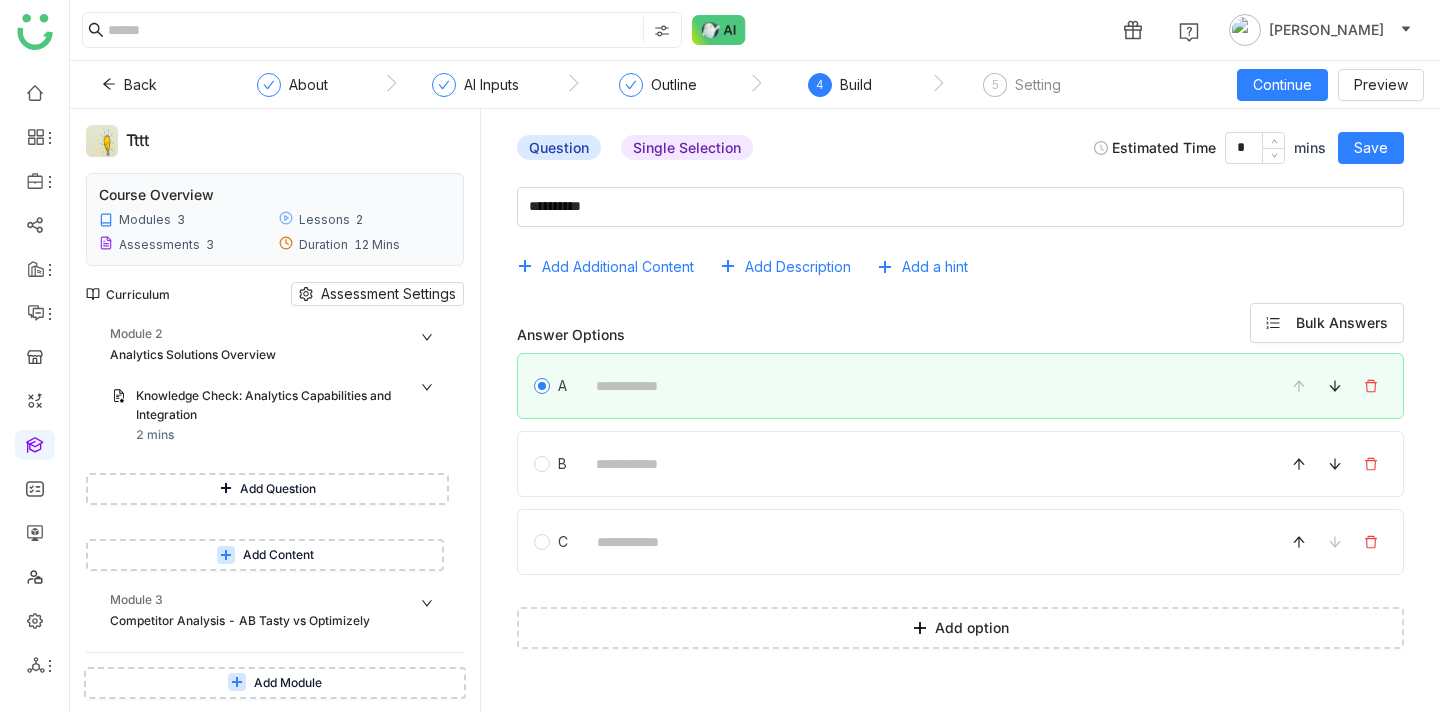 click 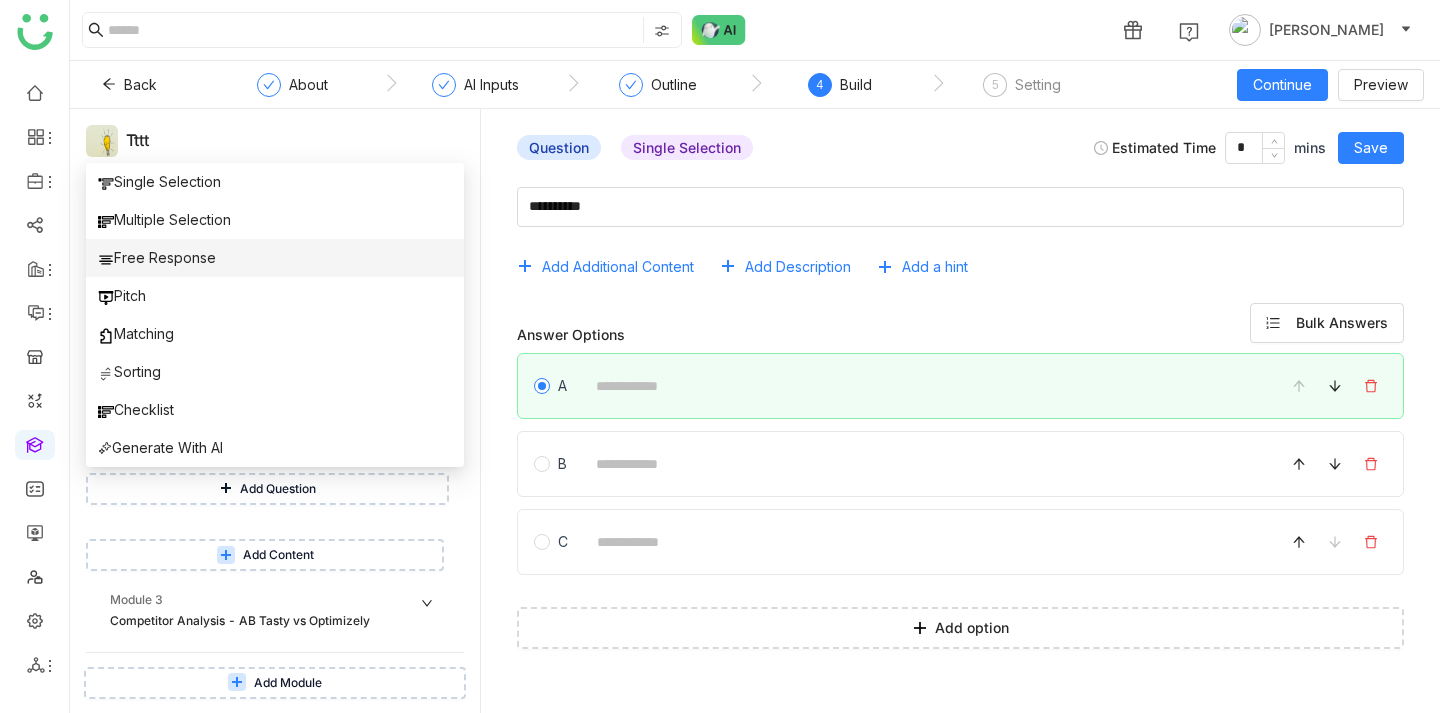 click on "Free Response" at bounding box center (275, 258) 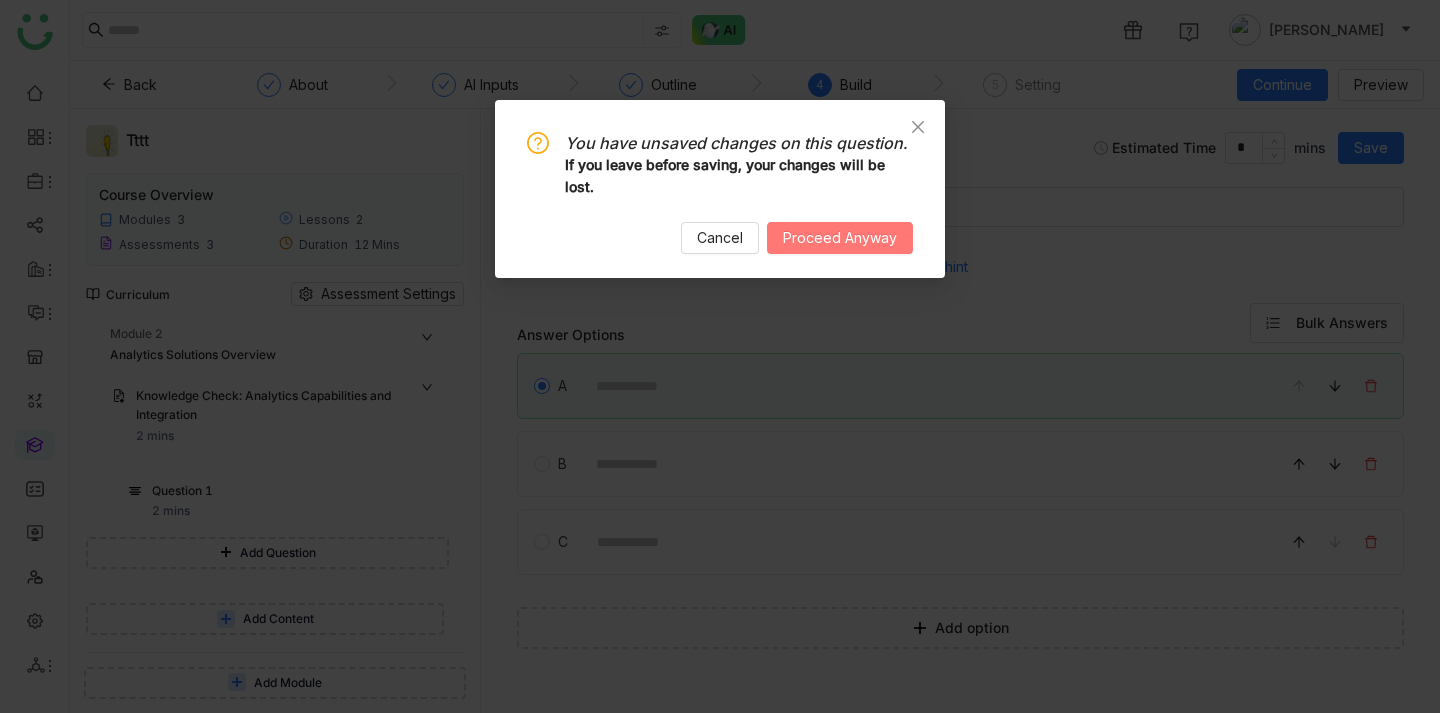 click on "Proceed Anyway" at bounding box center [840, 238] 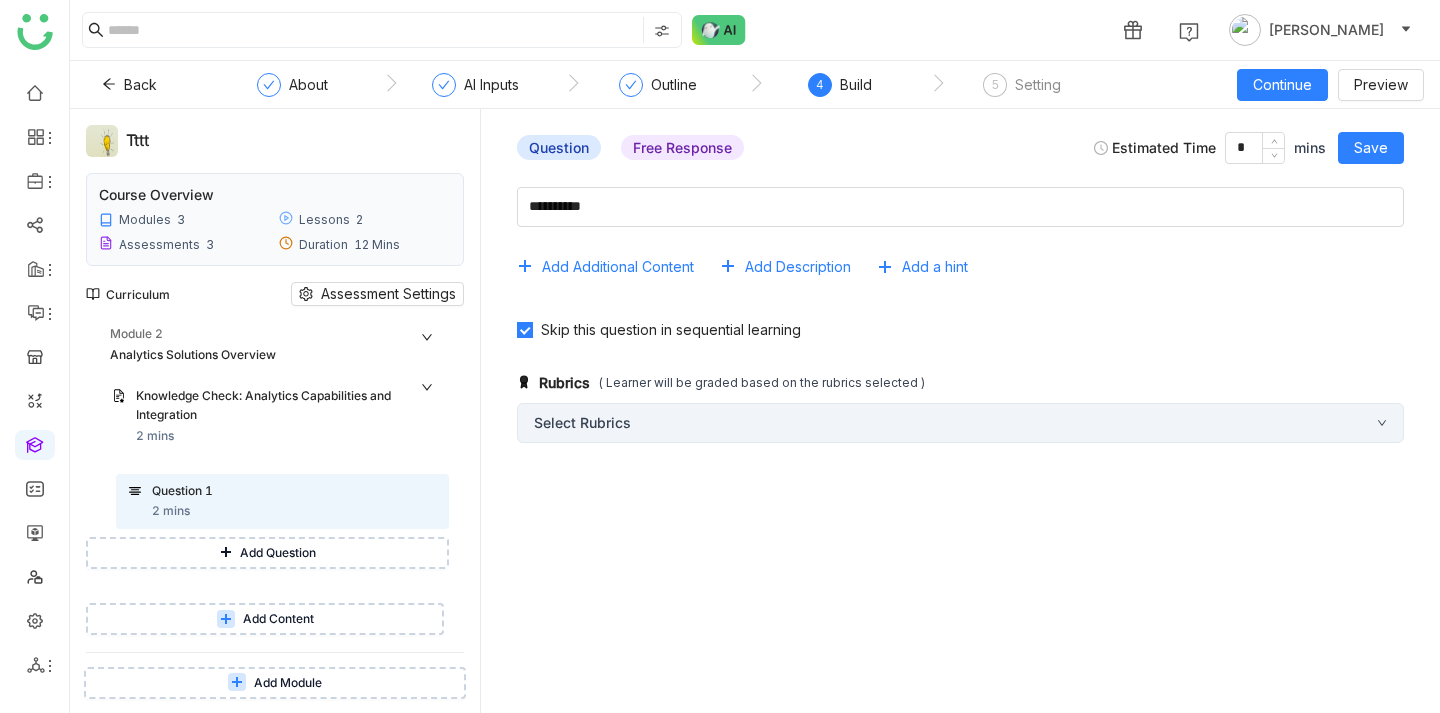 click on "Select Rubrics" 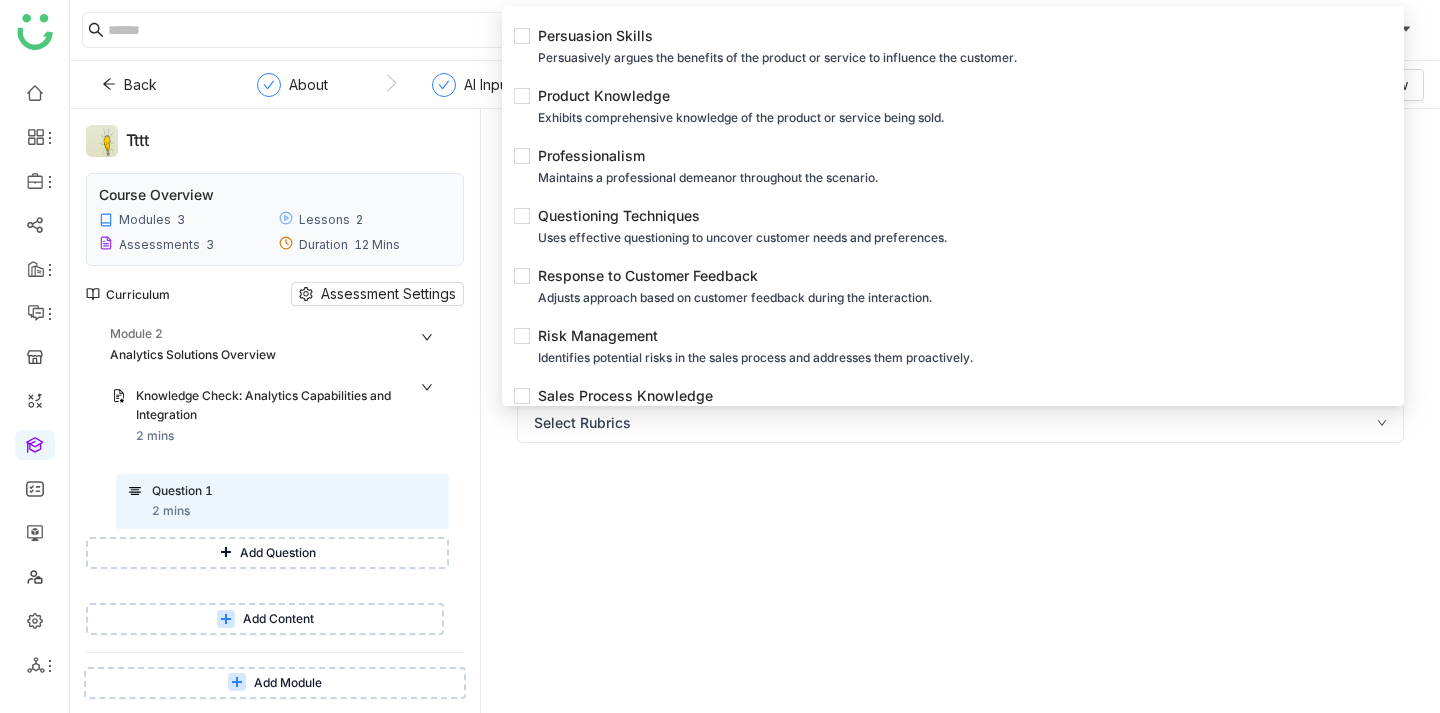 scroll, scrollTop: 2116, scrollLeft: 0, axis: vertical 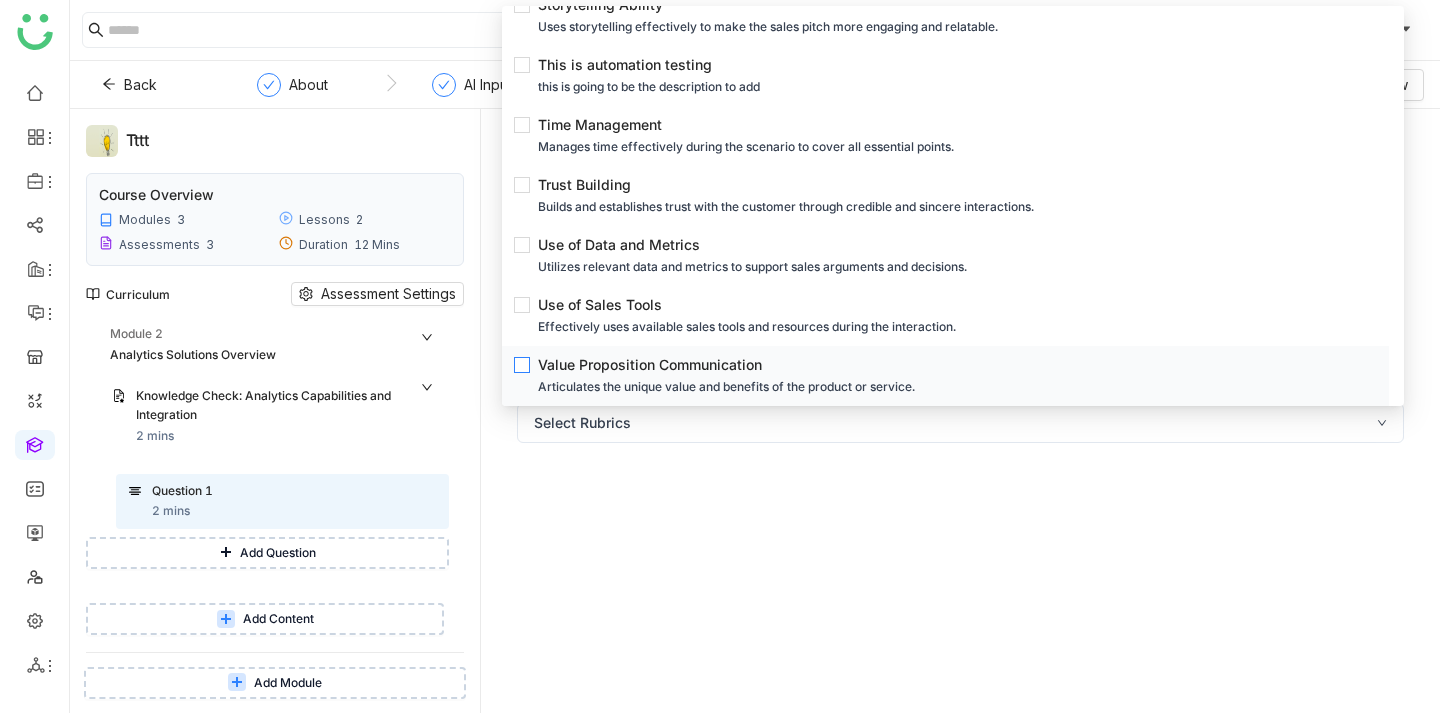 click on "Value Proposition Communication Articulates the unique value and benefits of the product or service." at bounding box center [951, 376] 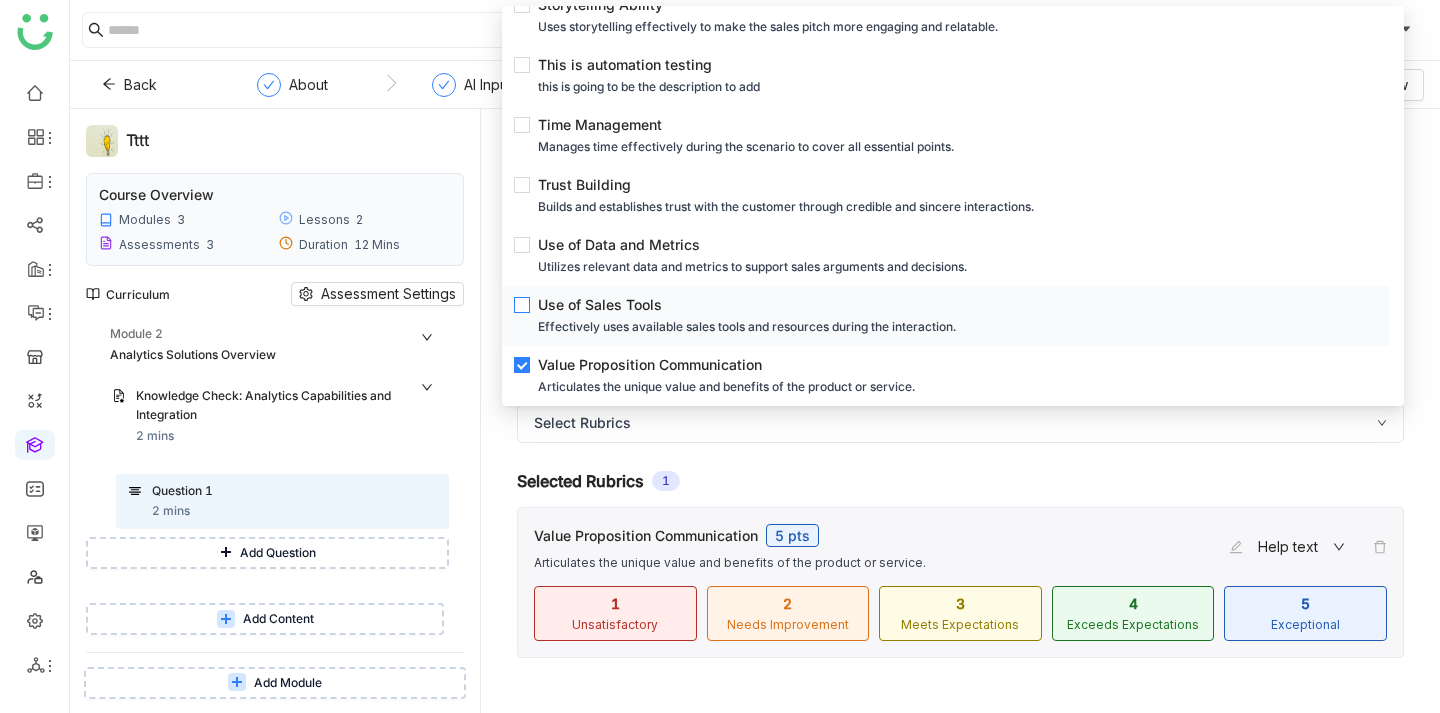 click on "Use of Sales Tools Effectively uses available sales tools and resources during the interaction." at bounding box center (951, 316) 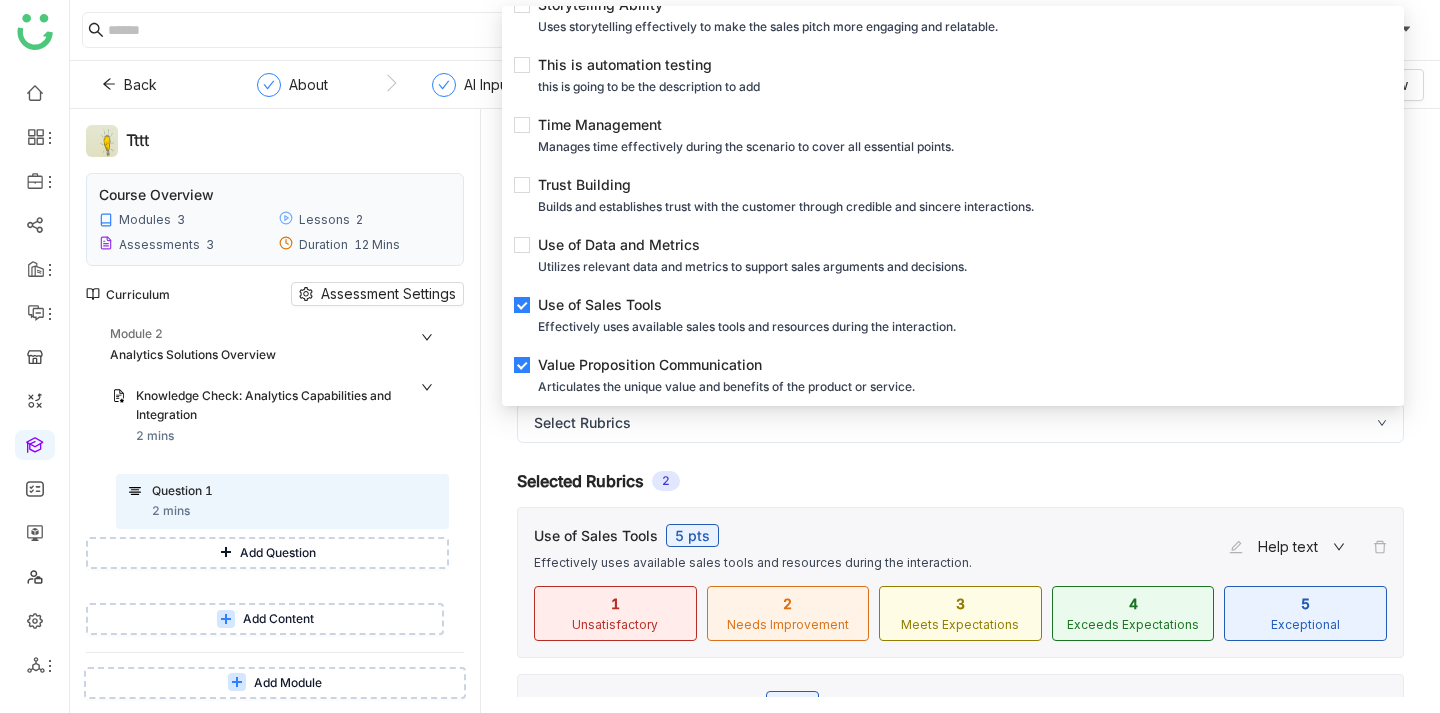 click on "Selected Rubrics  2  Use of Sales Tools 5 pts Effectively uses available sales tools and resources during the interaction.  Help text  1 Unsatisfactory 2 Needs Improvement 3 Meets Expectations 4 Exceeds Expectations 5 Exceptional Value Proposition Communication 5 pts Articulates the unique value and benefits of the product or service.  Help text  1 Unsatisfactory 2 Needs Improvement 3 Meets Expectations 4 Exceeds Expectations 5 Exceptional" 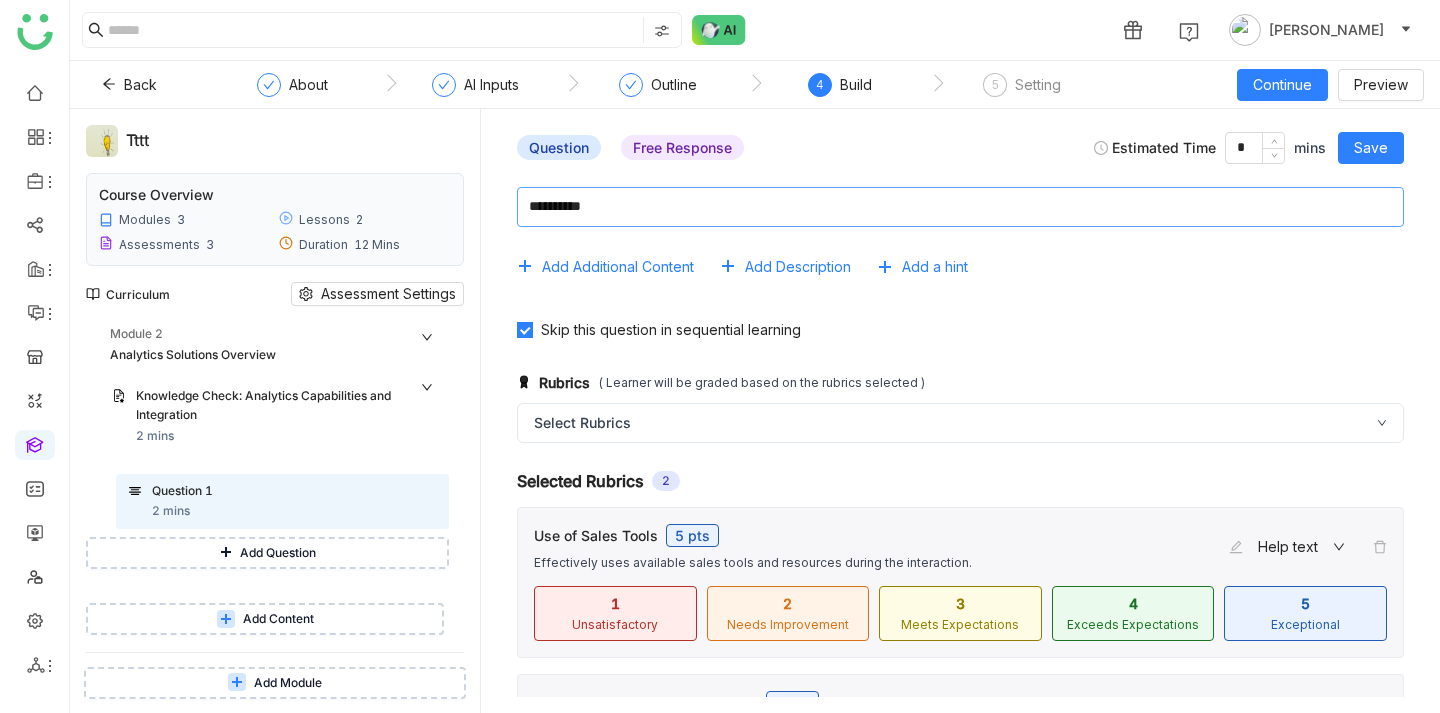 click 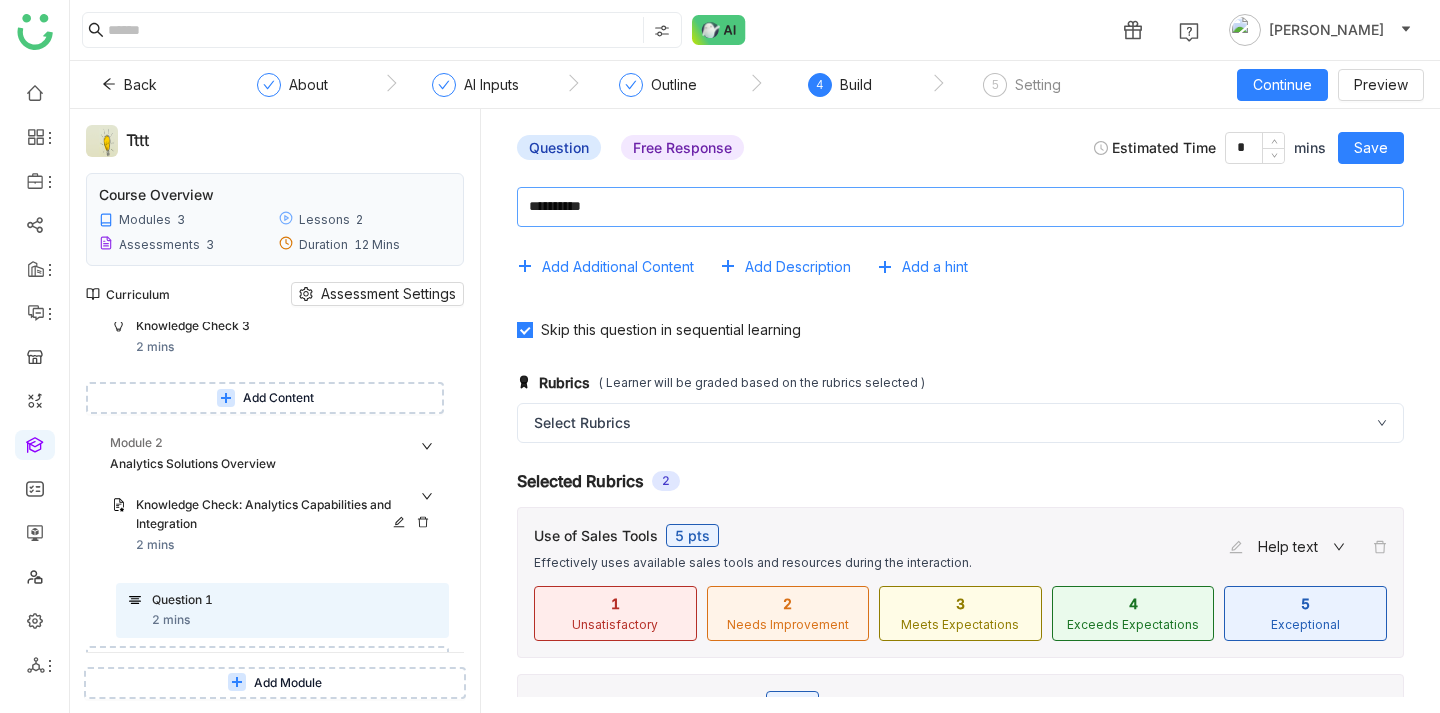 scroll, scrollTop: 204, scrollLeft: 0, axis: vertical 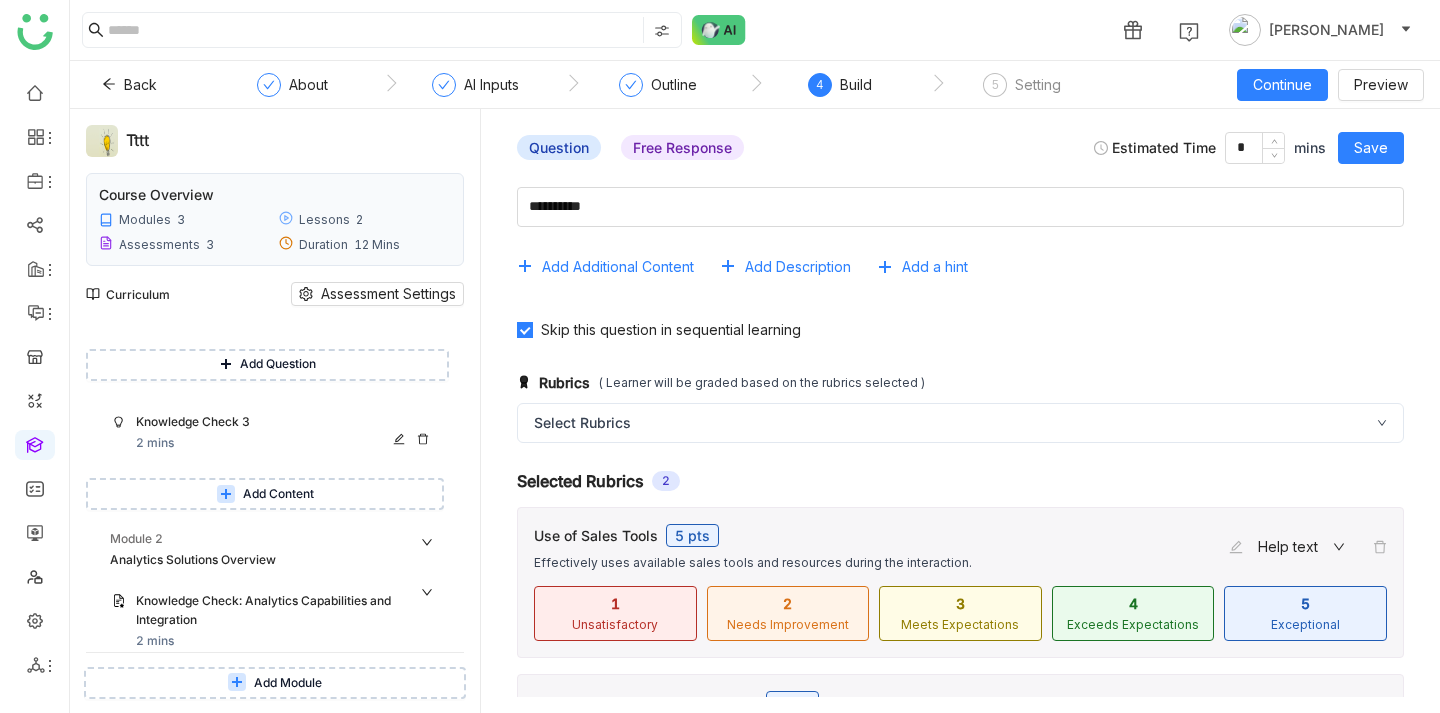 click on "Knowledge Check 3" at bounding box center [268, 422] 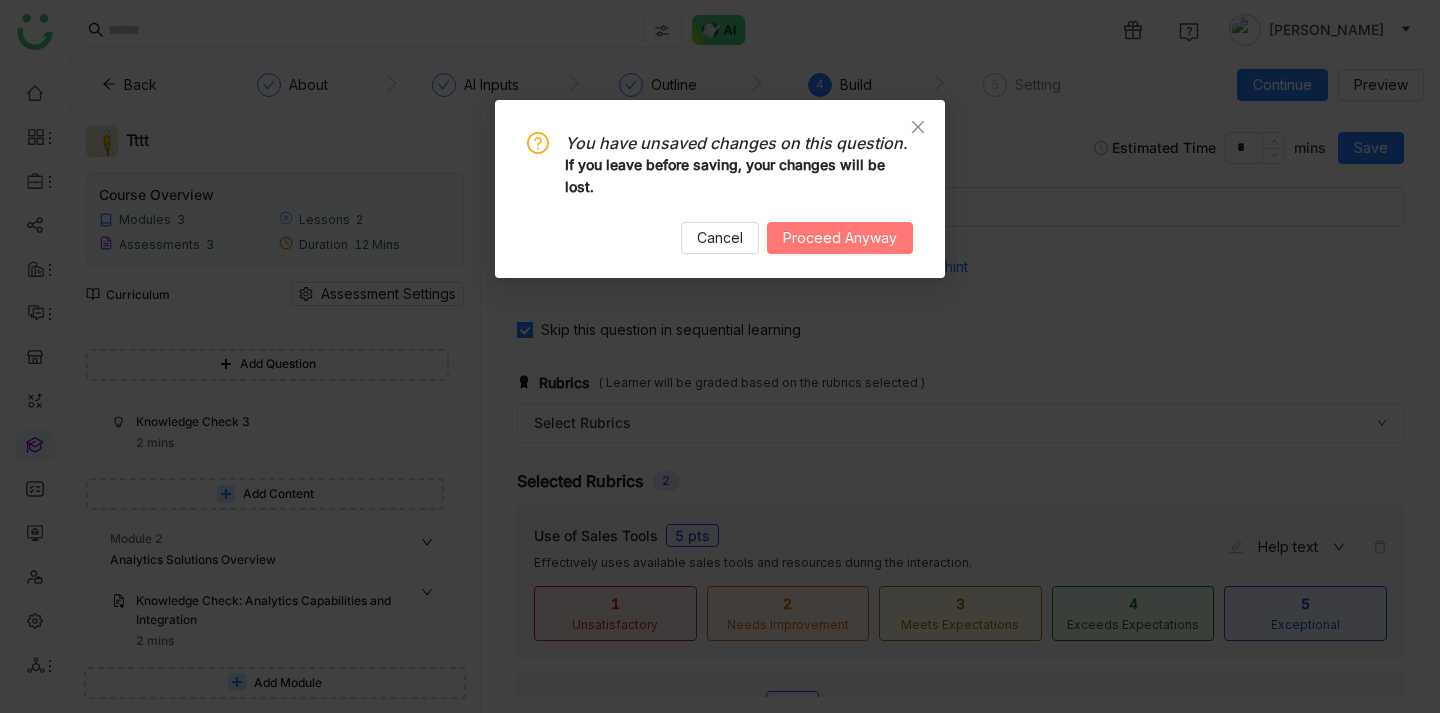 click on "Proceed Anyway" at bounding box center [840, 238] 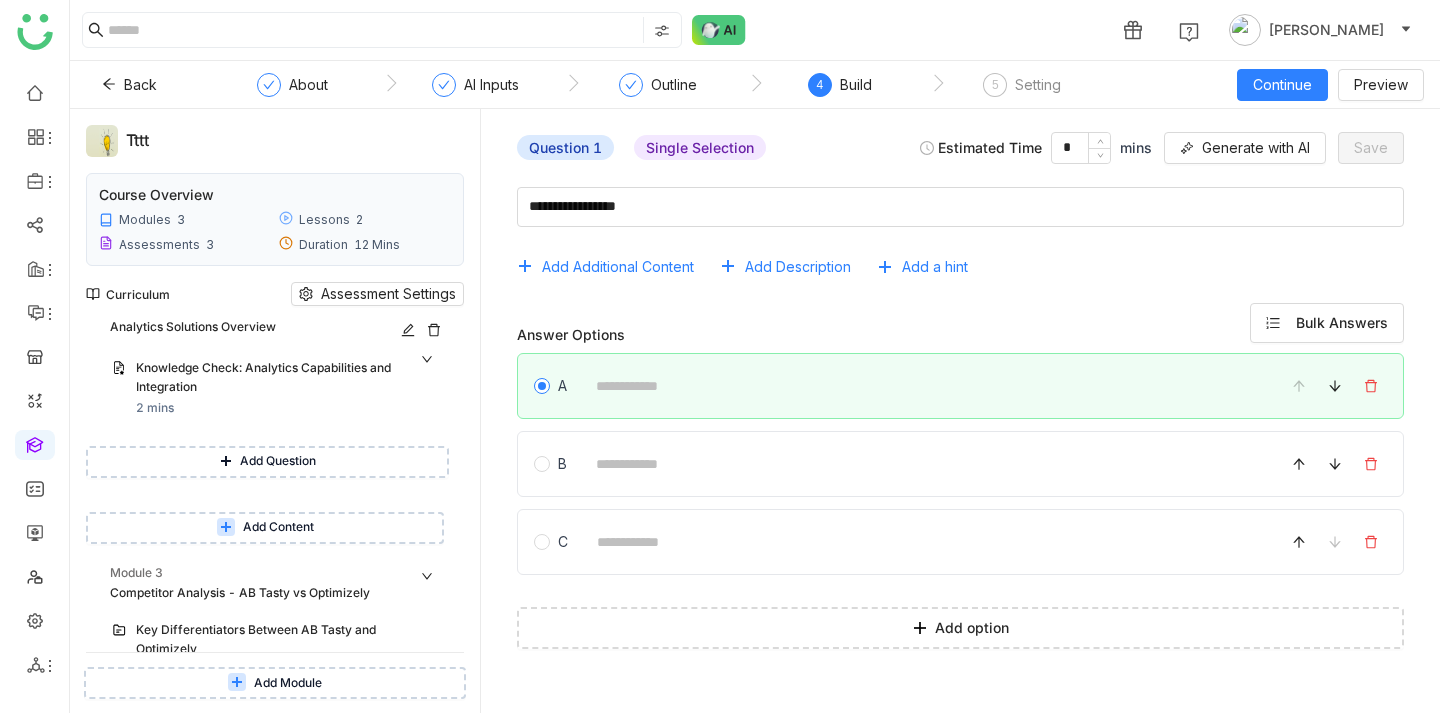 scroll, scrollTop: 441, scrollLeft: 0, axis: vertical 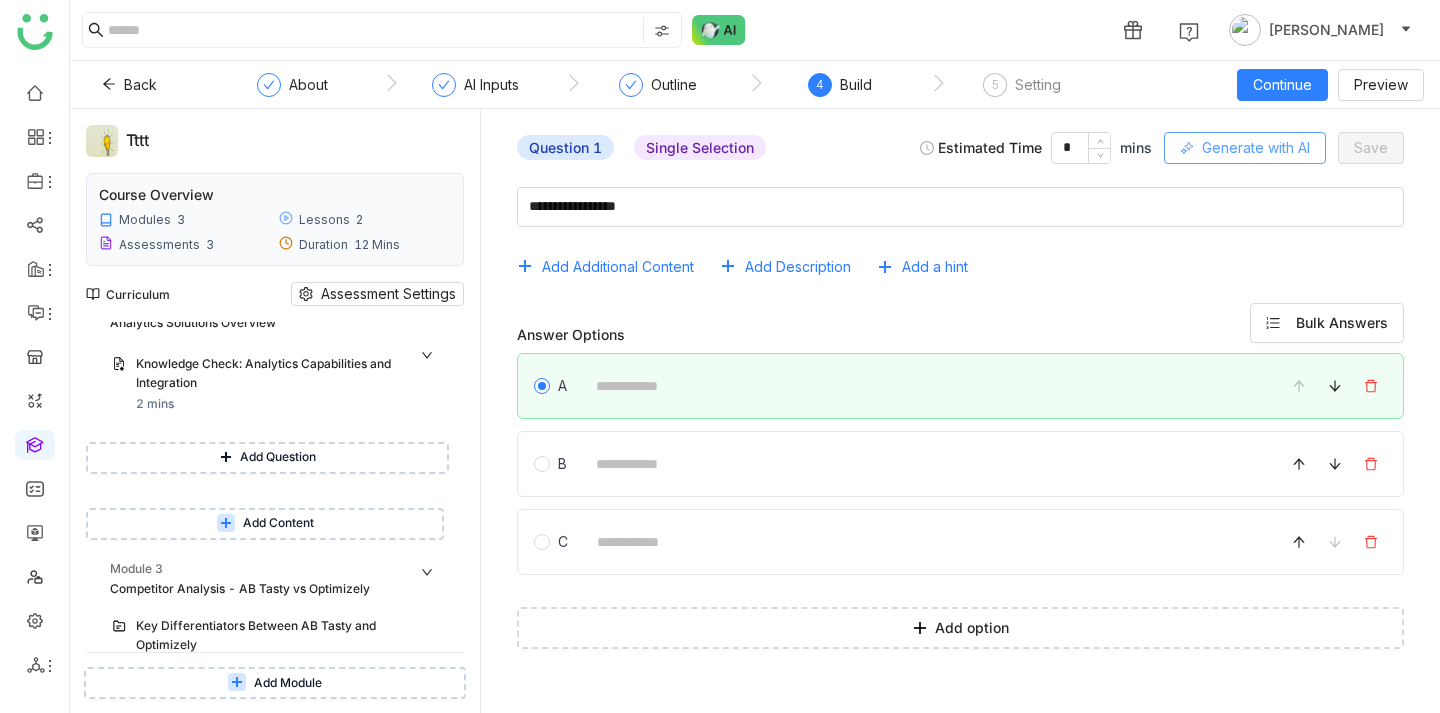 click on "Generate with AI" 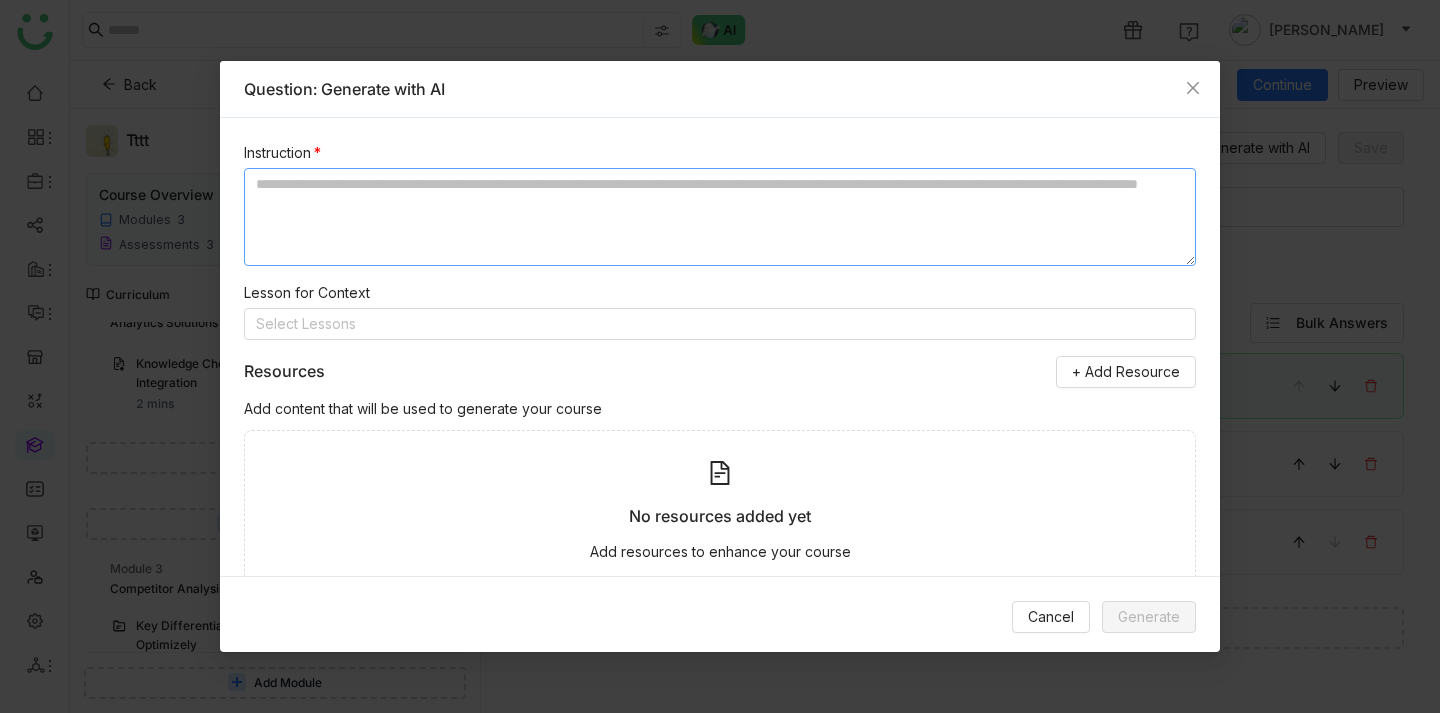 click at bounding box center [720, 217] 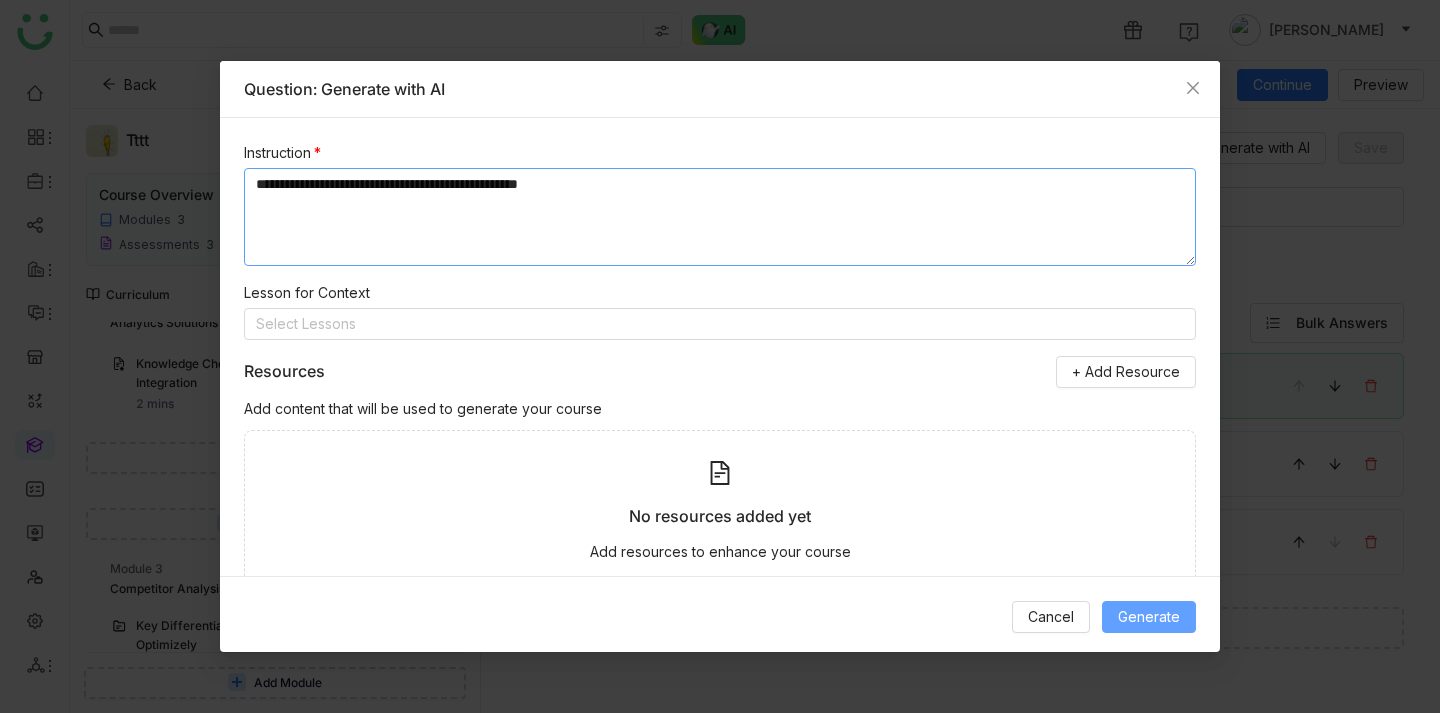 type on "**********" 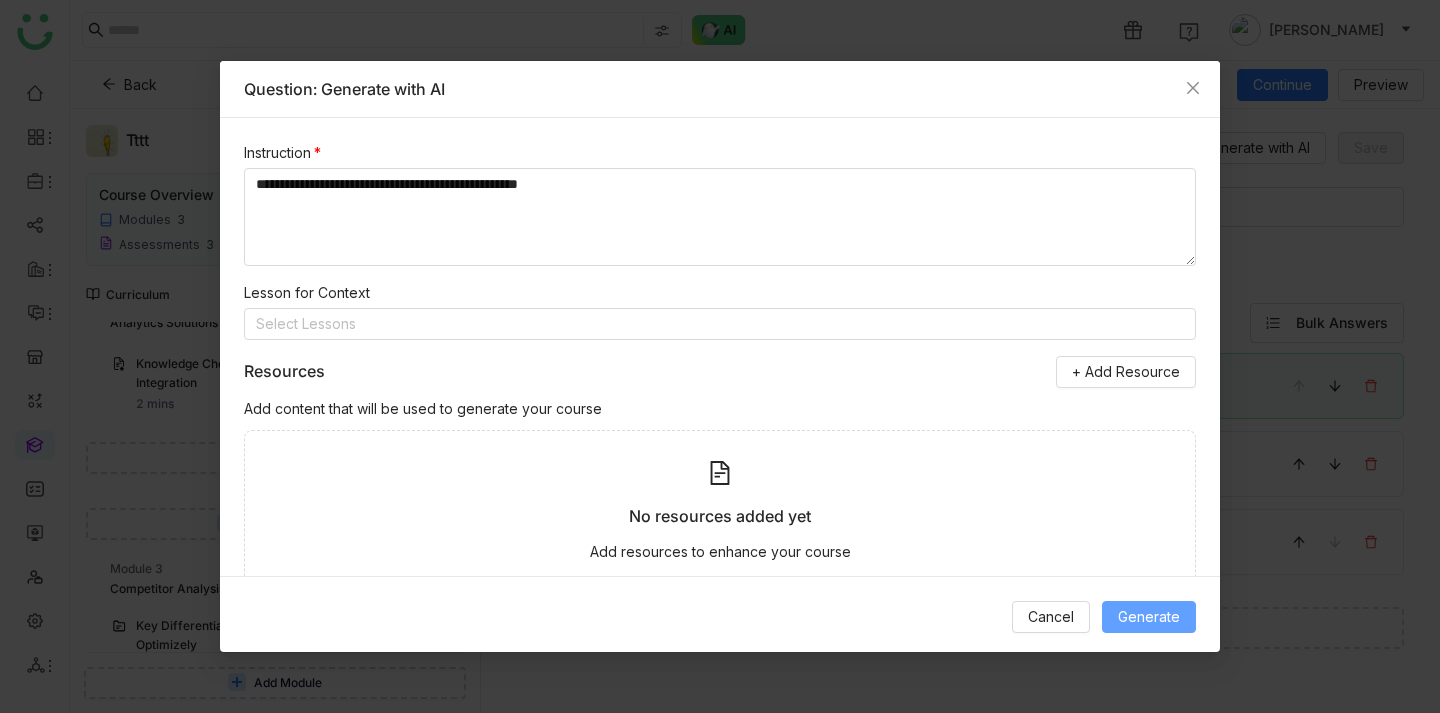 click on "Generate" at bounding box center (1149, 617) 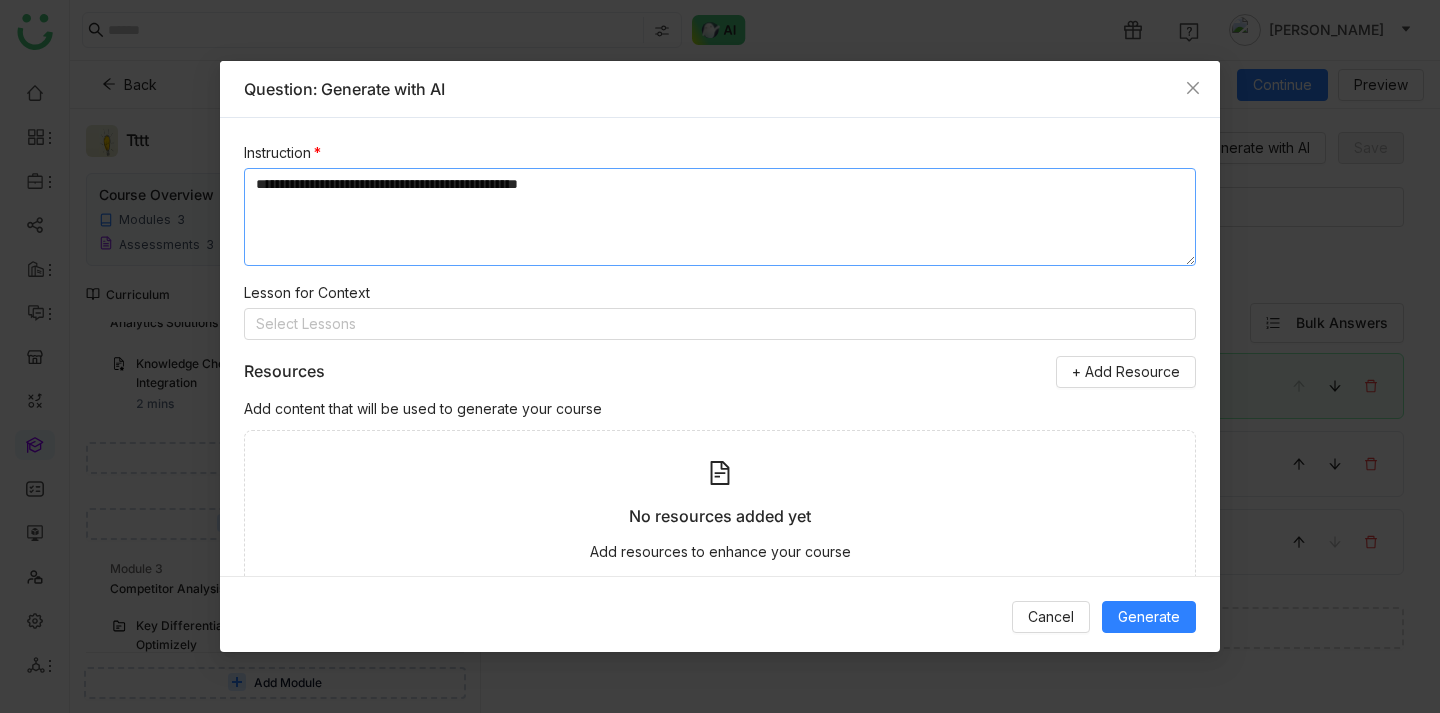 drag, startPoint x: 443, startPoint y: 185, endPoint x: 251, endPoint y: 163, distance: 193.2563 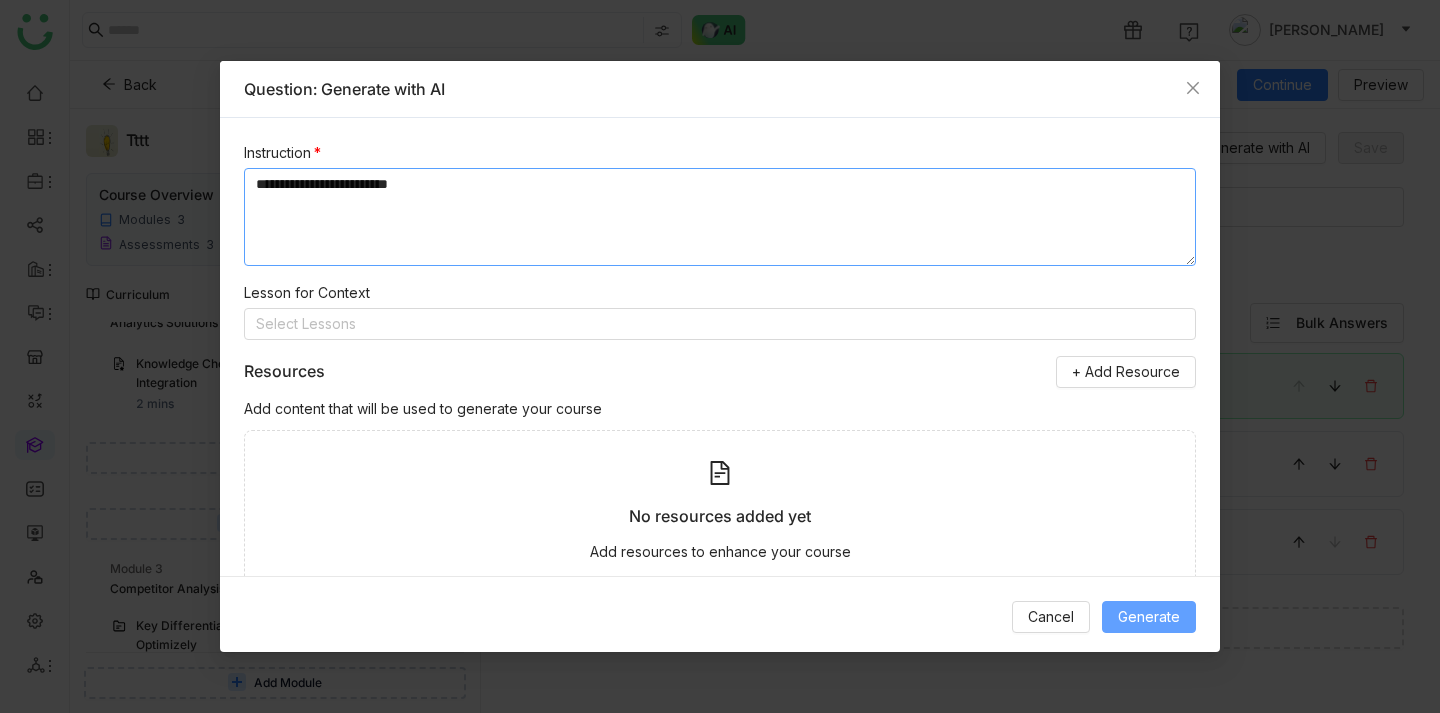 type on "**********" 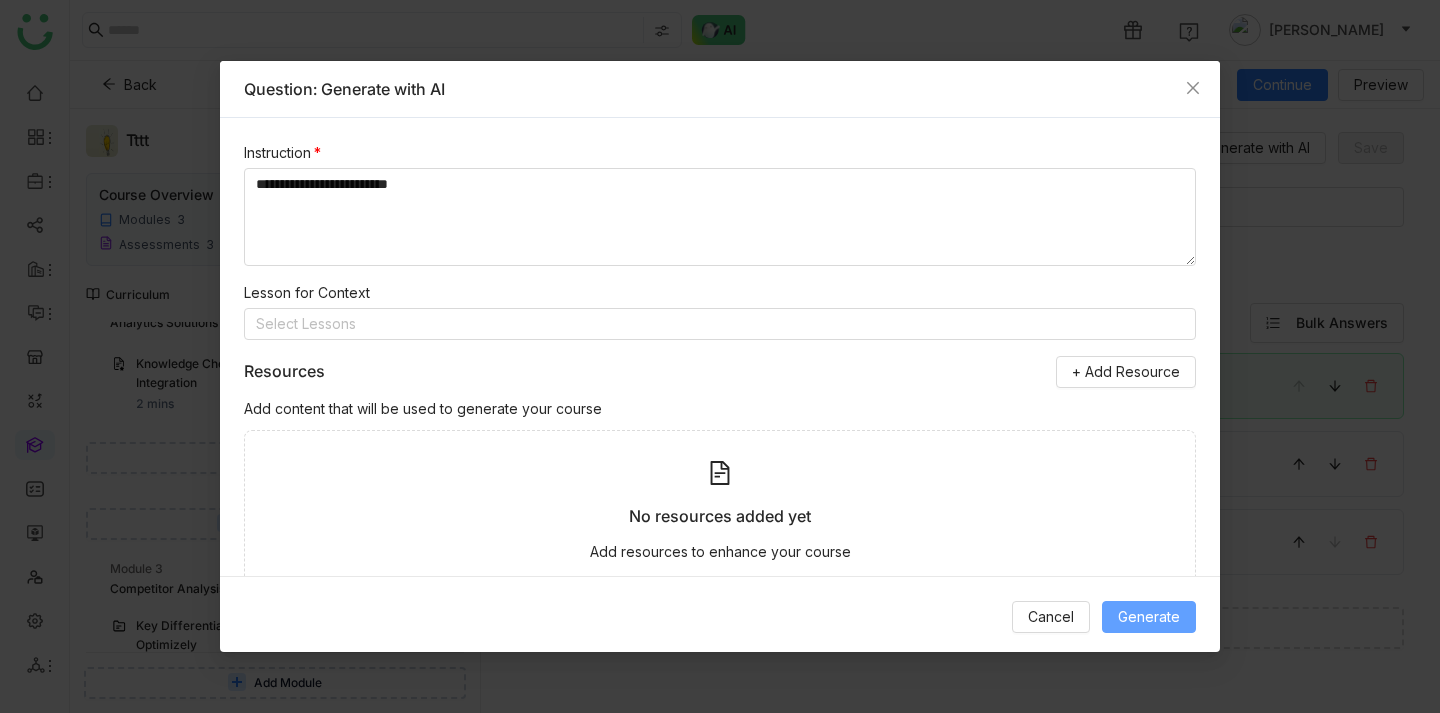 click on "Generate" at bounding box center [1149, 617] 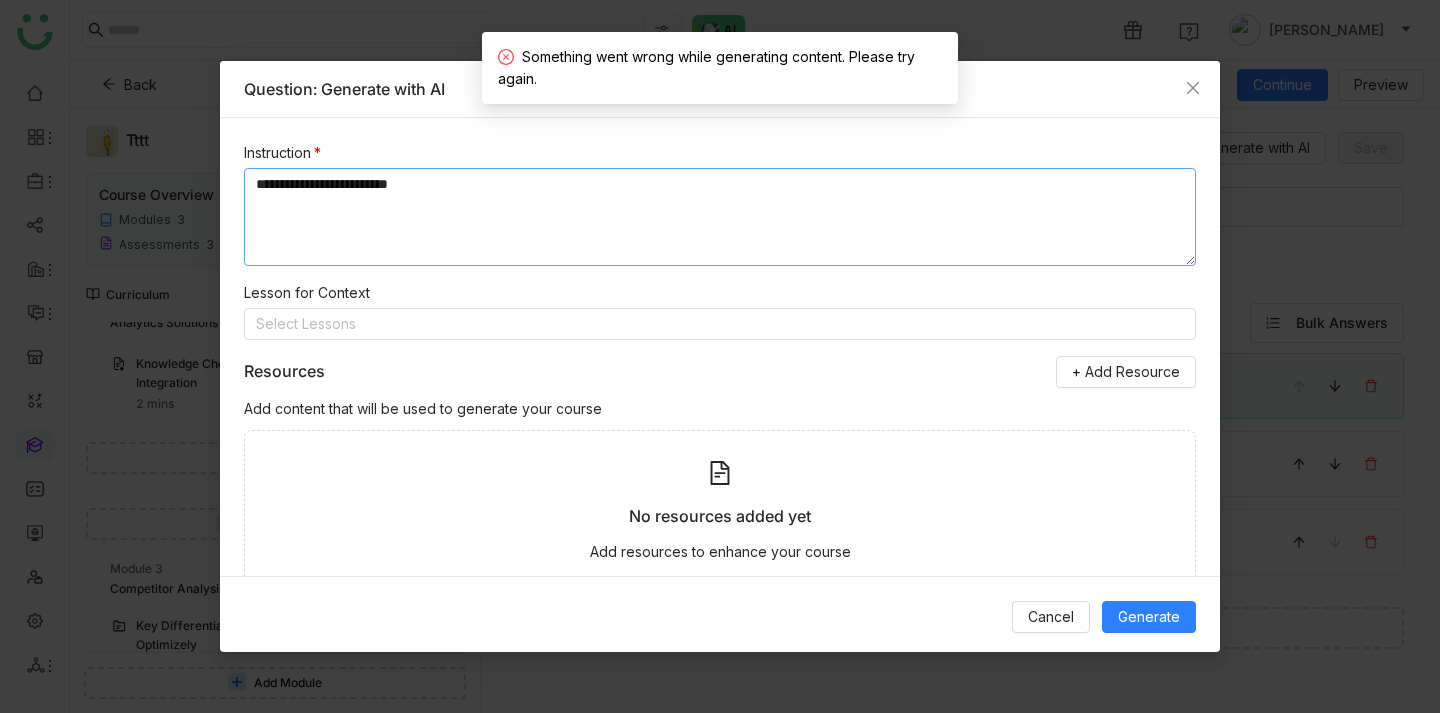 drag, startPoint x: 479, startPoint y: 185, endPoint x: 227, endPoint y: 191, distance: 252.07141 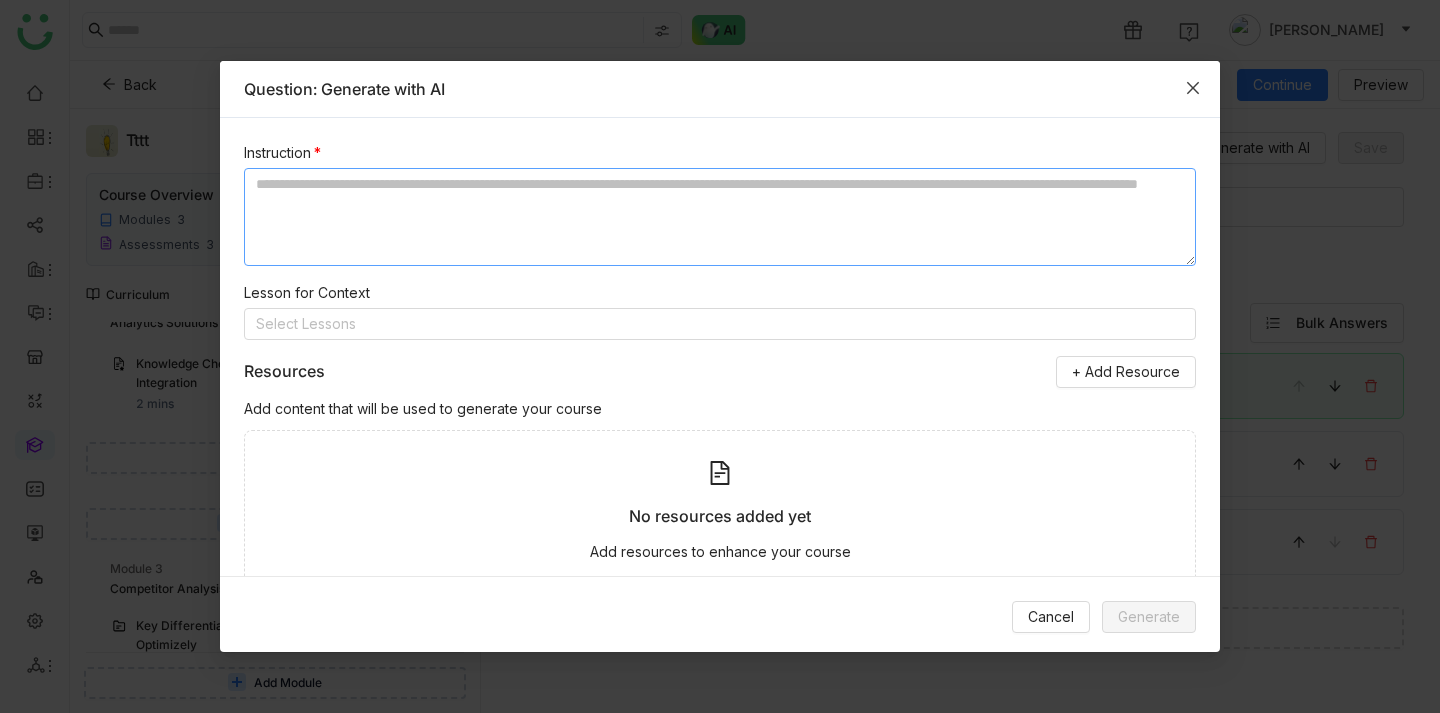 type 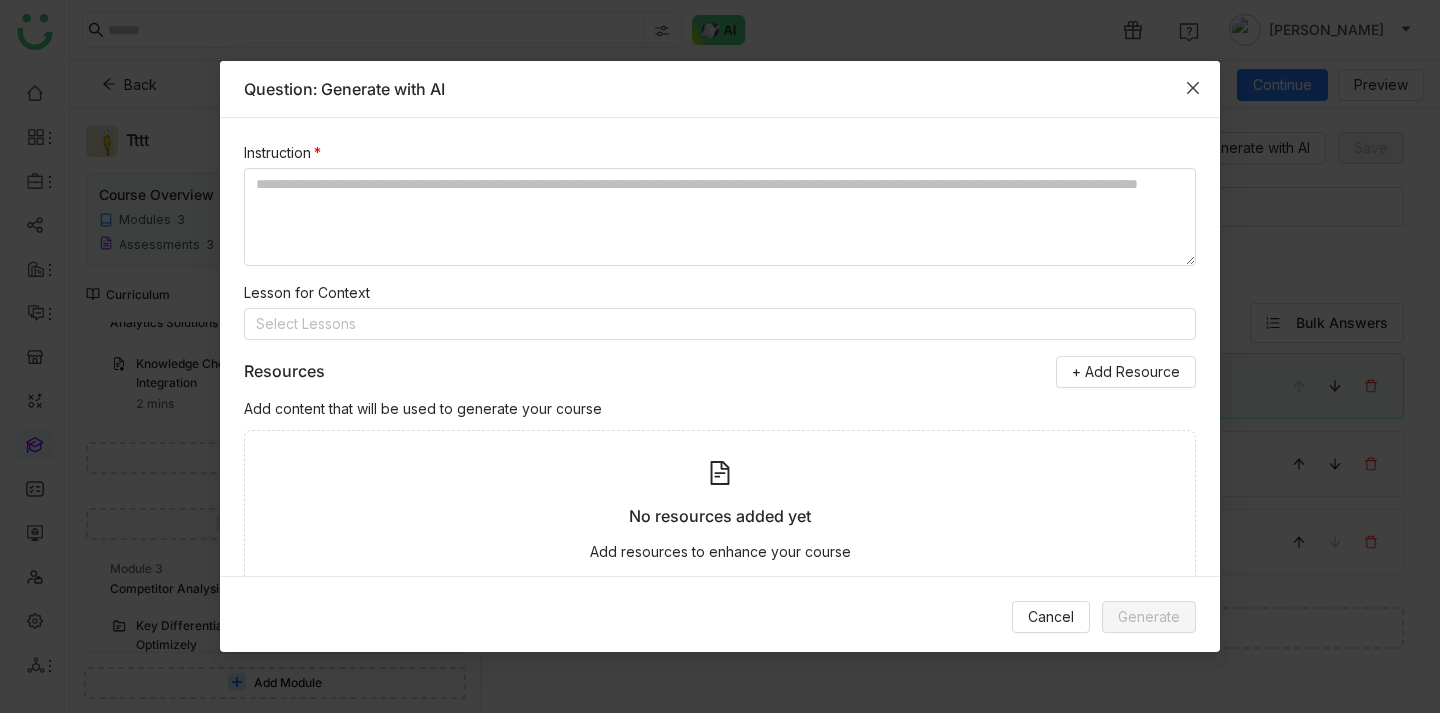 click 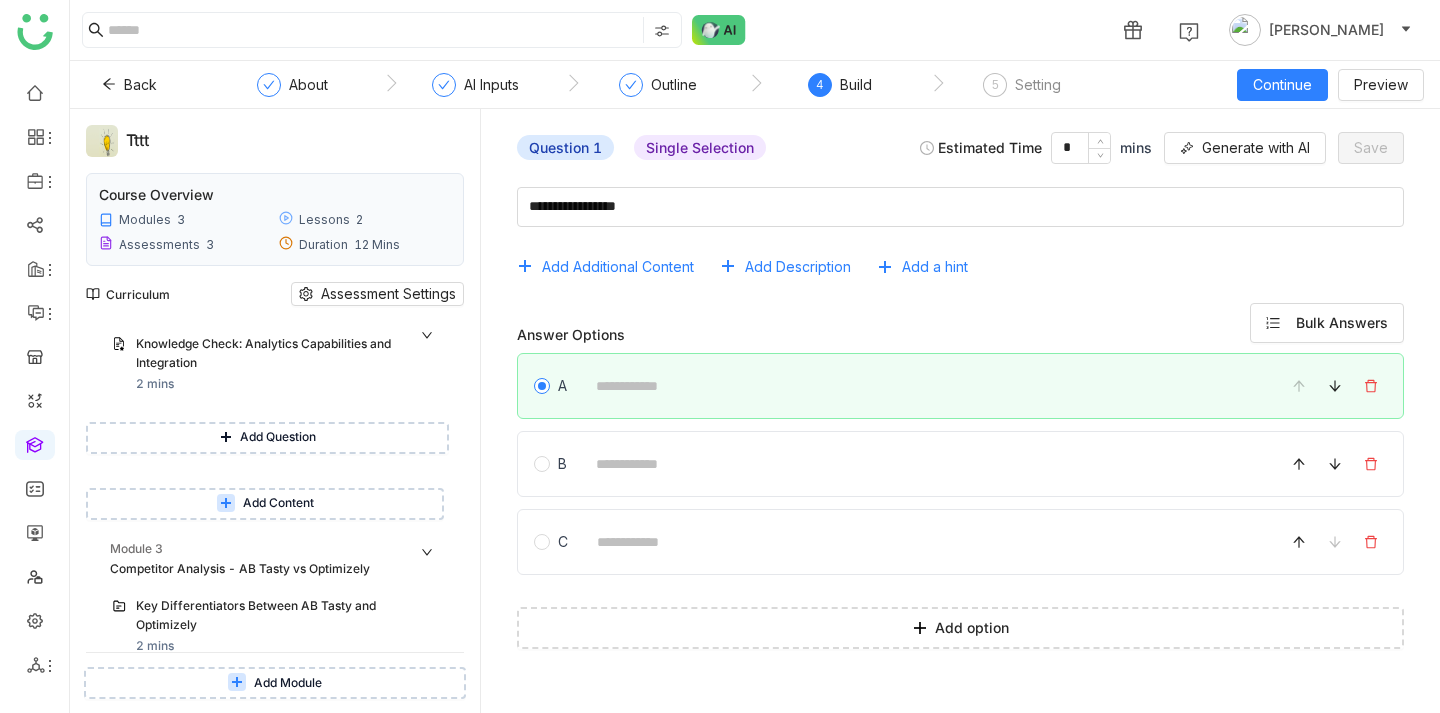 scroll, scrollTop: 658, scrollLeft: 0, axis: vertical 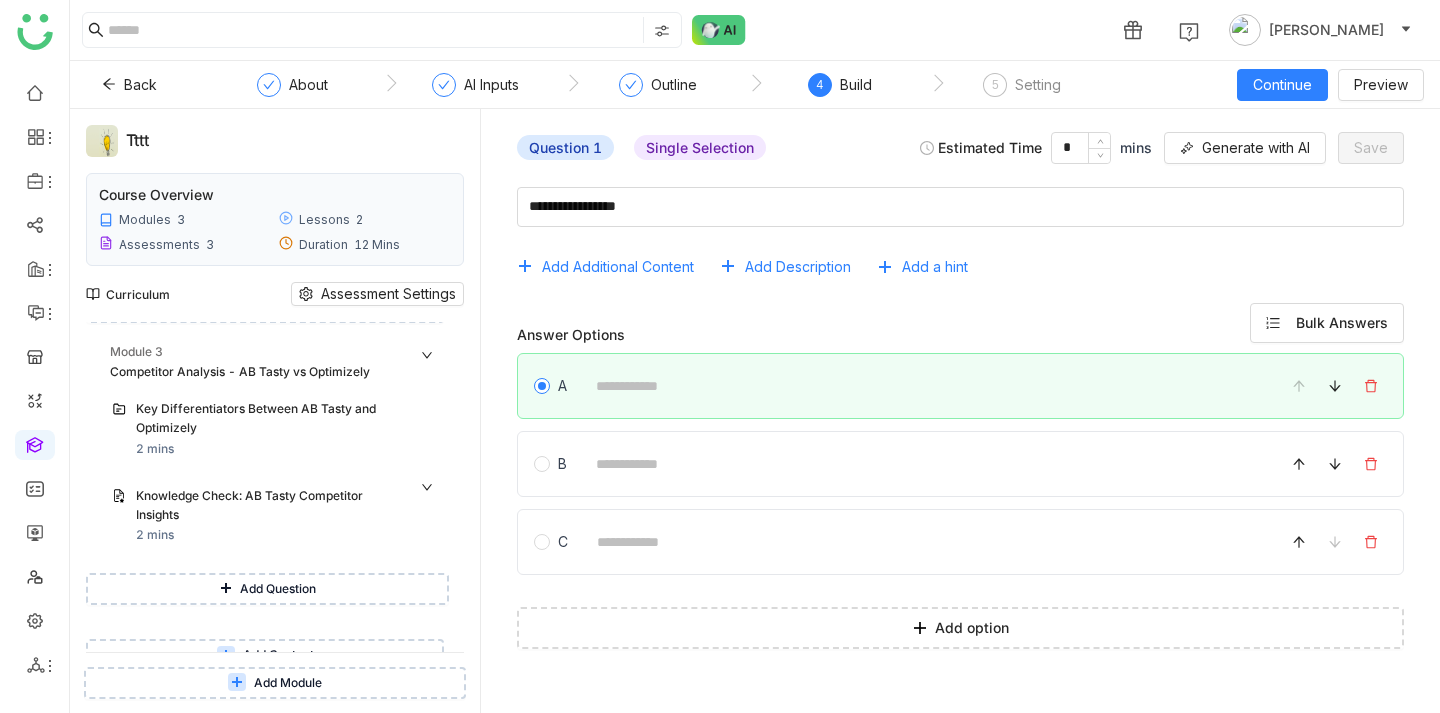 click on "Add Question" at bounding box center [267, 589] 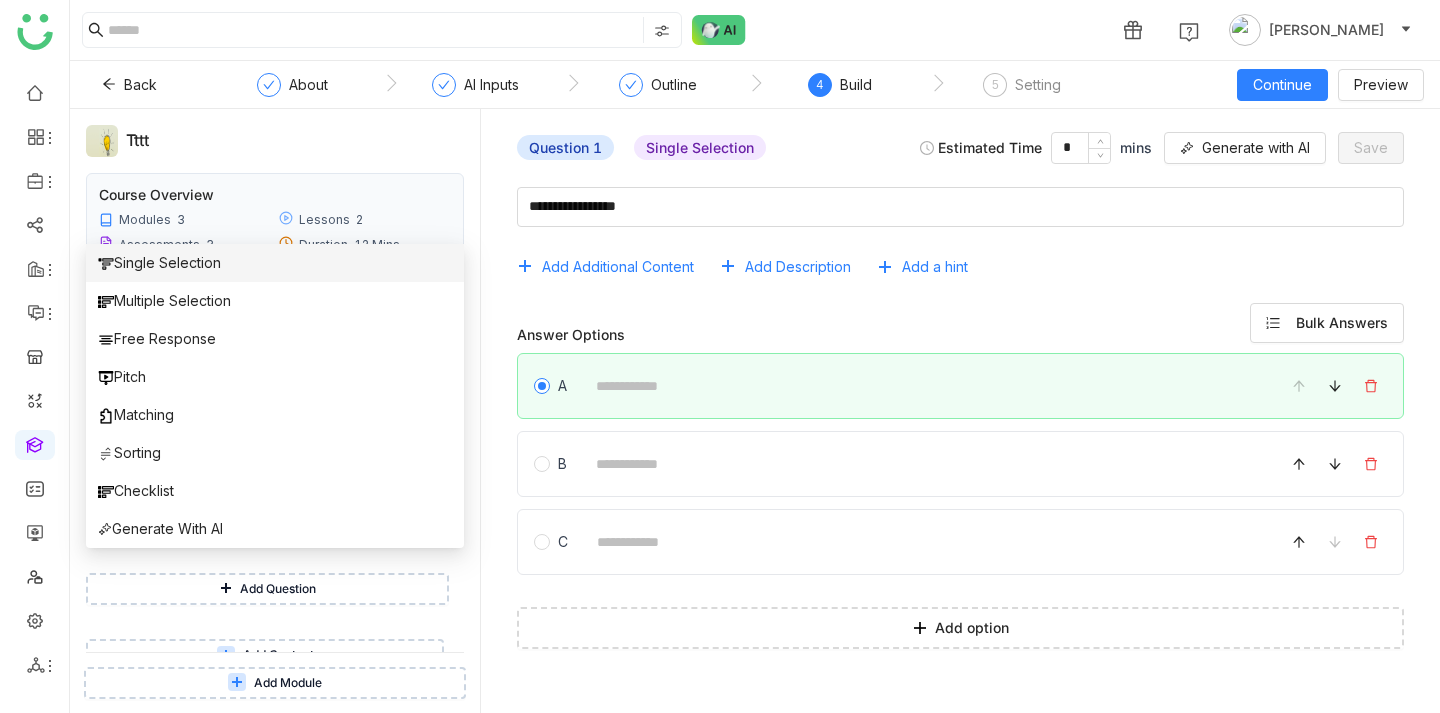 click on "Single Selection" at bounding box center [159, 263] 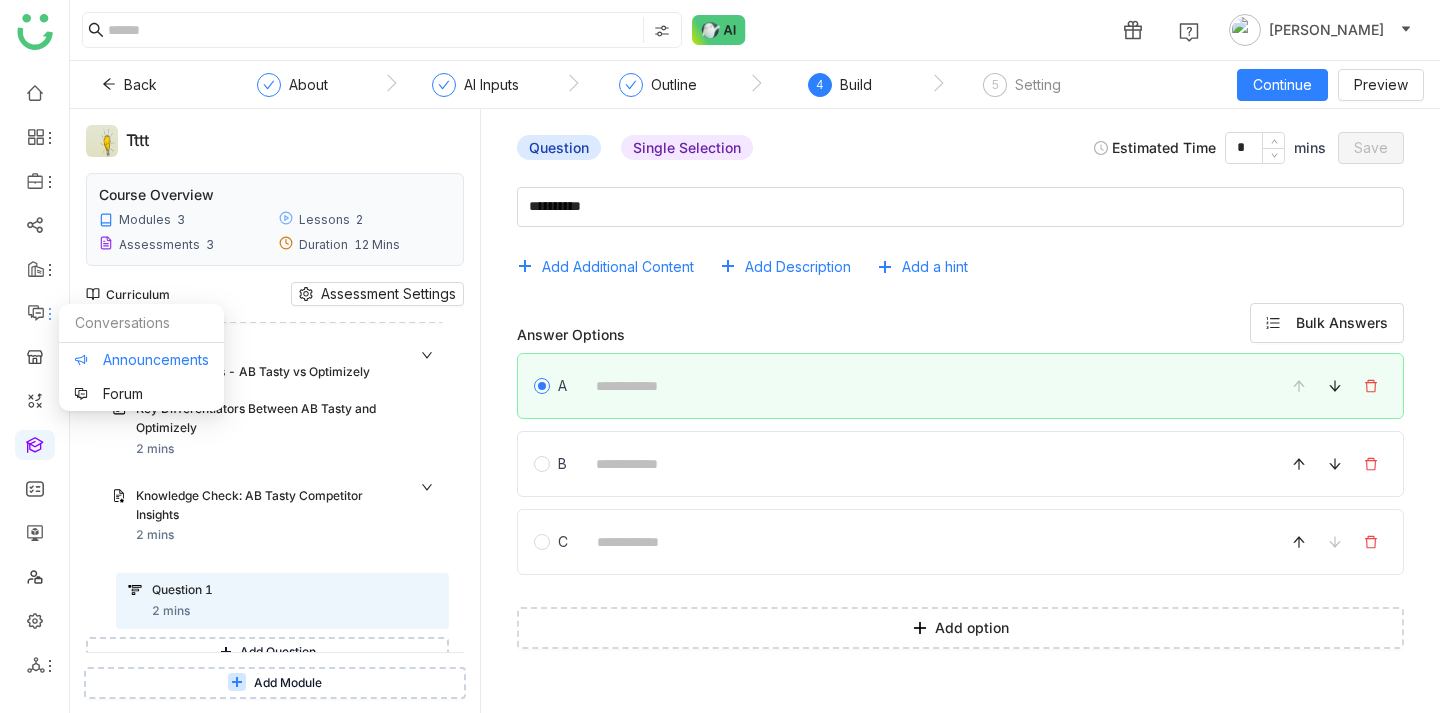 click on "Announcements" at bounding box center (141, 360) 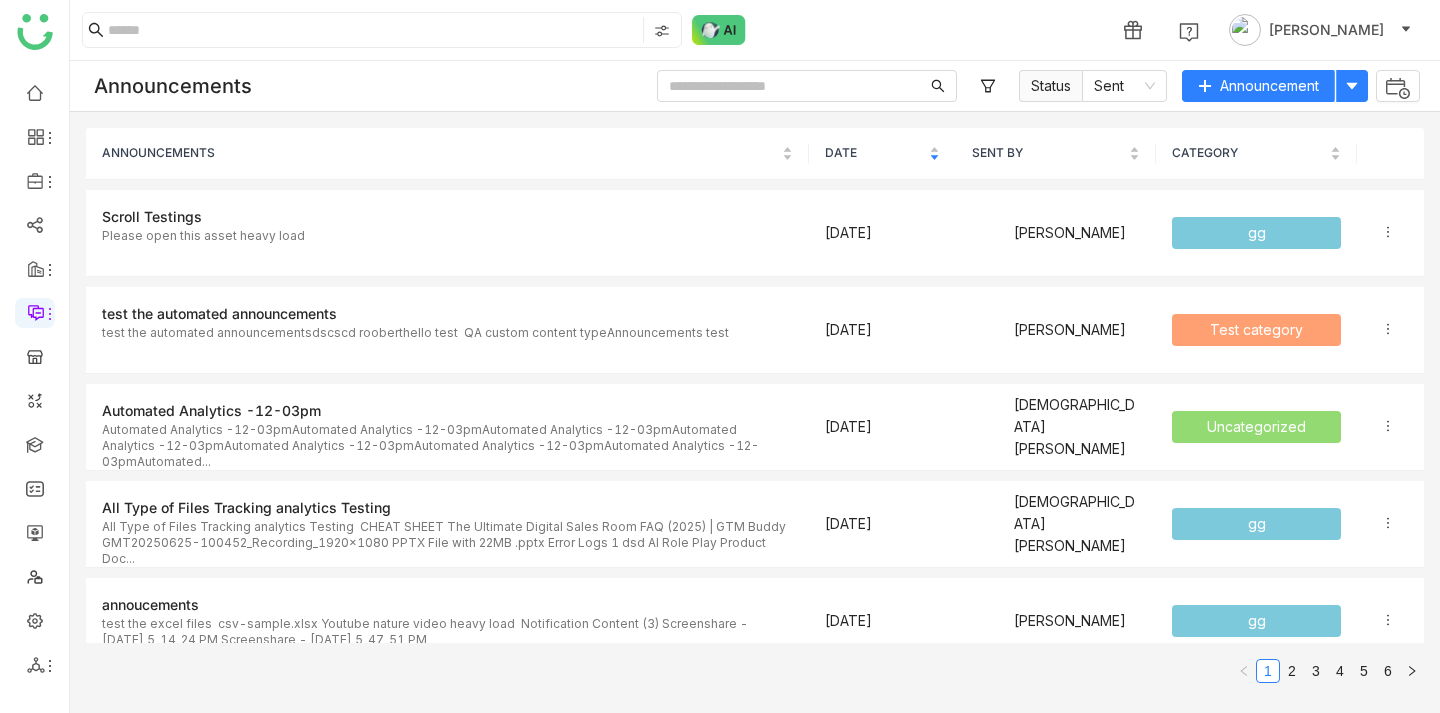 scroll, scrollTop: 862, scrollLeft: 0, axis: vertical 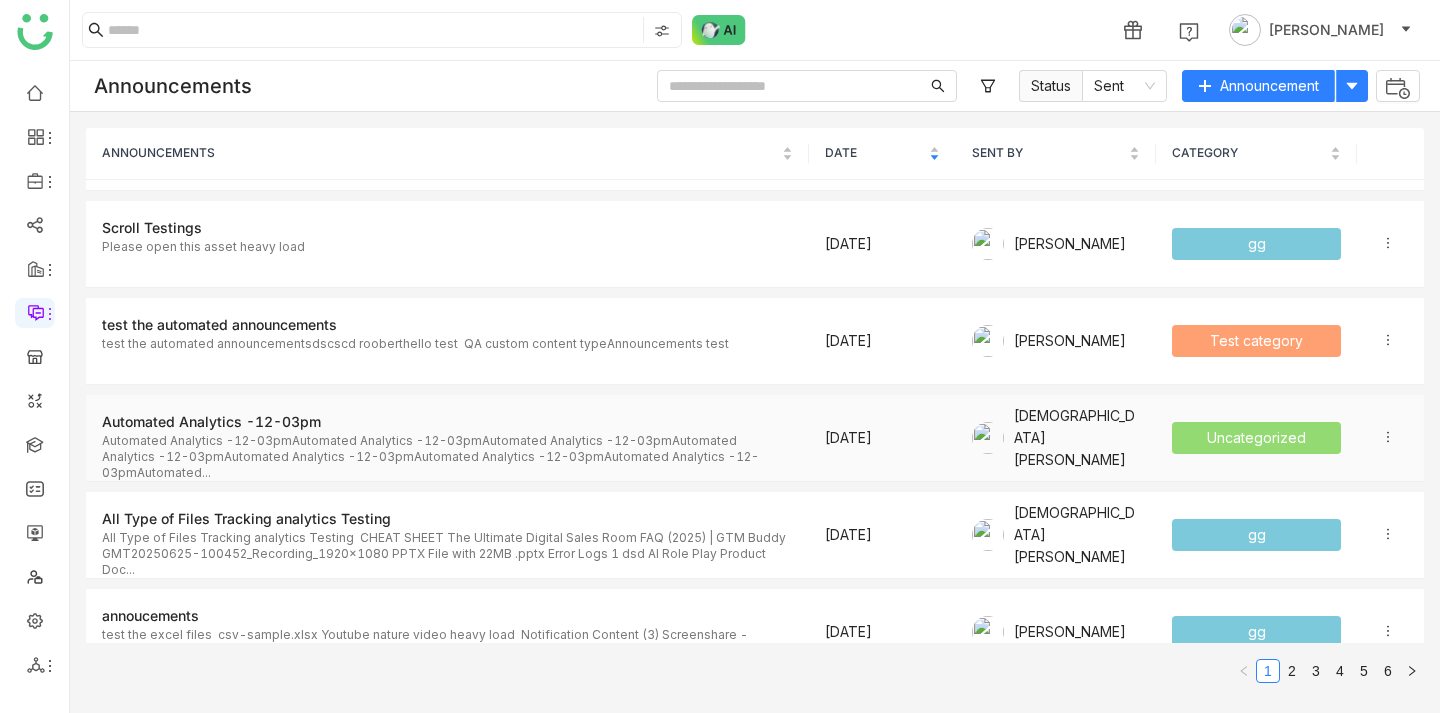 click on "Automated Analytics -12-03pm" 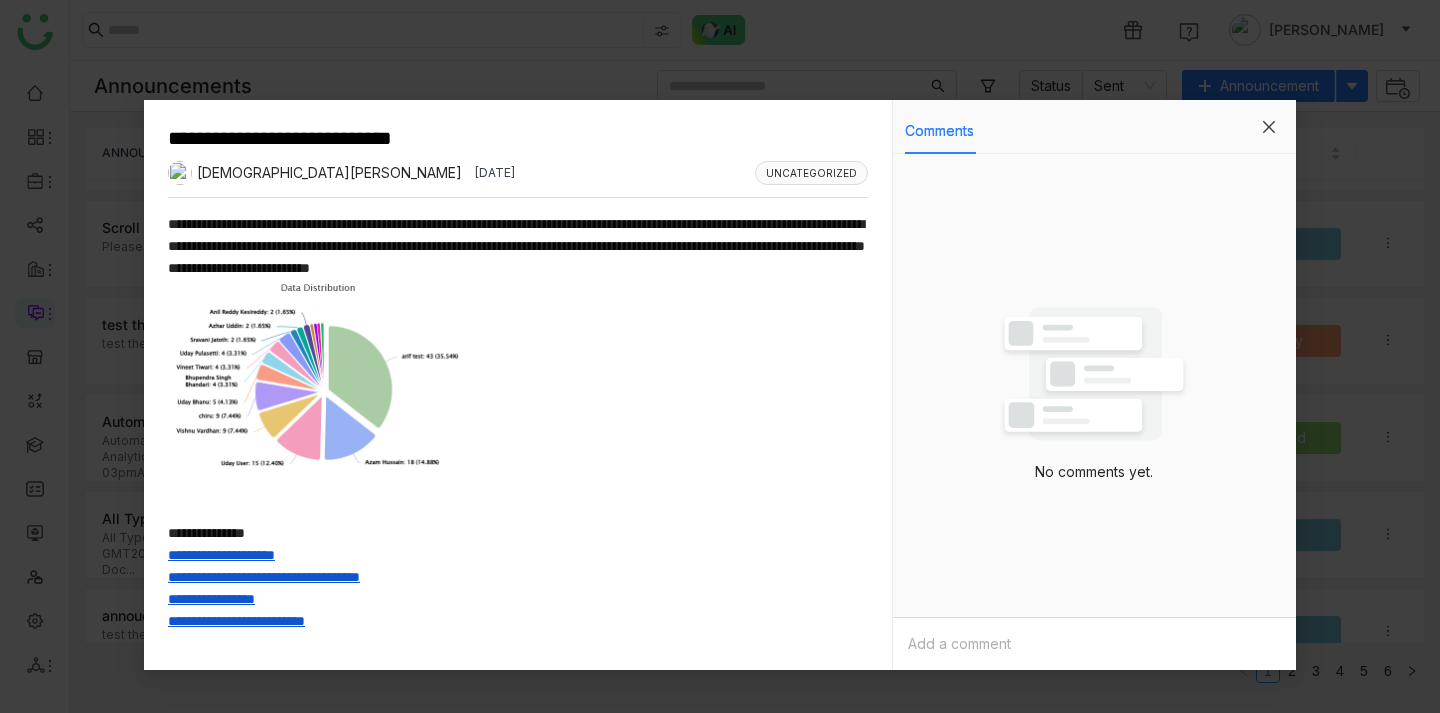 click 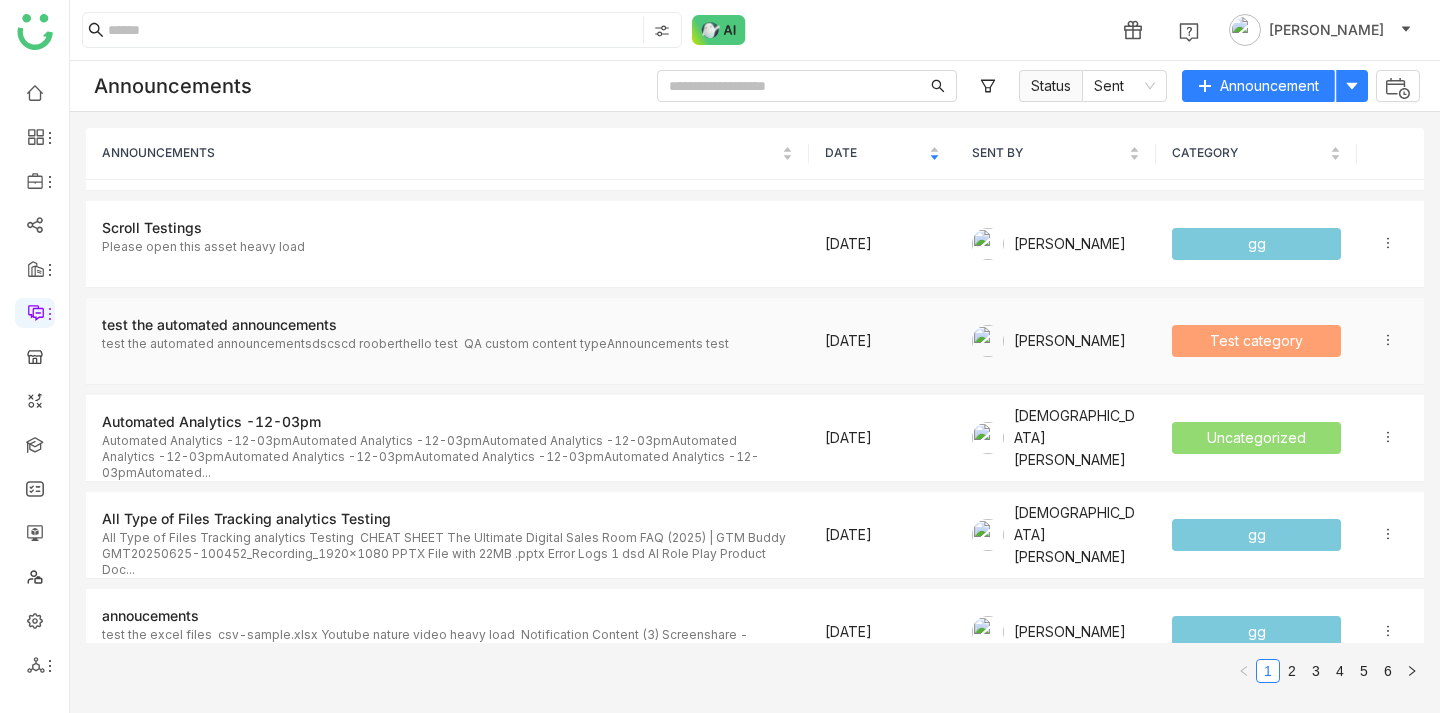 scroll, scrollTop: 0, scrollLeft: 0, axis: both 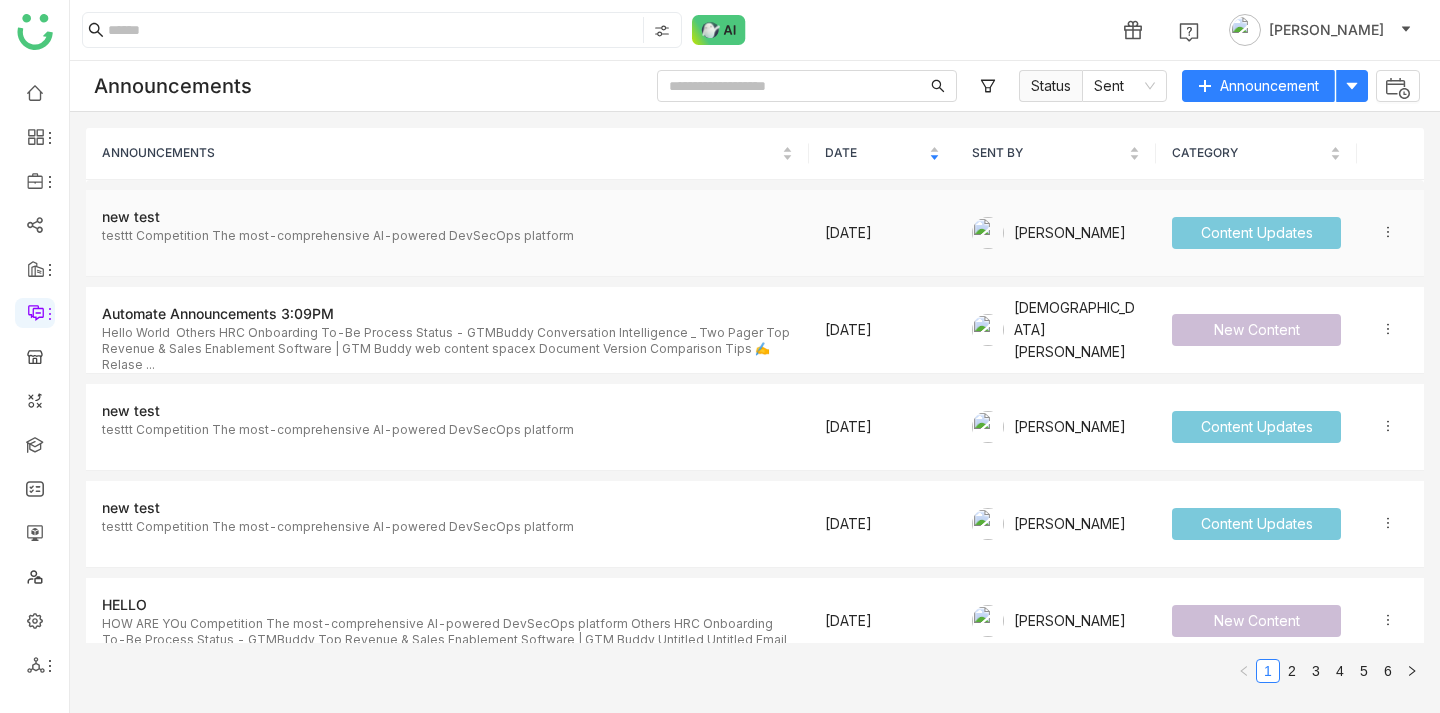 click on "testtt
Competition
The most-comprehensive AI-powered DevSecOps platform" 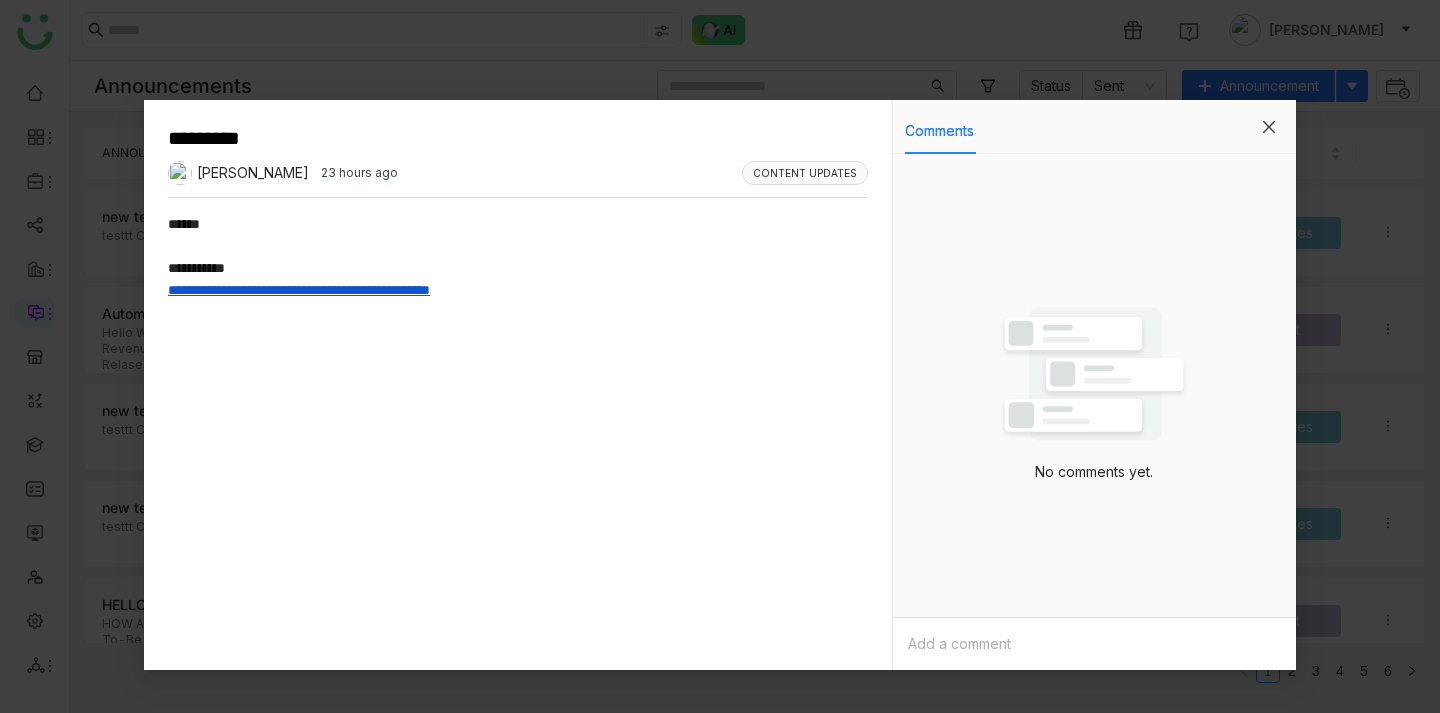 click 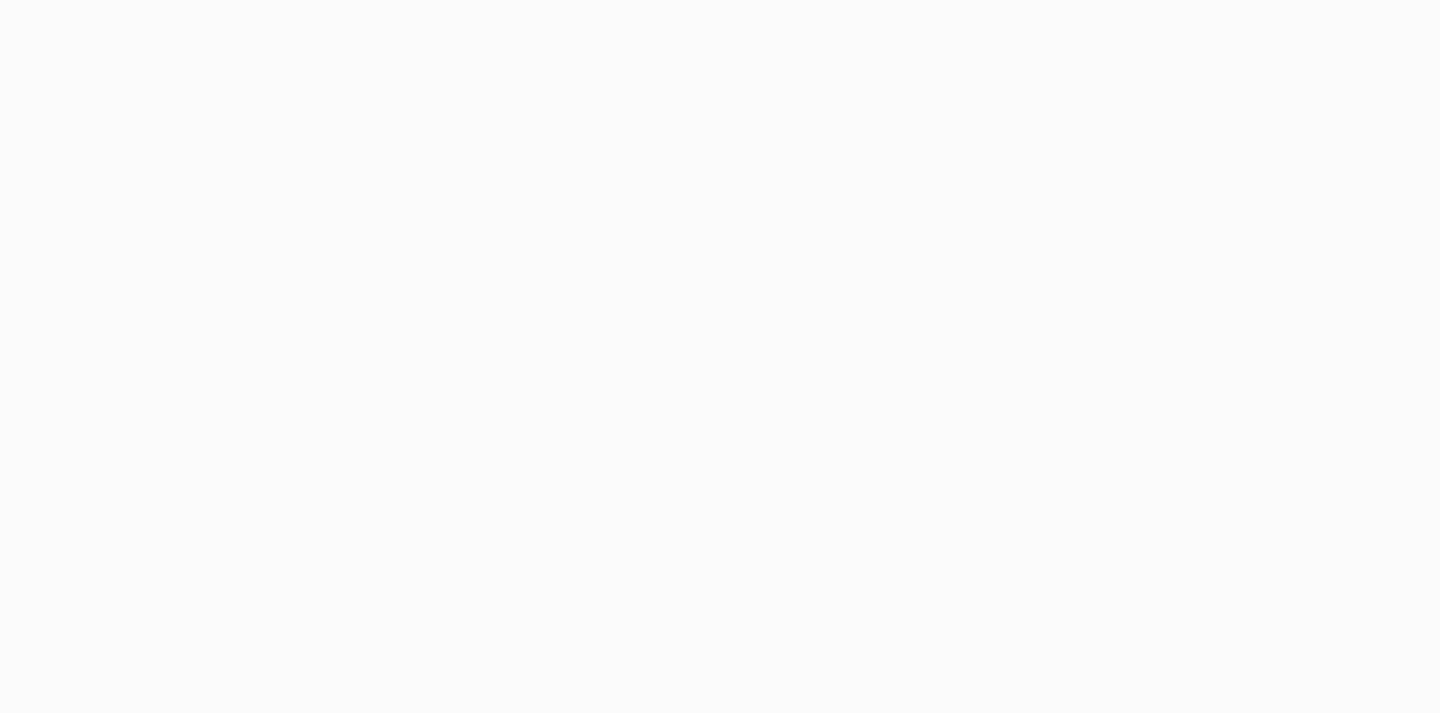 scroll, scrollTop: 0, scrollLeft: 0, axis: both 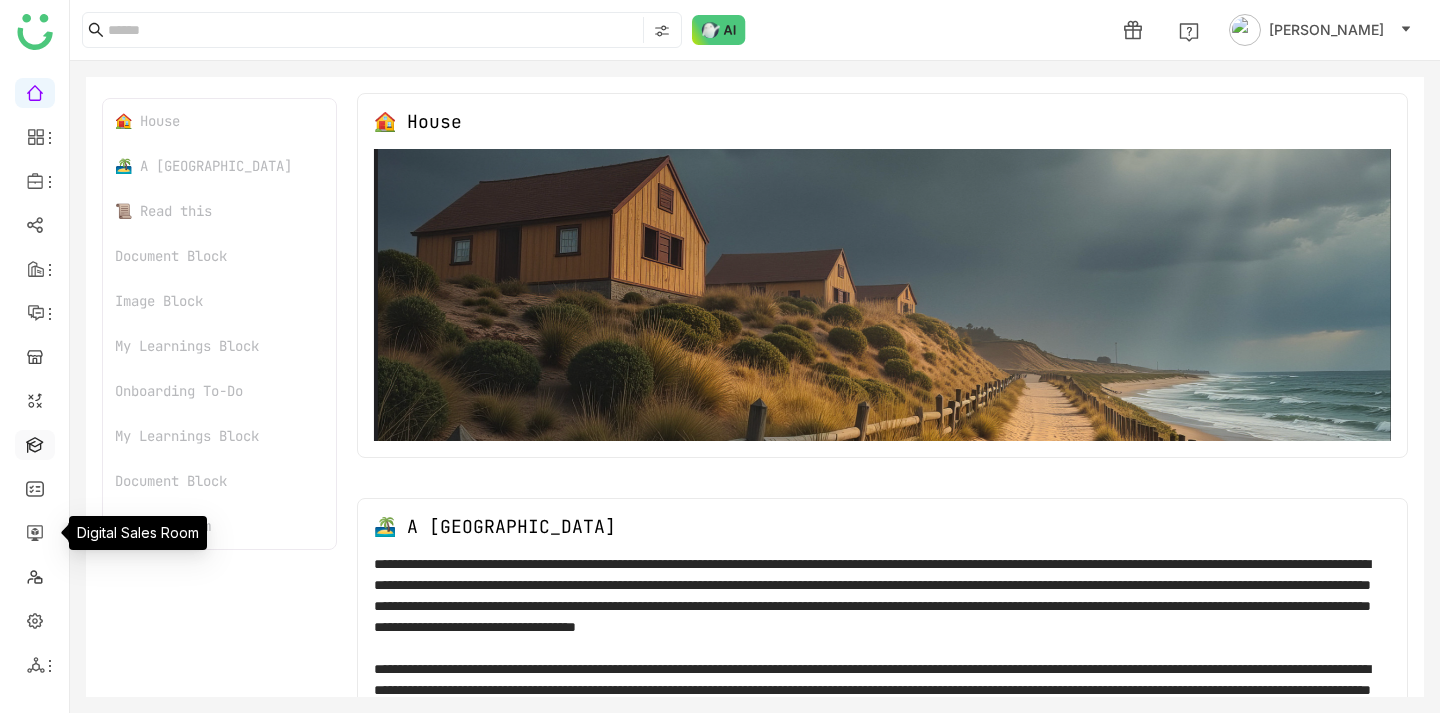 click at bounding box center [35, 443] 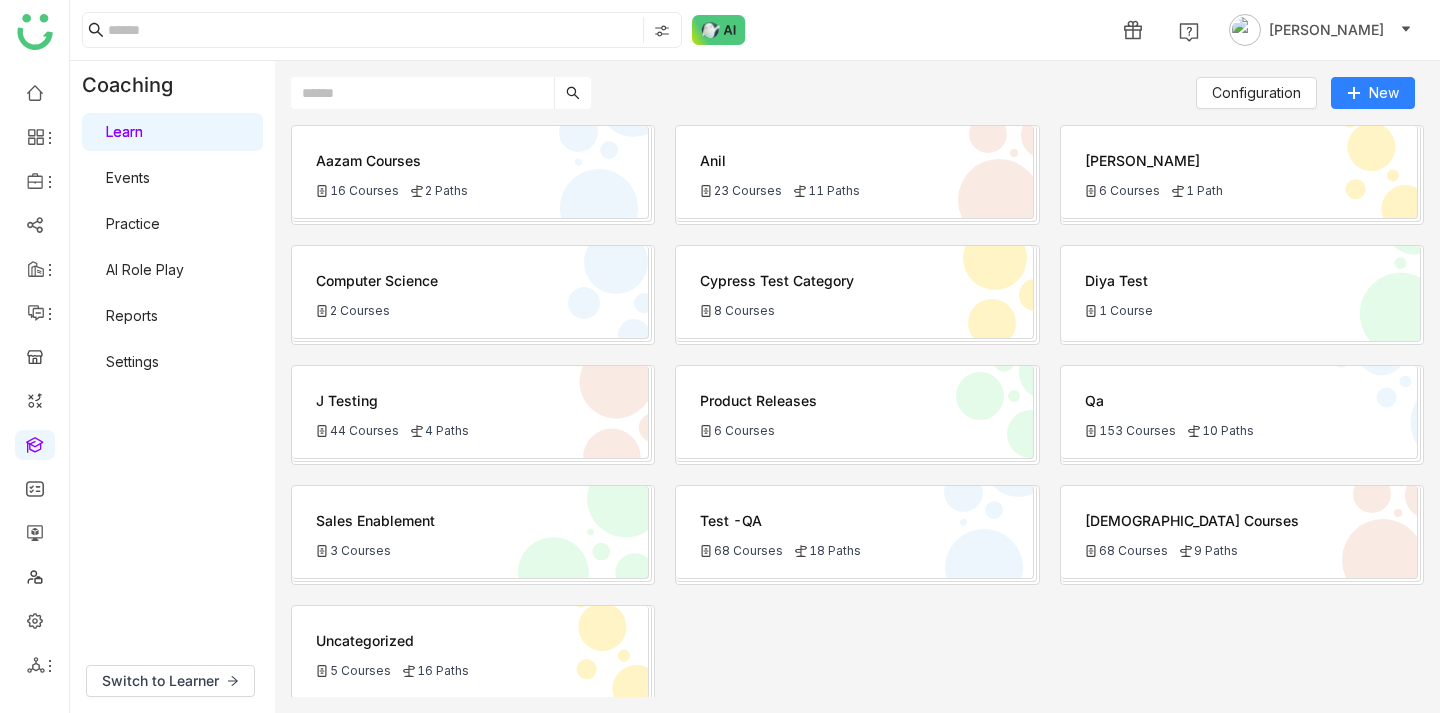 click 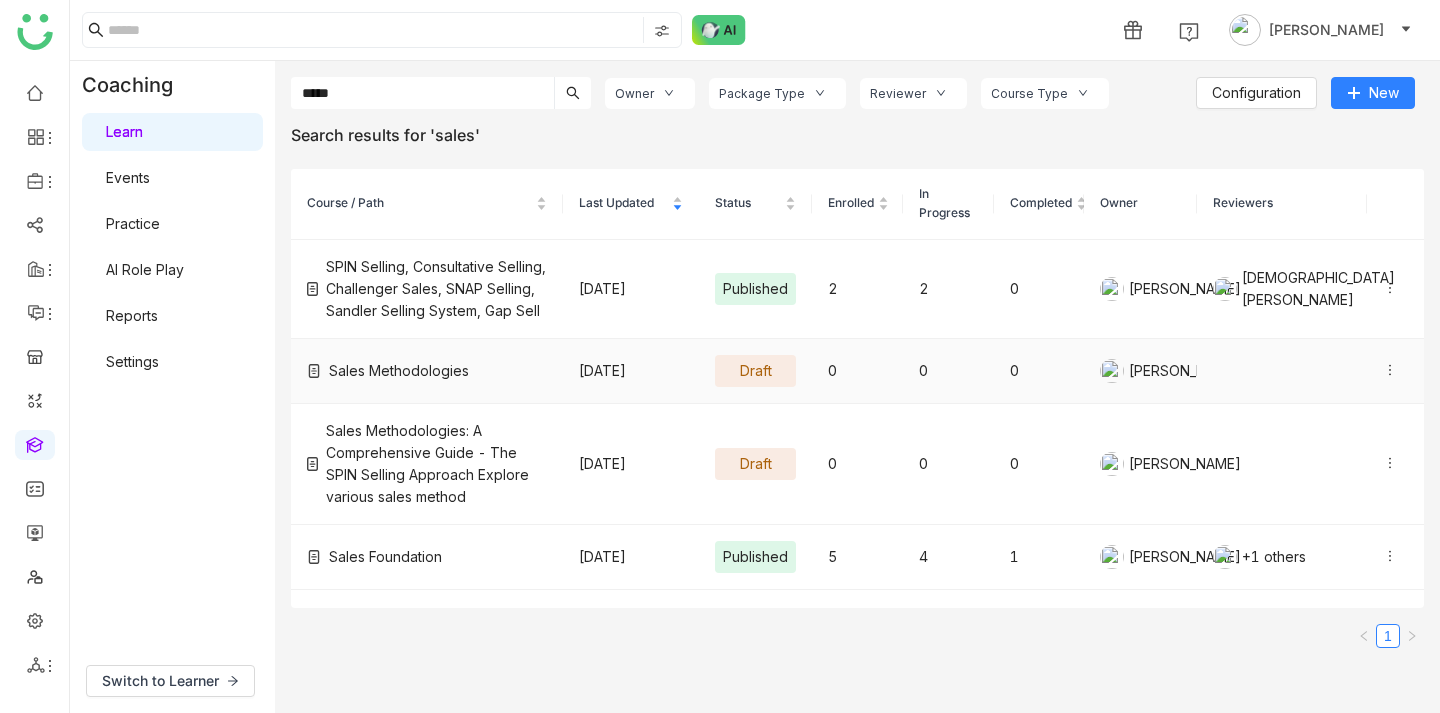 type on "*****" 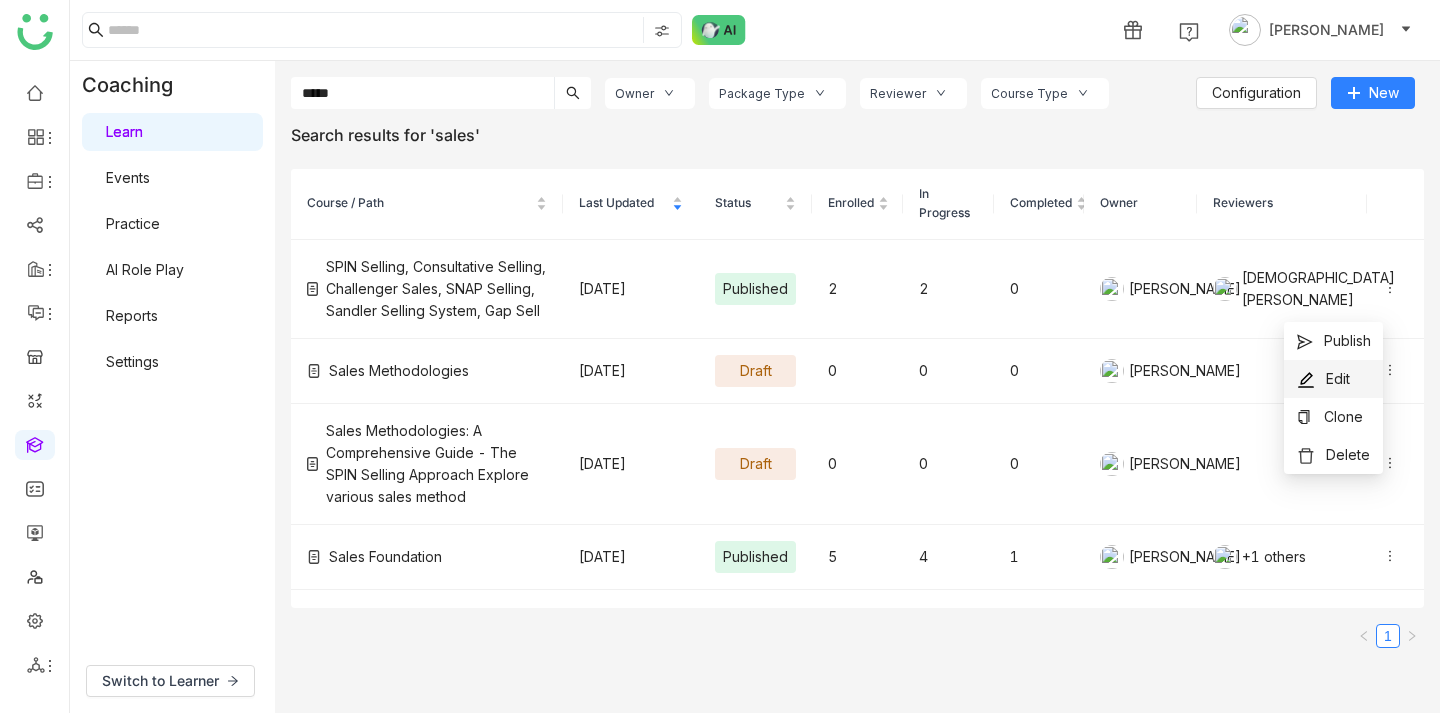 click on "Edit" at bounding box center (1338, 378) 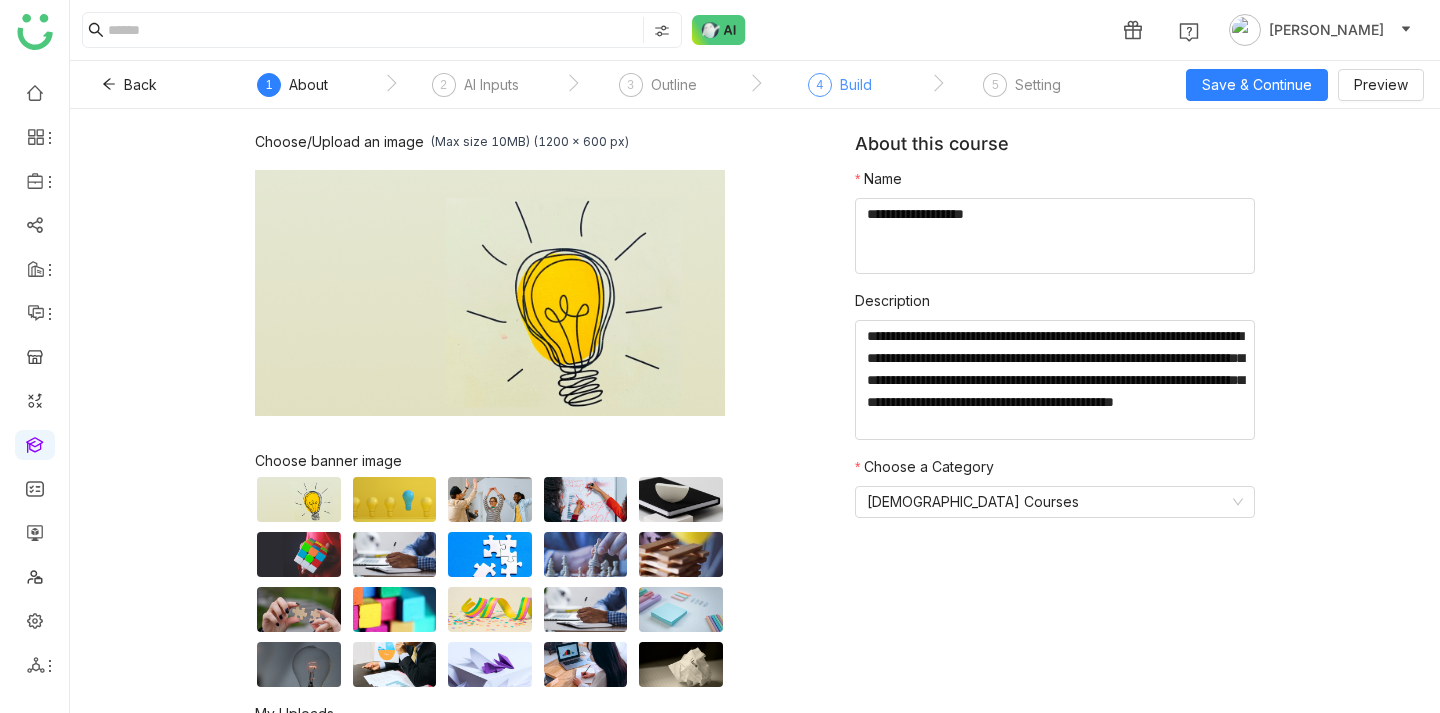click on "Build" 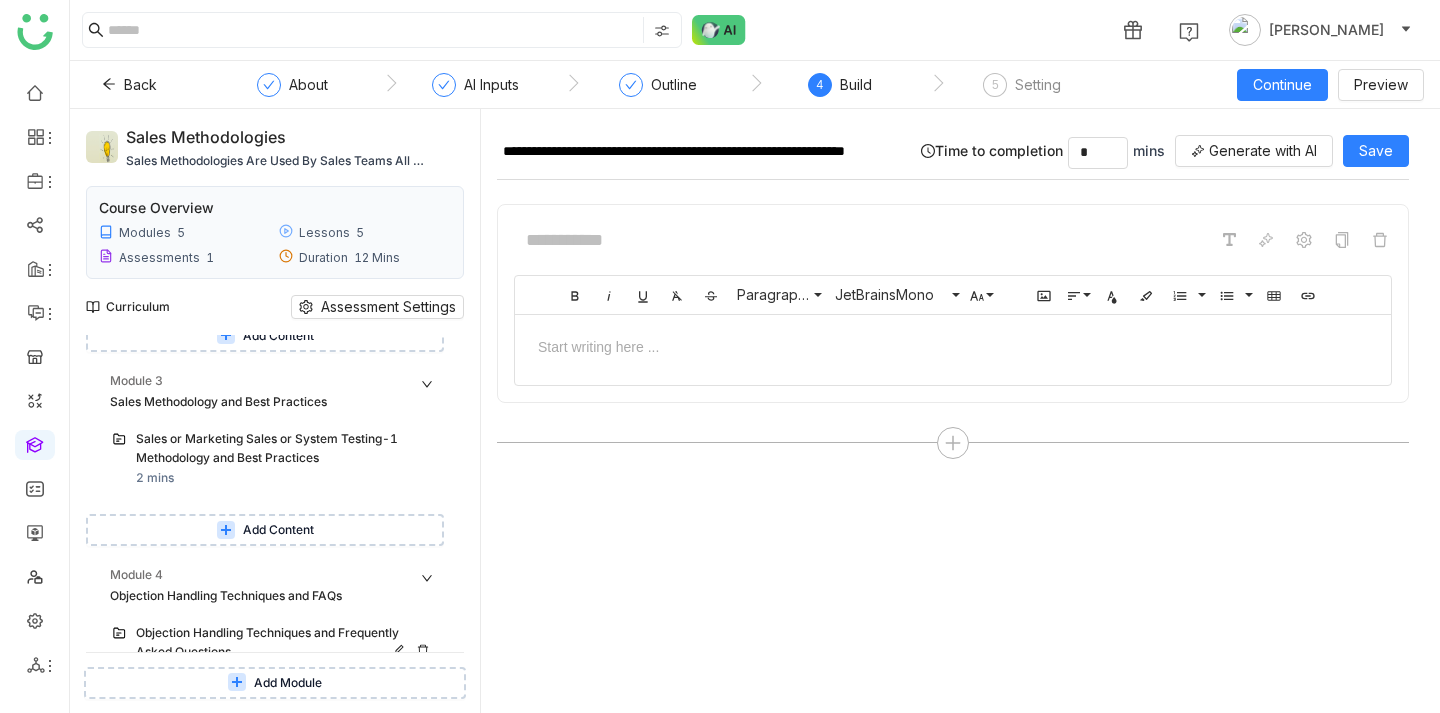 scroll, scrollTop: 0, scrollLeft: 0, axis: both 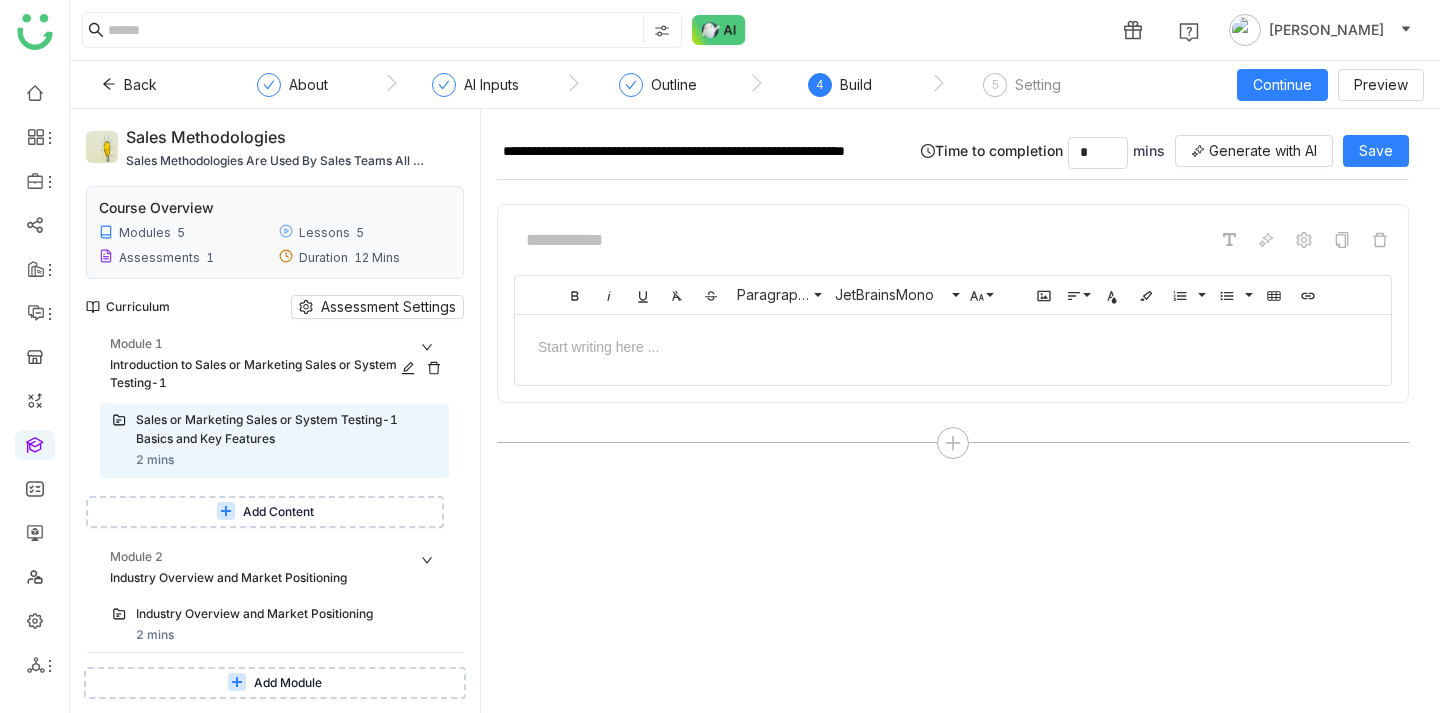 click on "Introduction to Sales or Marketing Sales or System Testing-1" at bounding box center [259, 375] 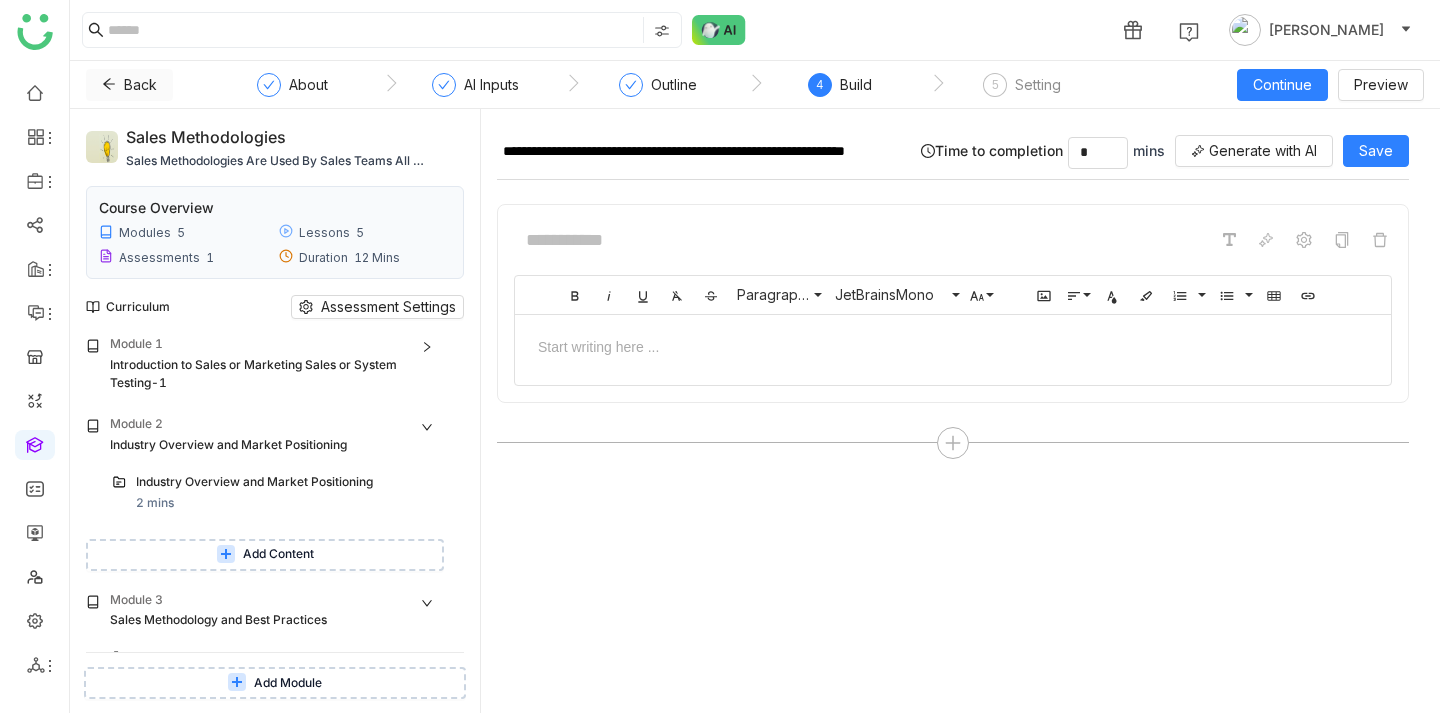 click on "Back" 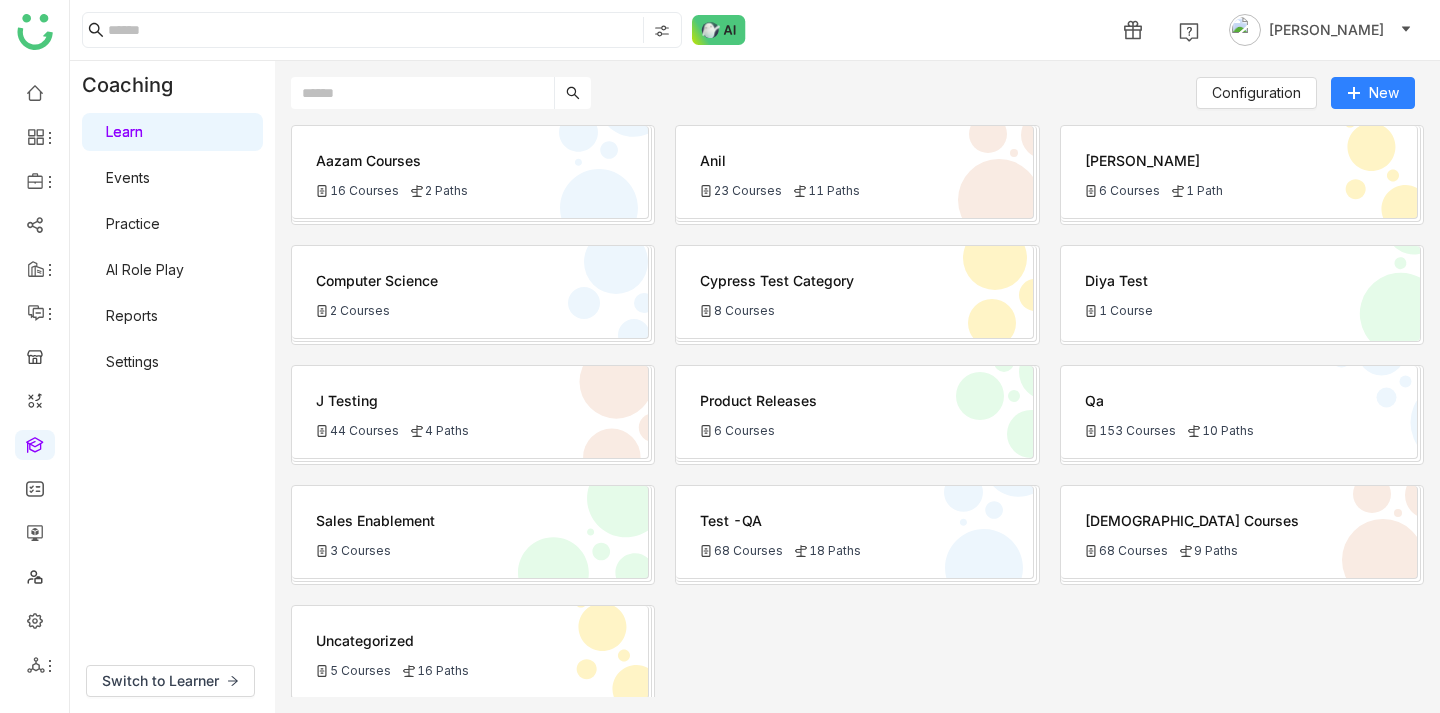 click 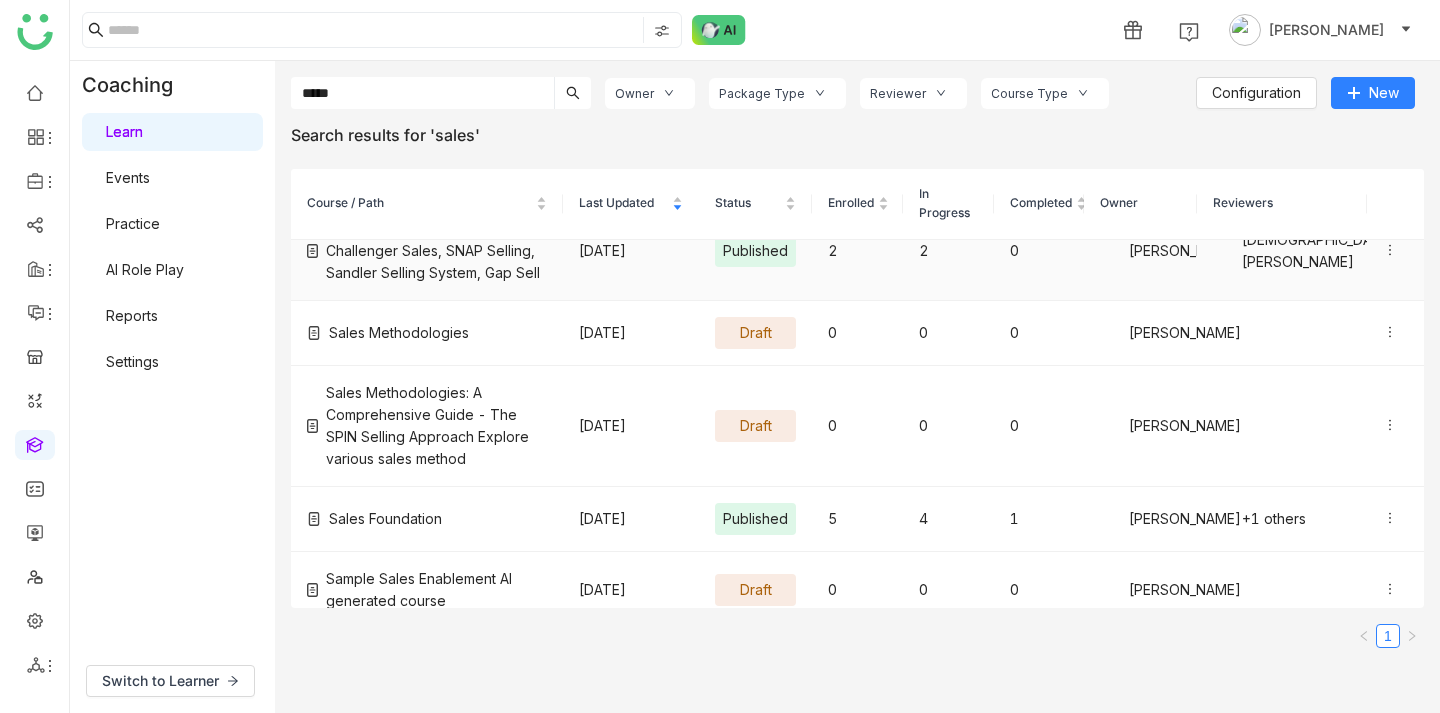 scroll, scrollTop: 0, scrollLeft: 0, axis: both 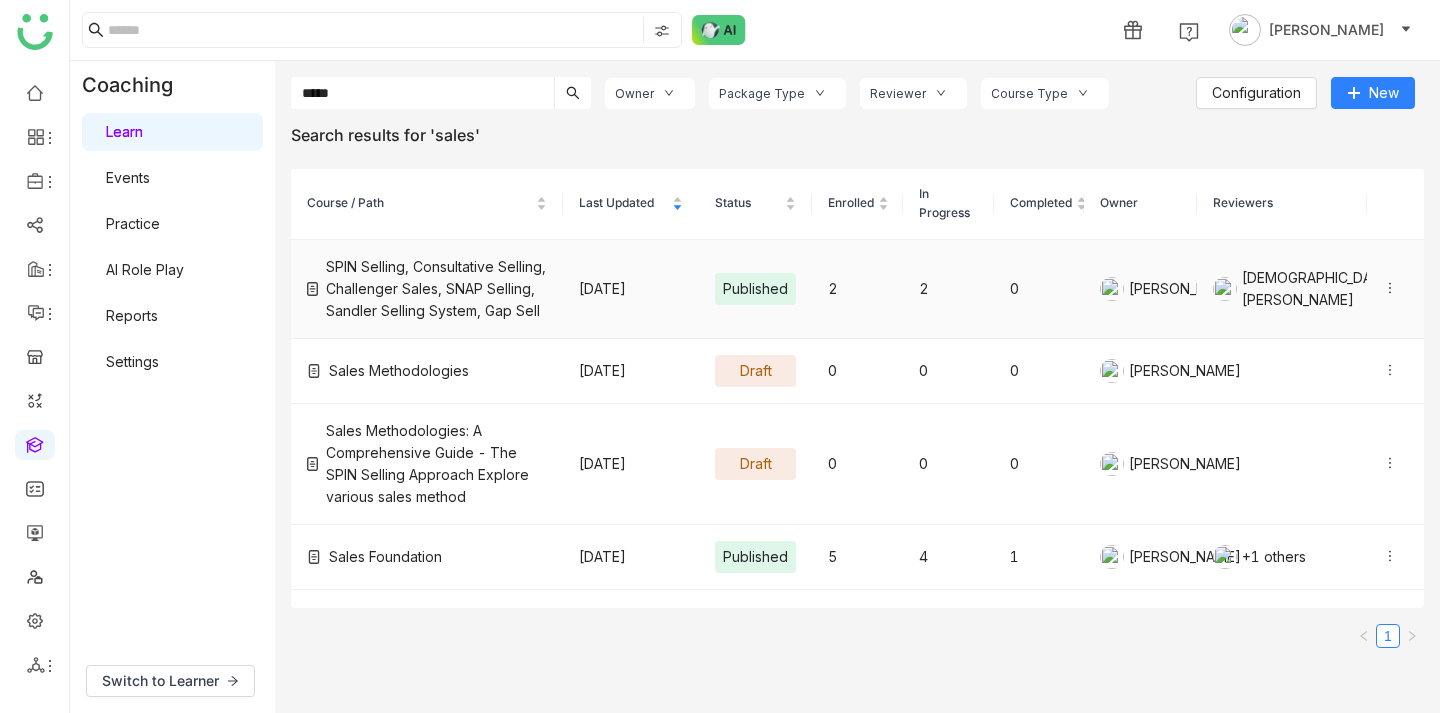 type on "*****" 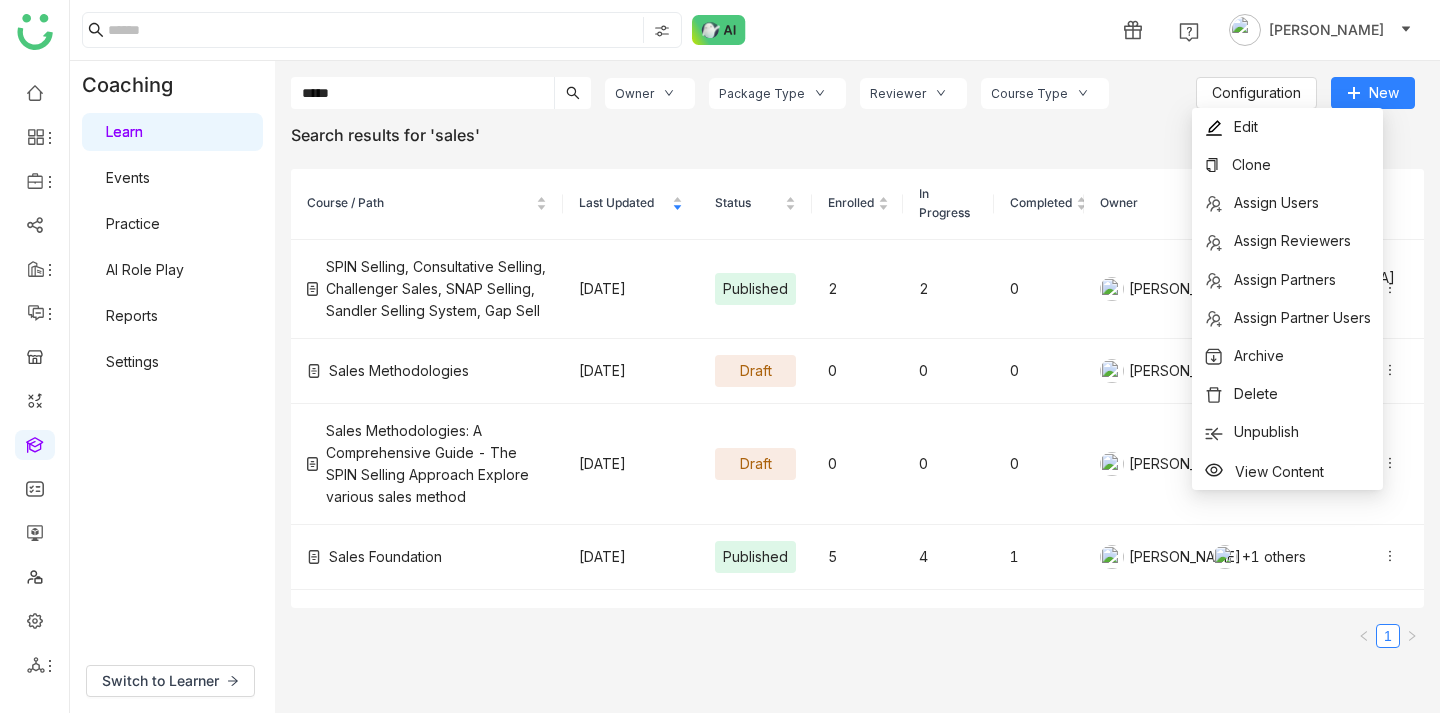 click on "***** Owner Package Type Reviewer Course Type  Configuration   New" 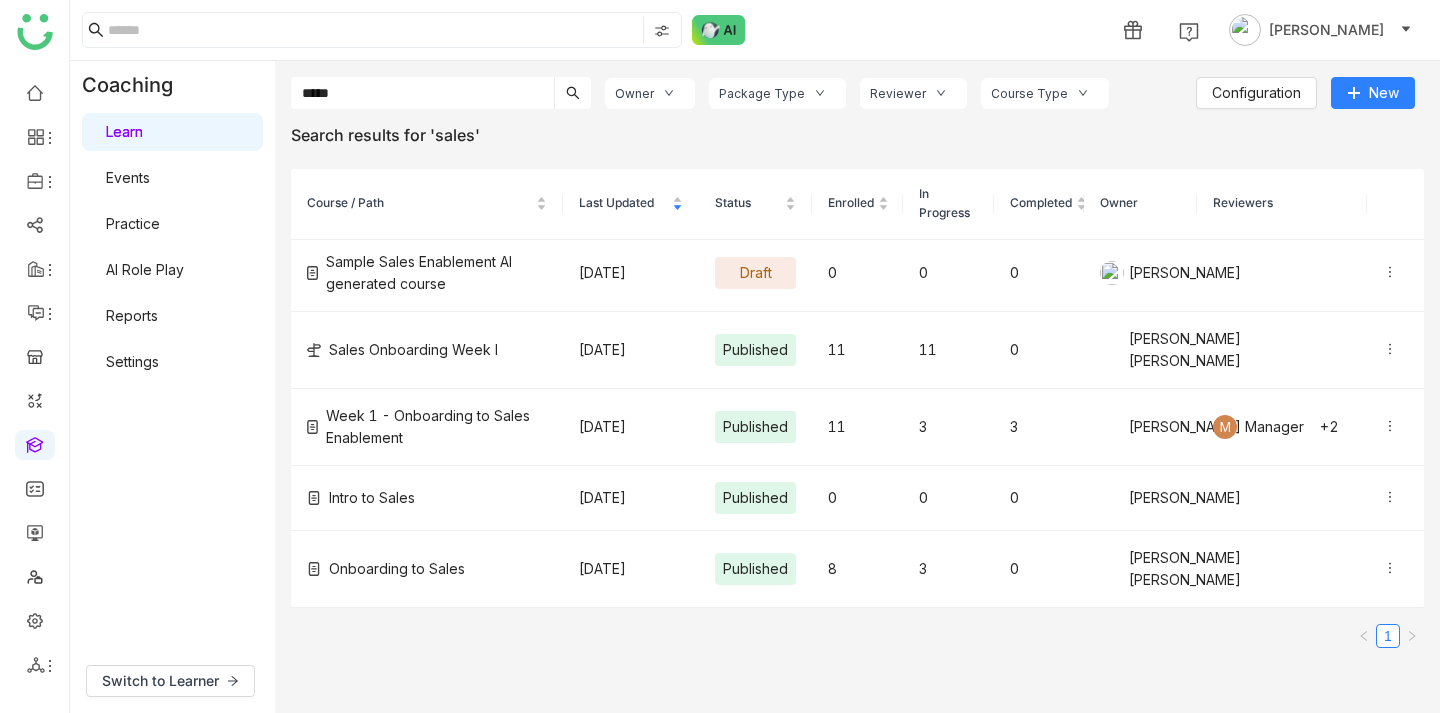 scroll, scrollTop: 457, scrollLeft: 0, axis: vertical 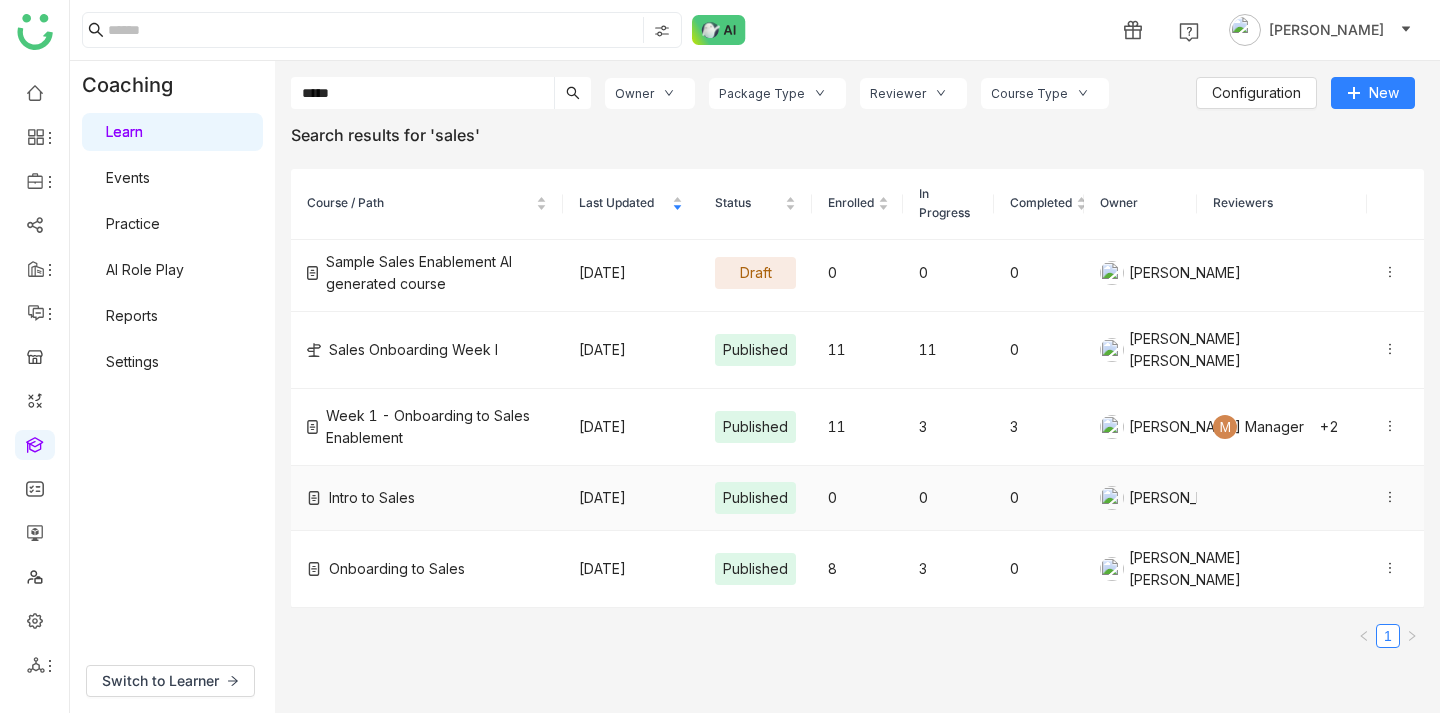 click 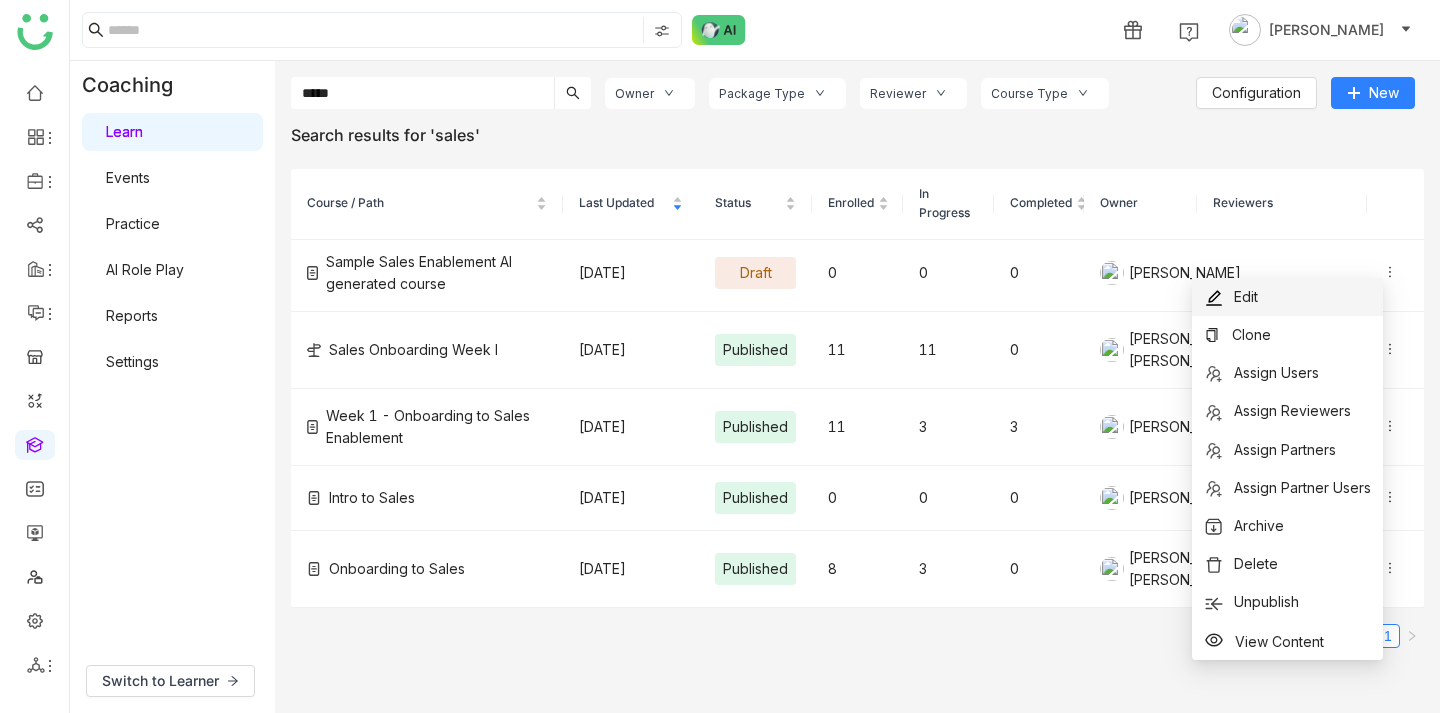 click on "Edit" at bounding box center [1287, 297] 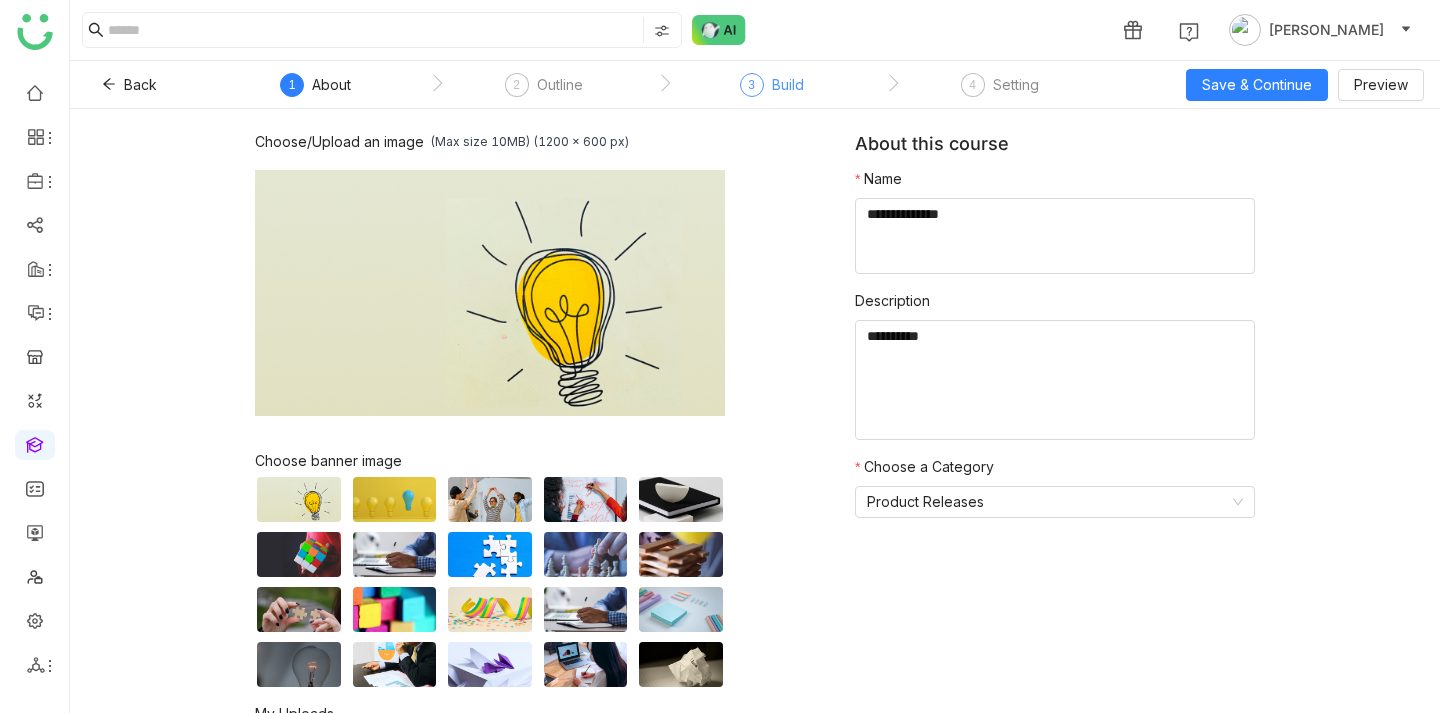 click on "3" 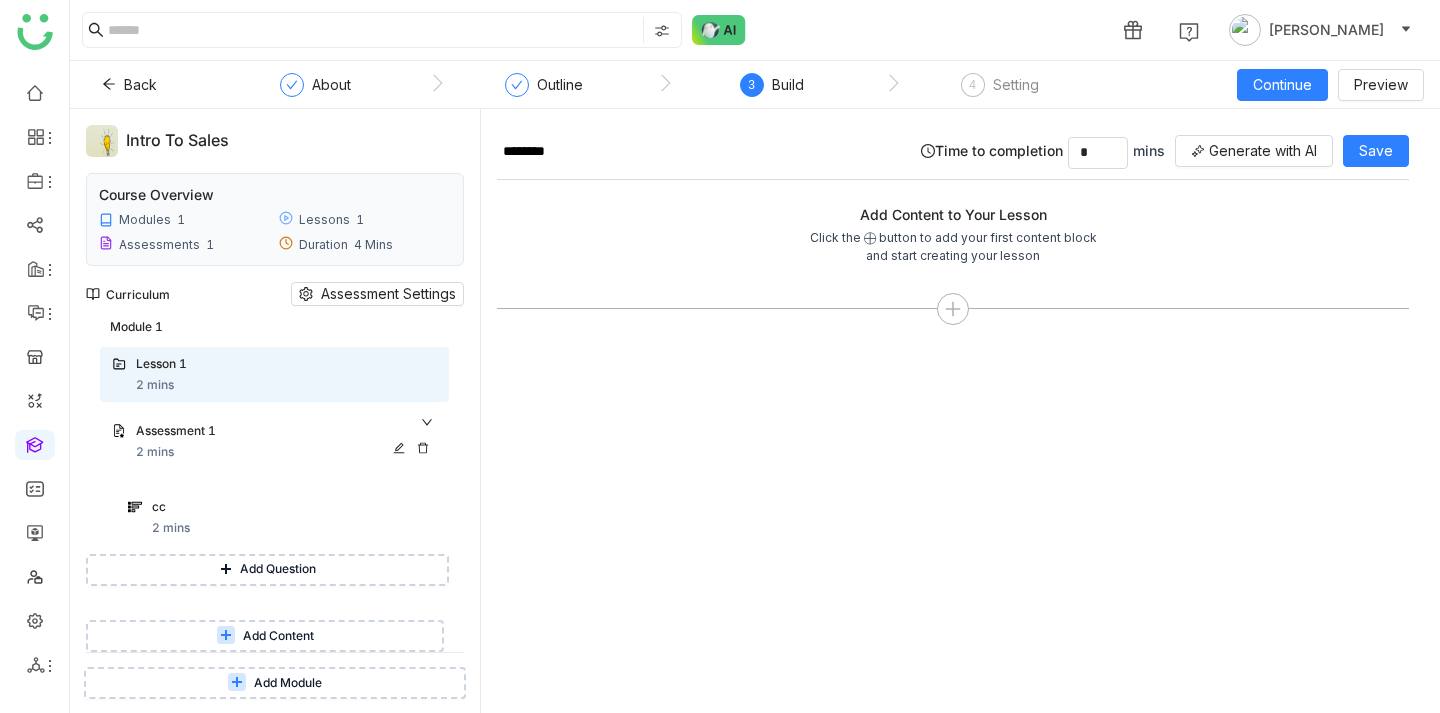 scroll, scrollTop: 0, scrollLeft: 0, axis: both 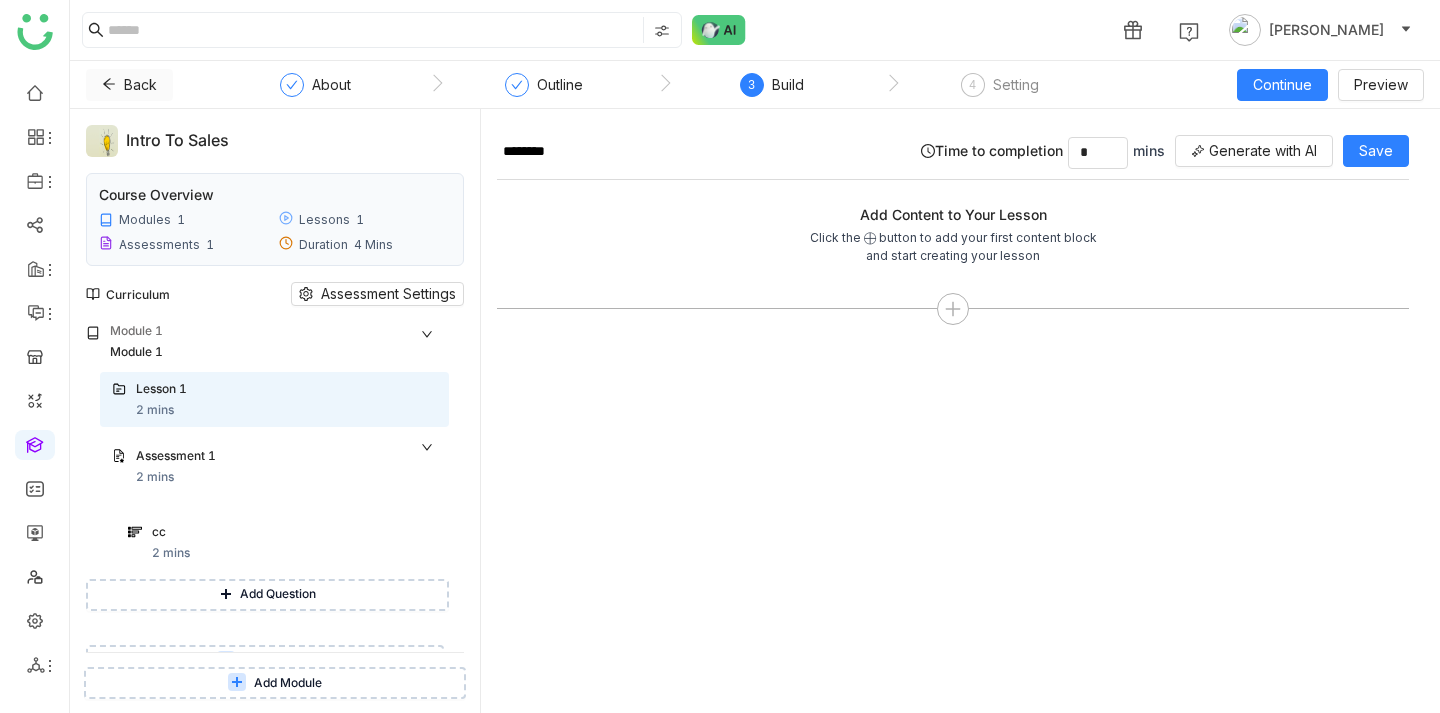 click 